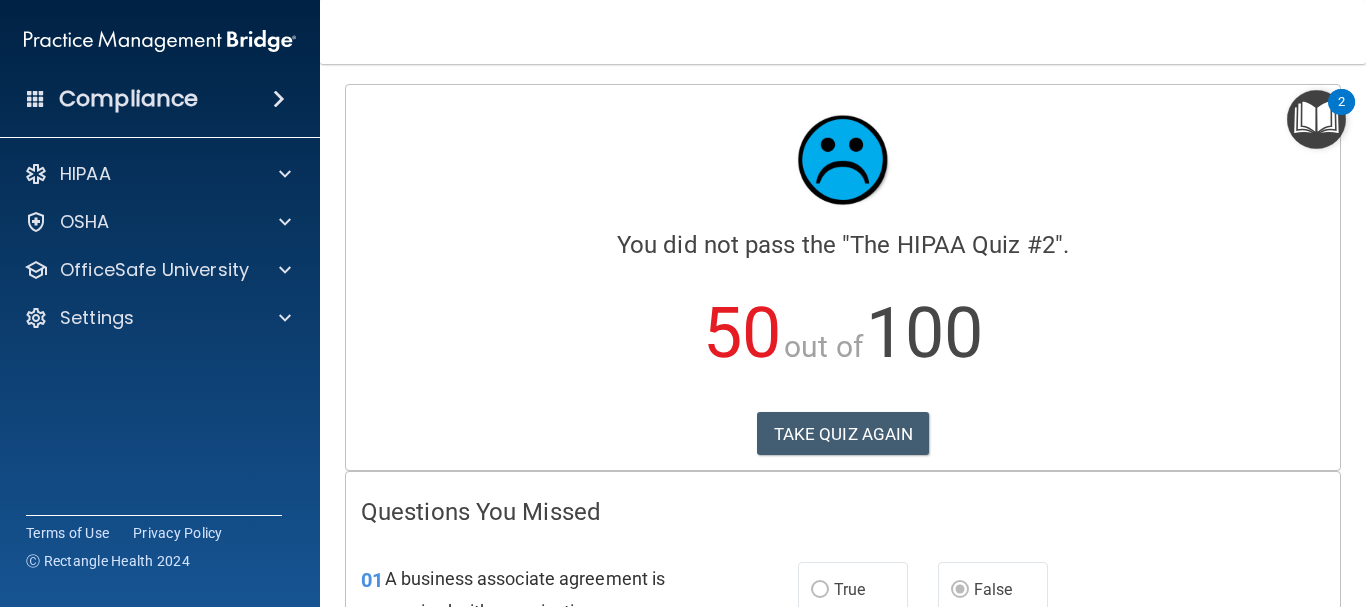 scroll, scrollTop: 0, scrollLeft: 0, axis: both 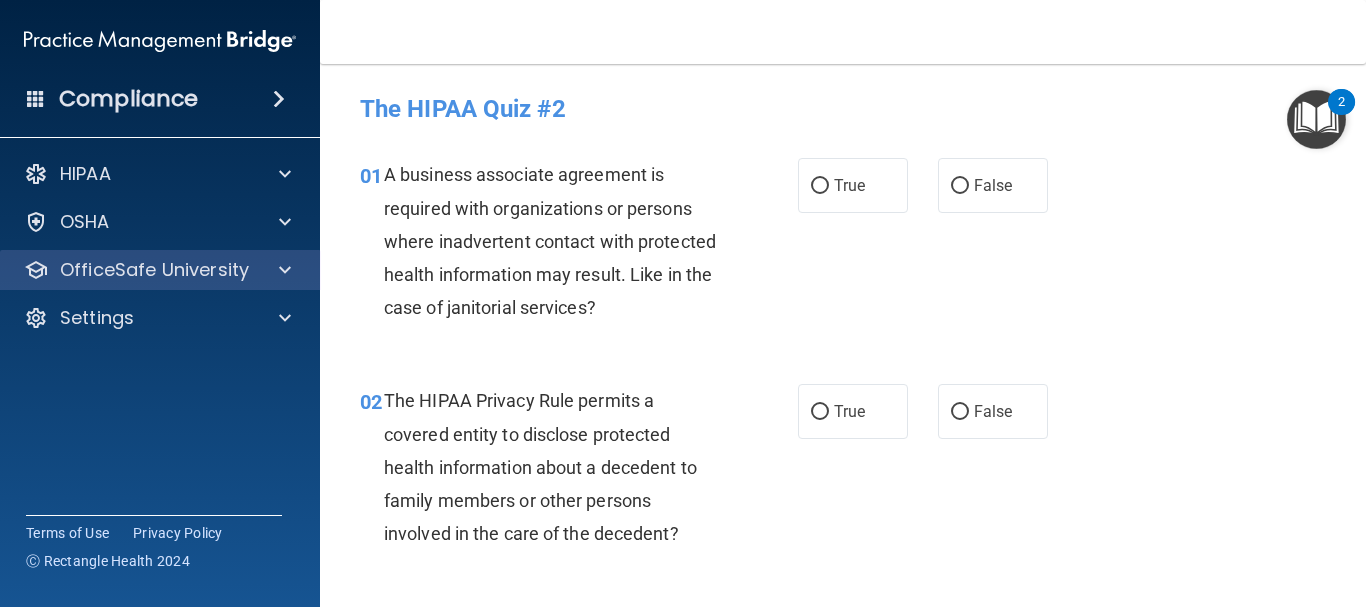 click on "OfficeSafe University" at bounding box center [160, 270] 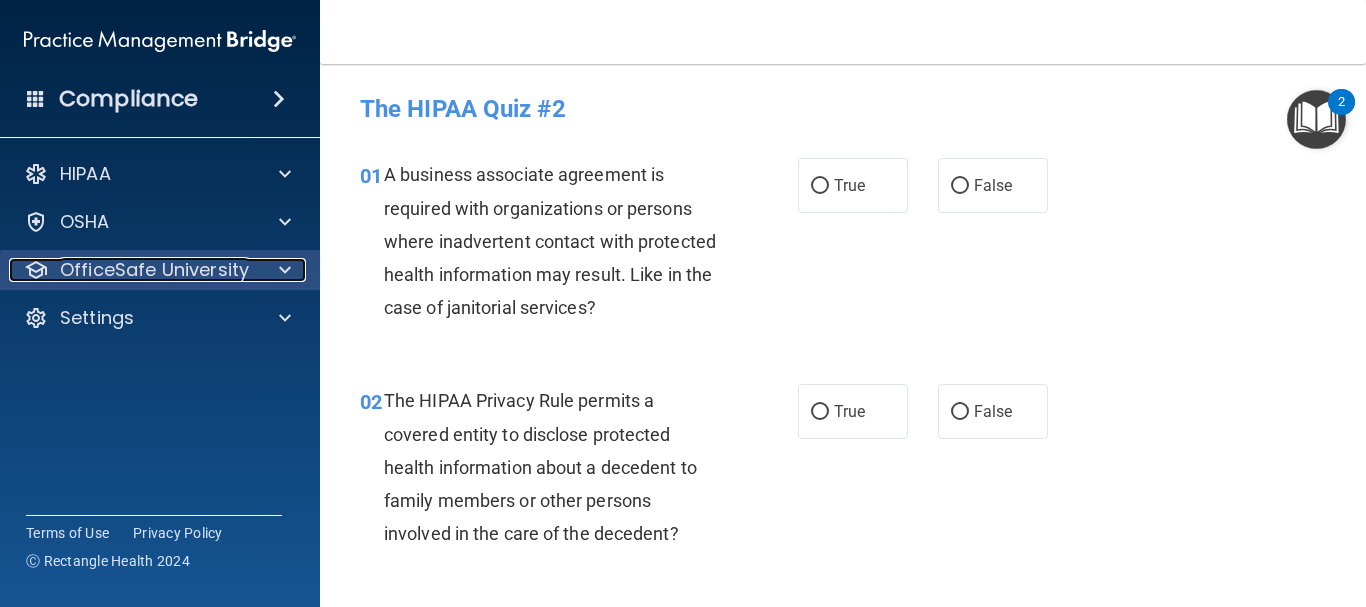 click on "OfficeSafe University" at bounding box center [154, 270] 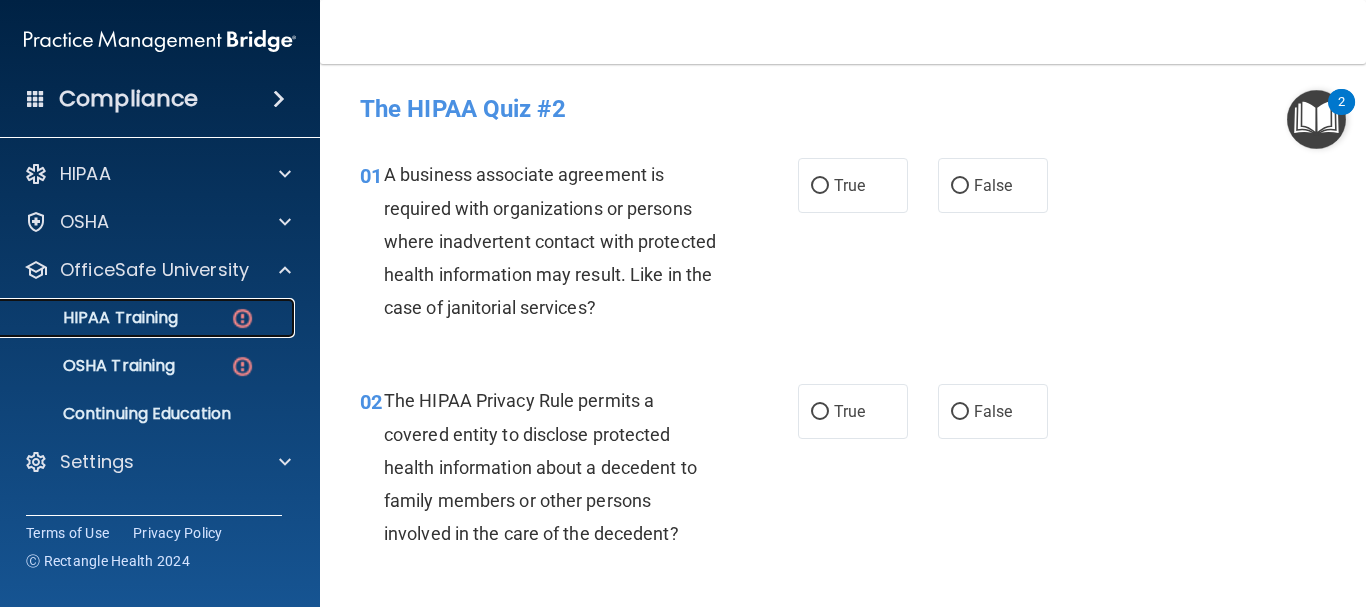 click at bounding box center (242, 318) 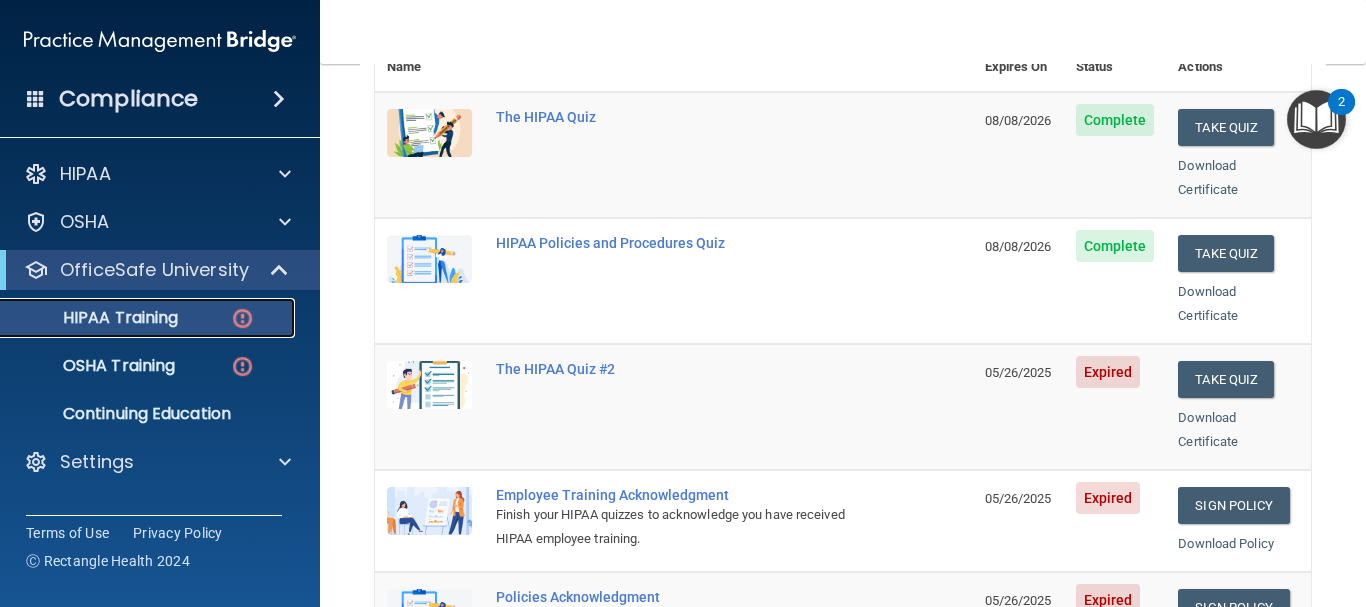 scroll, scrollTop: 269, scrollLeft: 0, axis: vertical 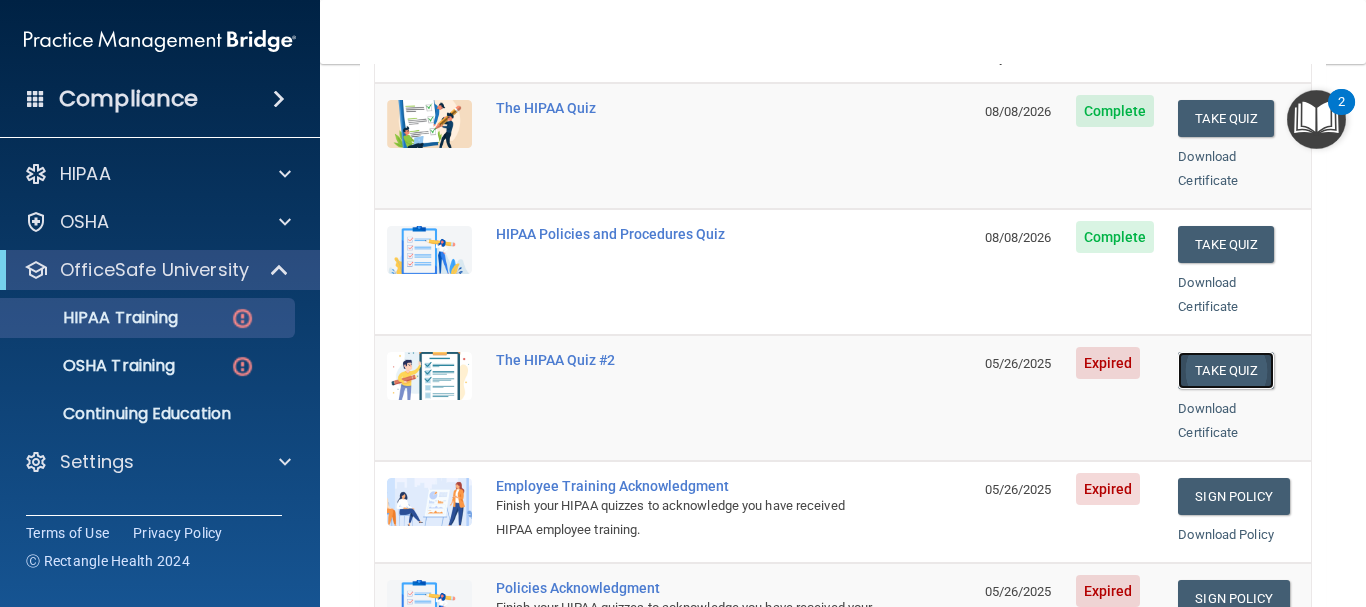 click on "Take Quiz" at bounding box center (1226, 370) 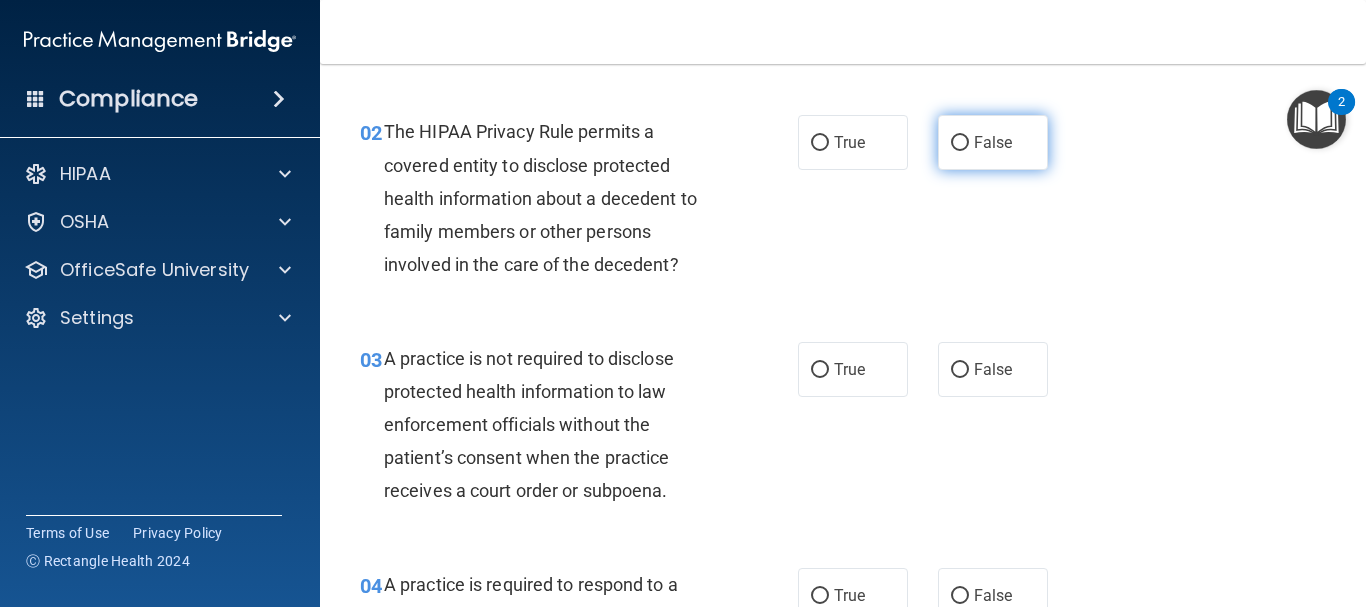 click on "False" at bounding box center (993, 142) 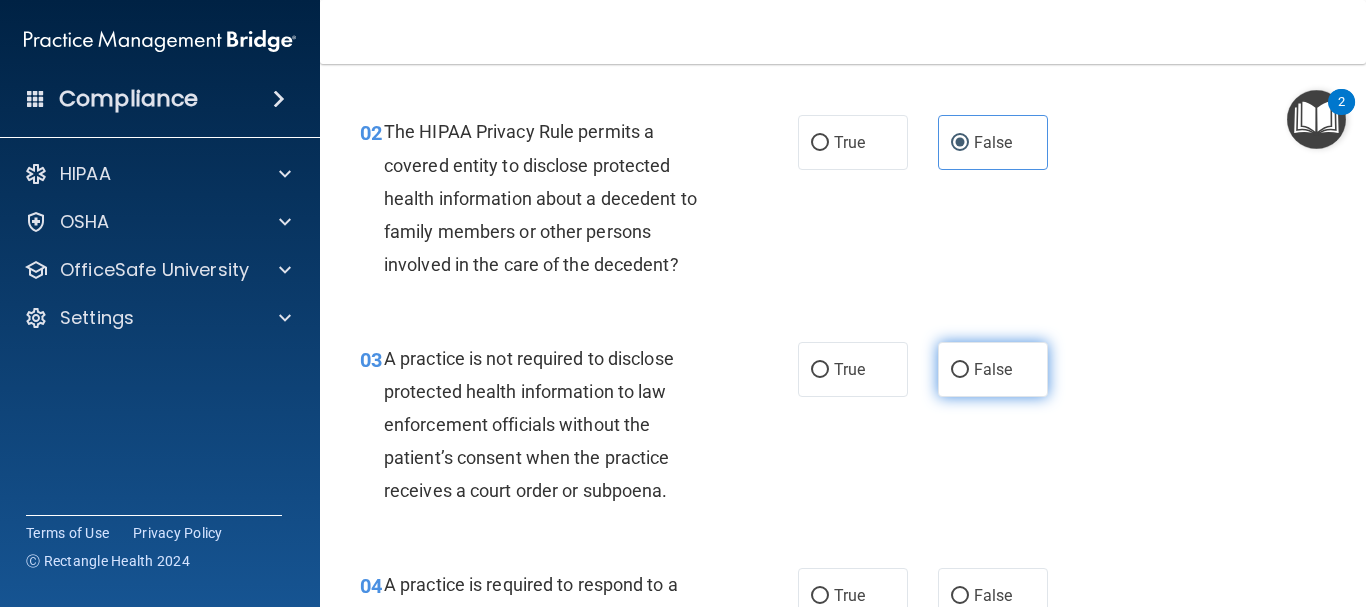 click on "False" at bounding box center (960, 370) 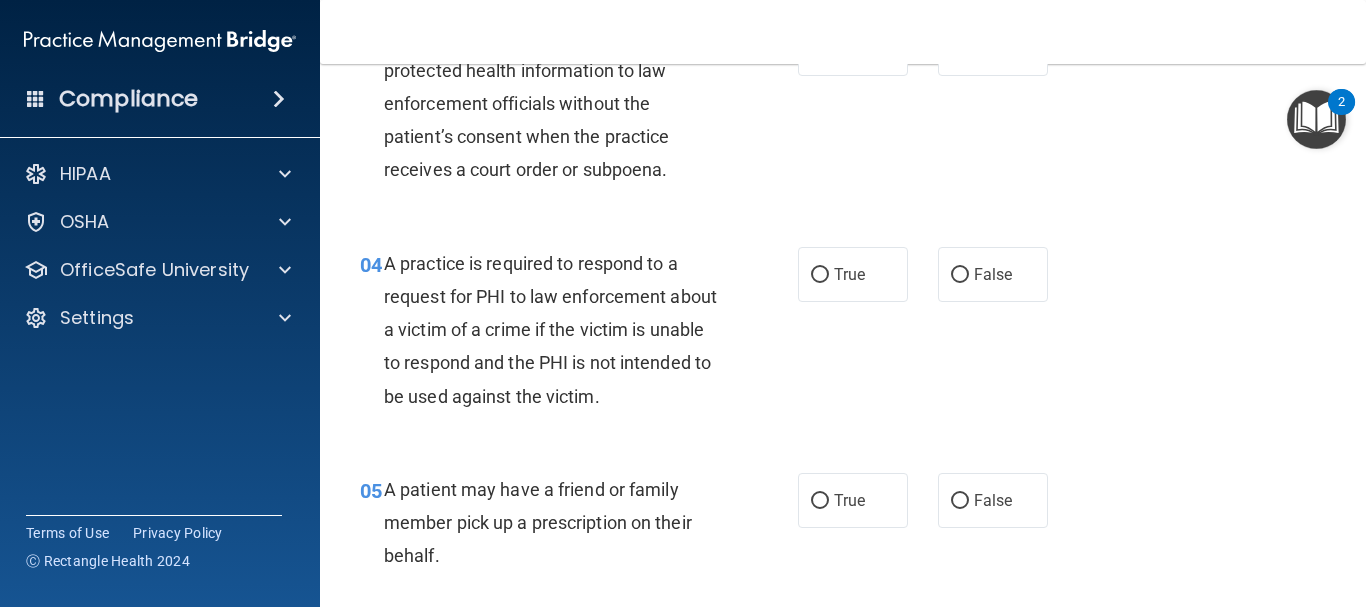 scroll, scrollTop: 601, scrollLeft: 0, axis: vertical 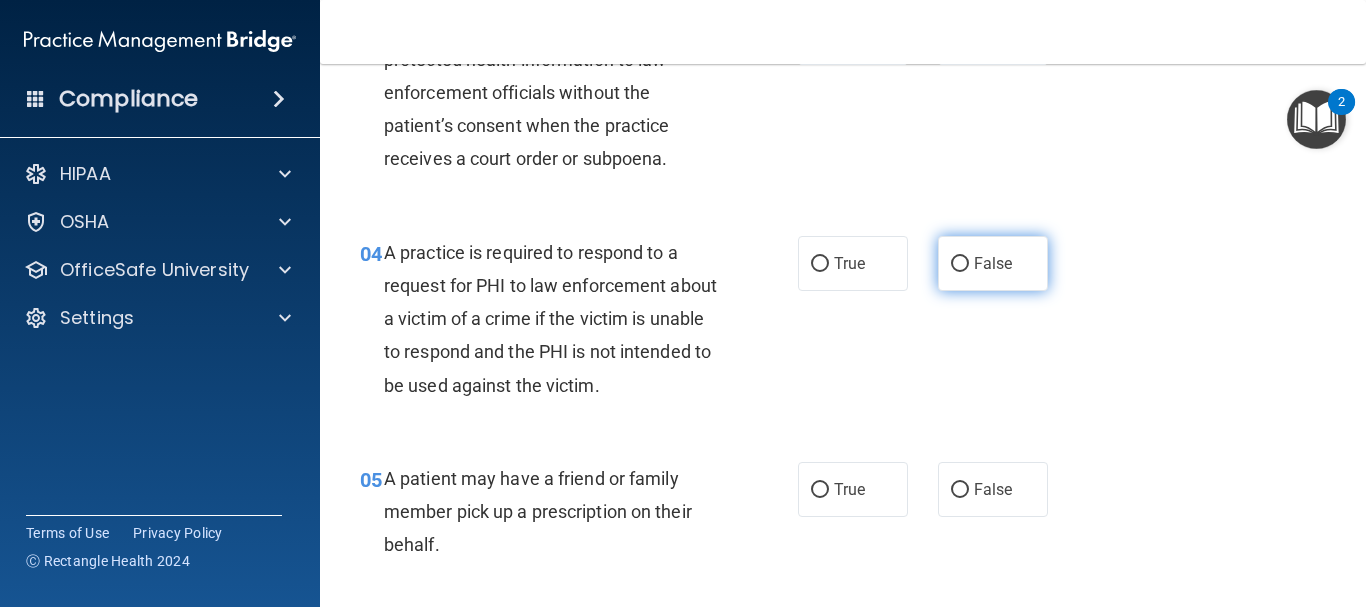 click on "False" at bounding box center [993, 263] 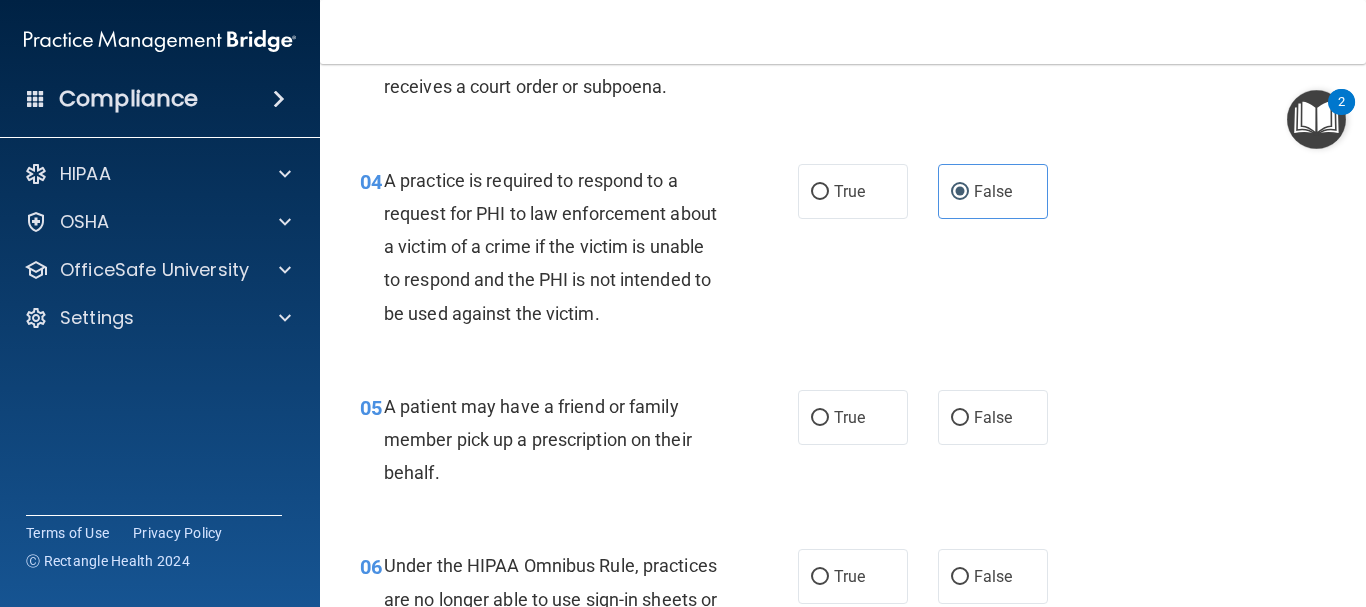 scroll, scrollTop: 732, scrollLeft: 0, axis: vertical 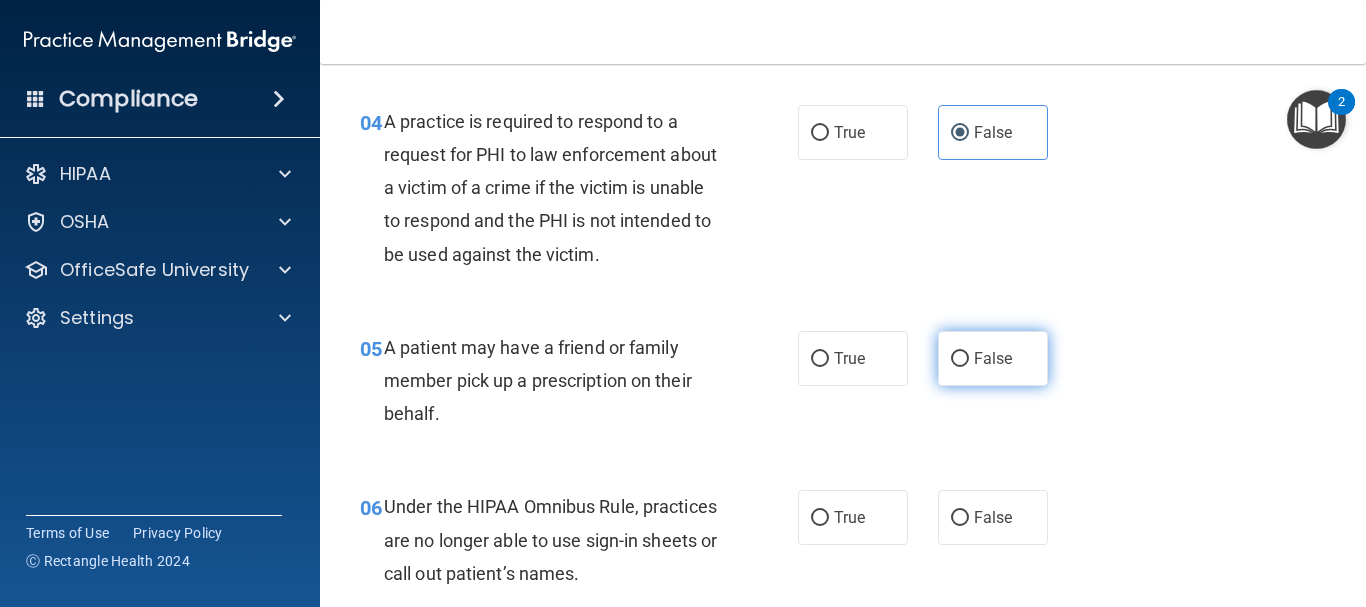 click on "False" at bounding box center (993, 358) 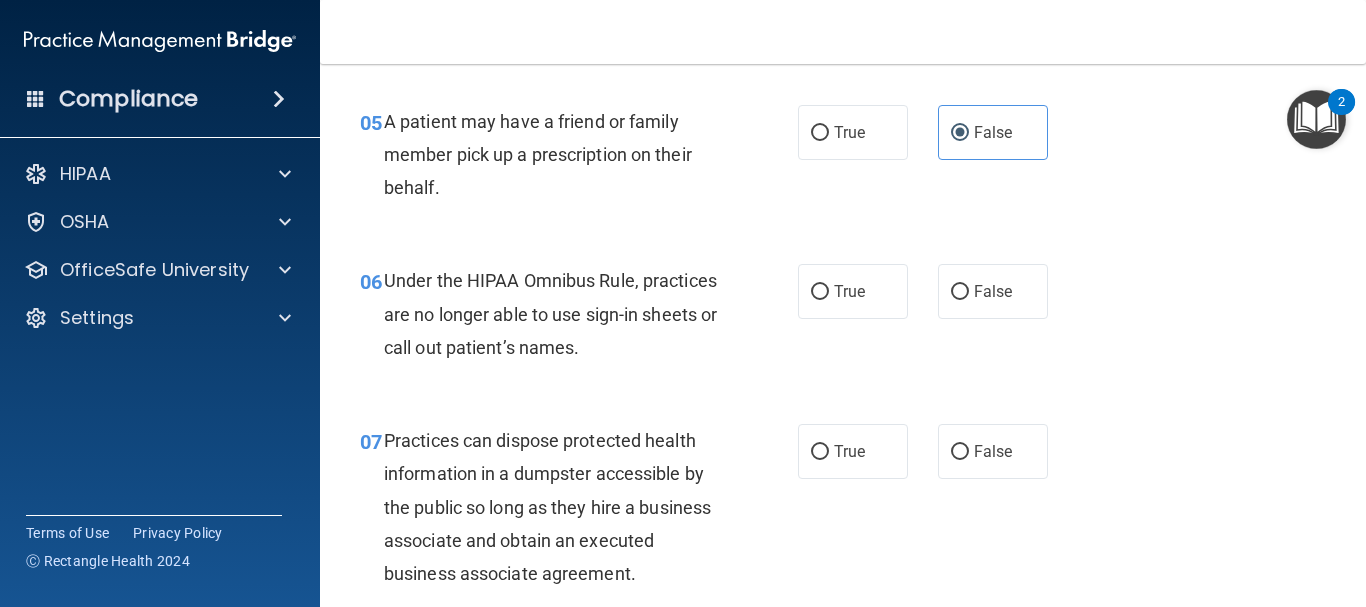 scroll, scrollTop: 982, scrollLeft: 0, axis: vertical 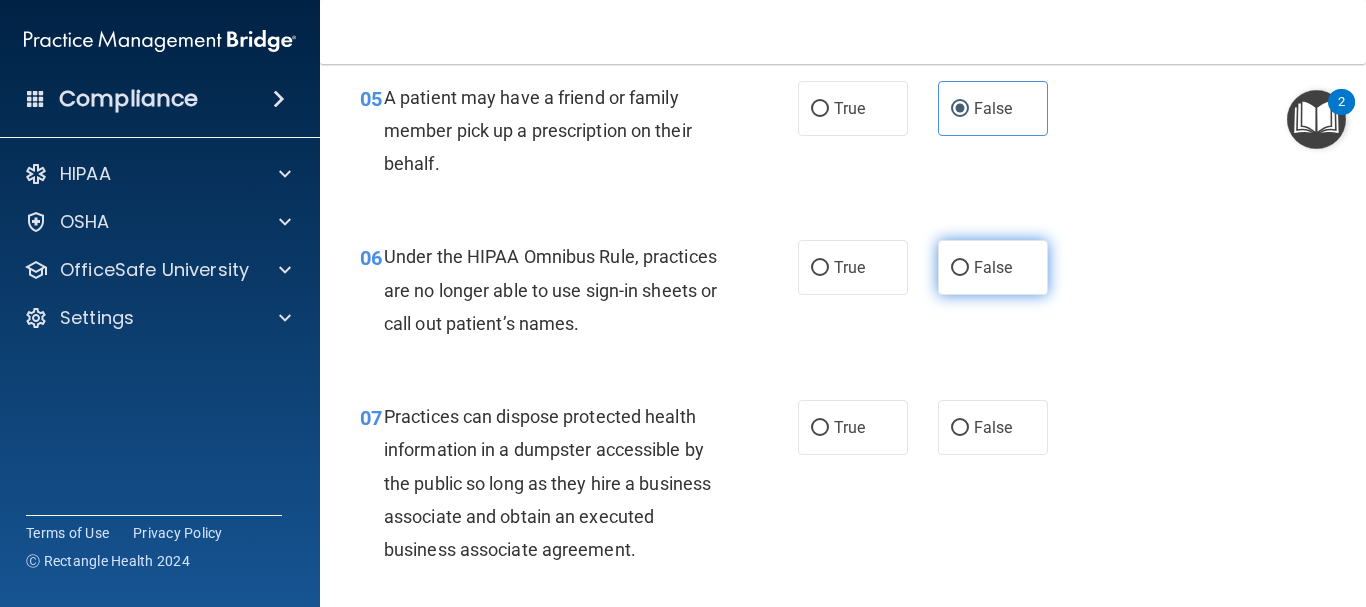 click on "False" at bounding box center (993, 267) 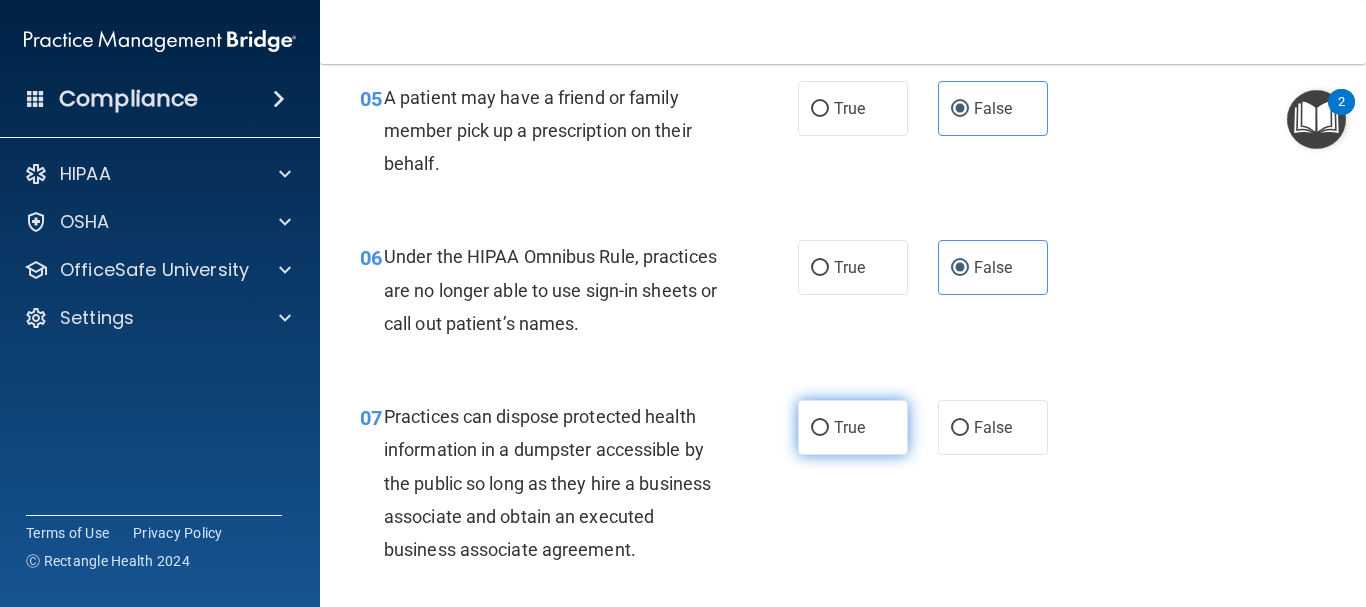 click on "True" at bounding box center [849, 427] 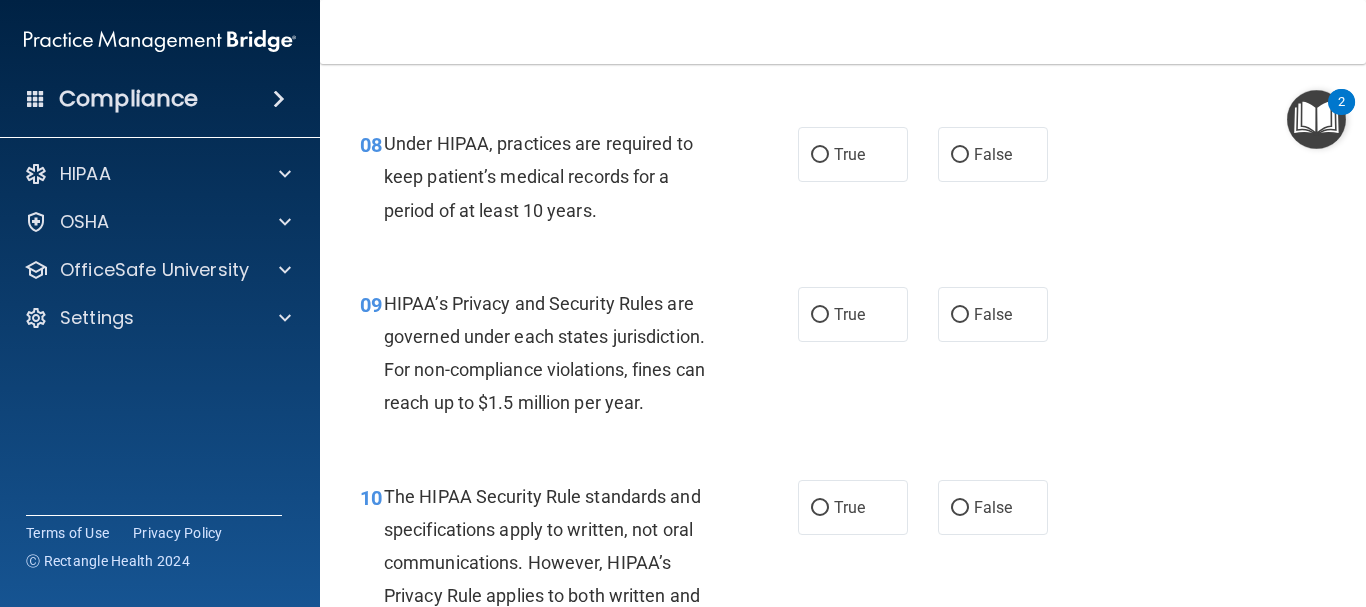 scroll, scrollTop: 1528, scrollLeft: 0, axis: vertical 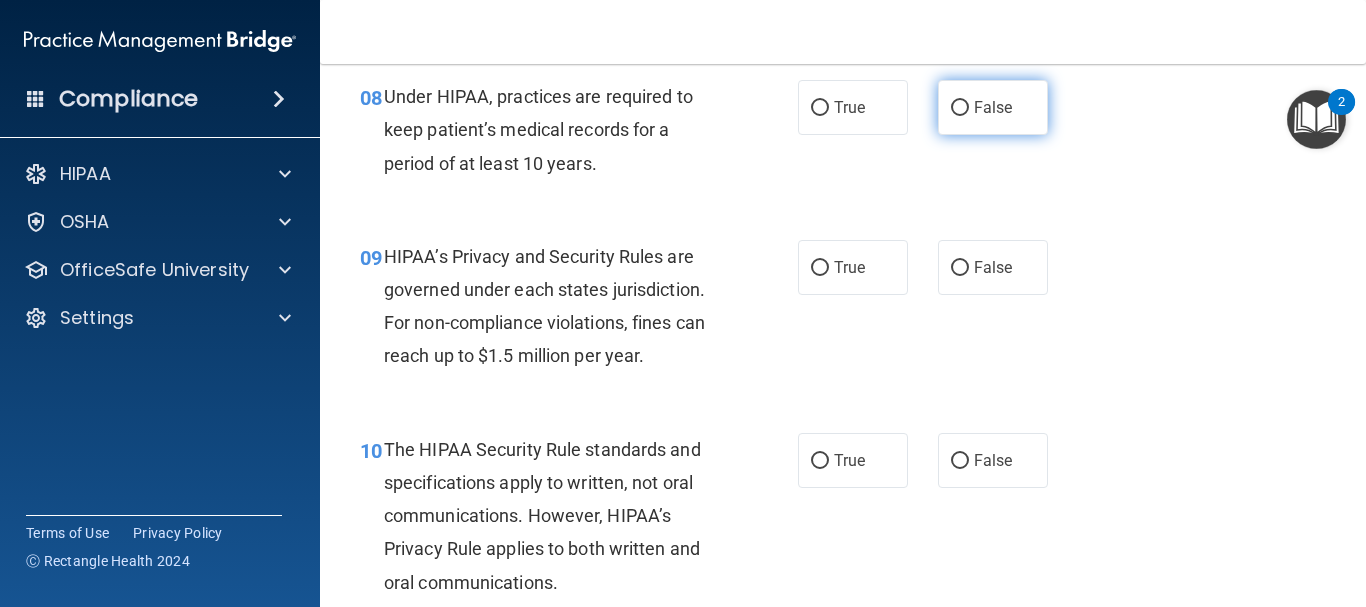 click on "False" at bounding box center [993, 107] 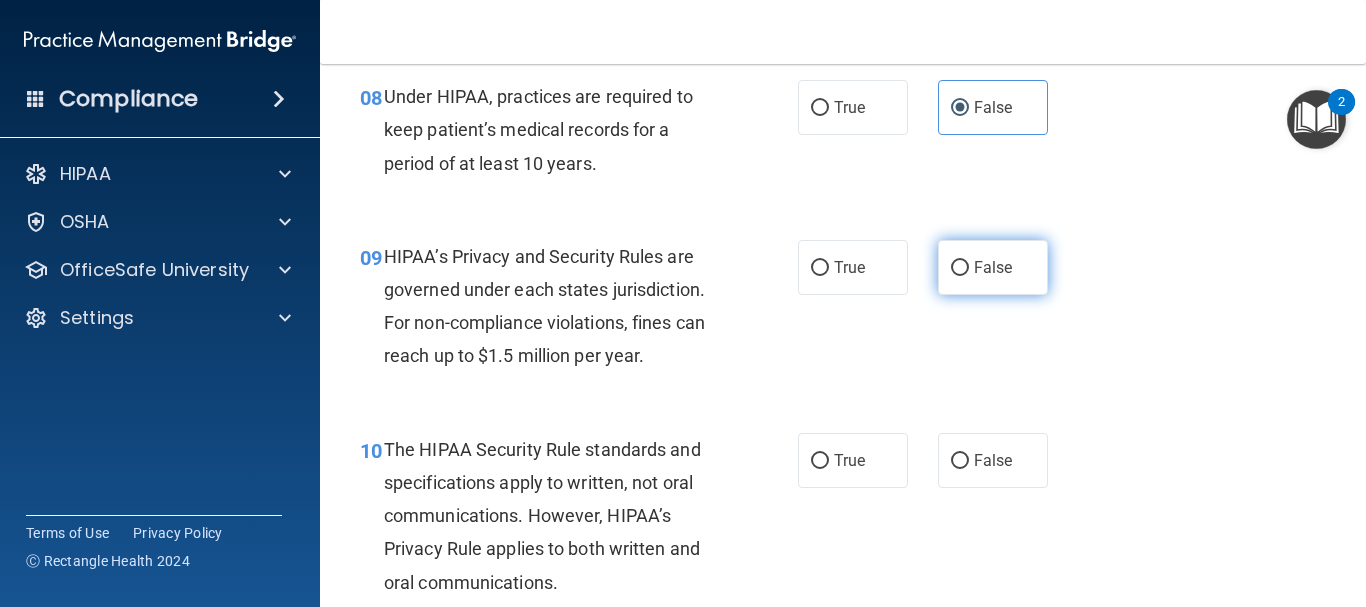 click on "False" at bounding box center (993, 267) 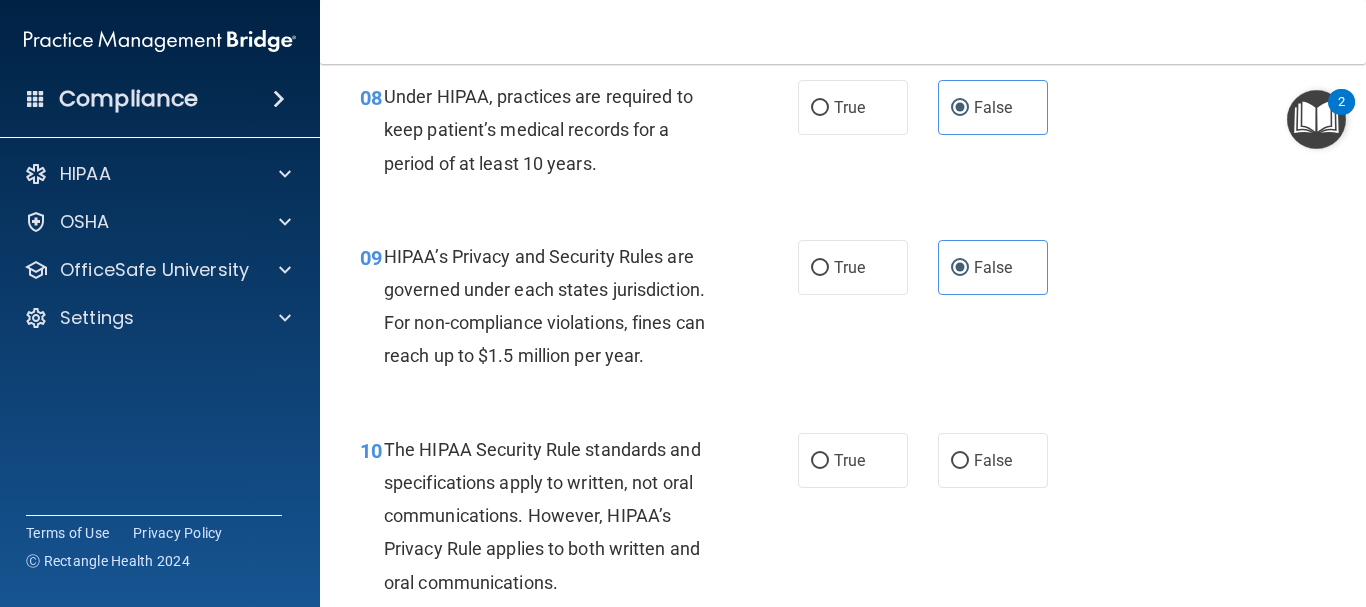drag, startPoint x: 1350, startPoint y: 229, endPoint x: 1359, endPoint y: 261, distance: 33.24154 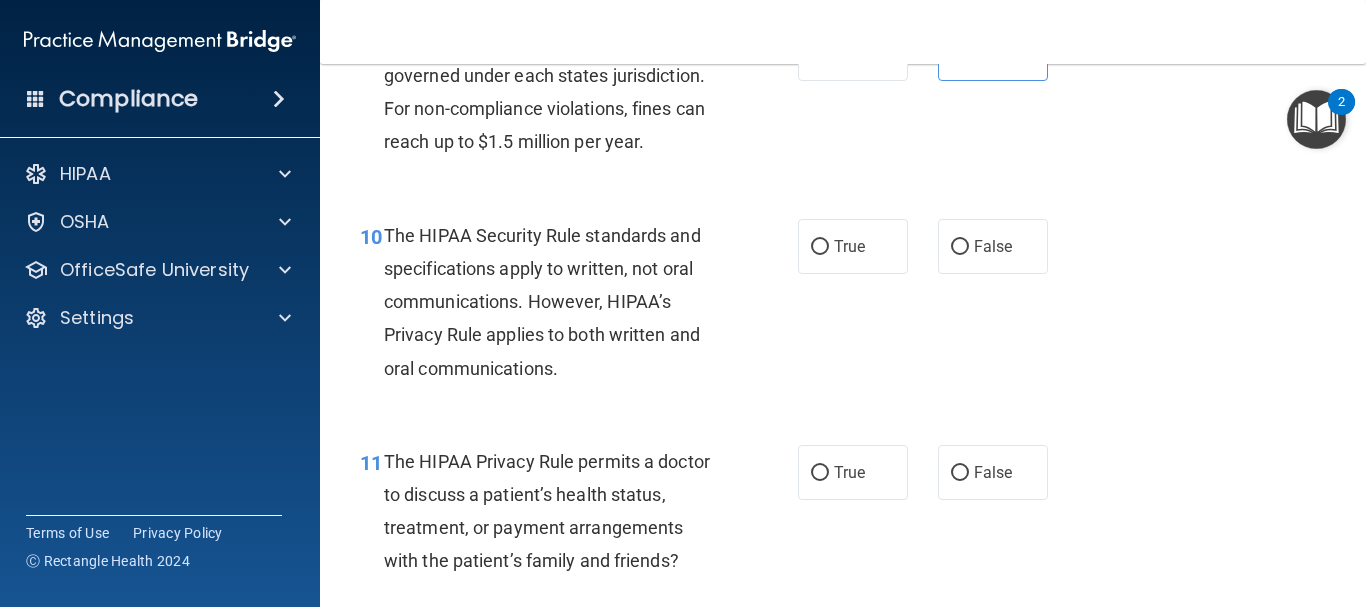 scroll, scrollTop: 1766, scrollLeft: 0, axis: vertical 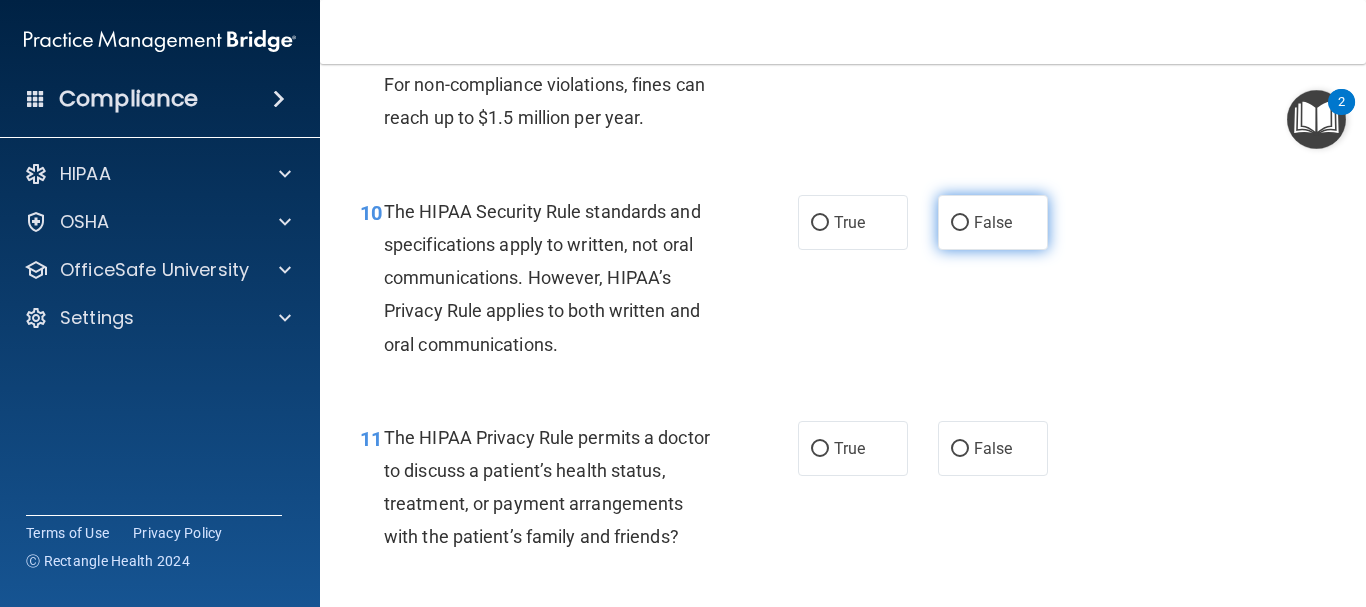 click on "False" at bounding box center [993, 222] 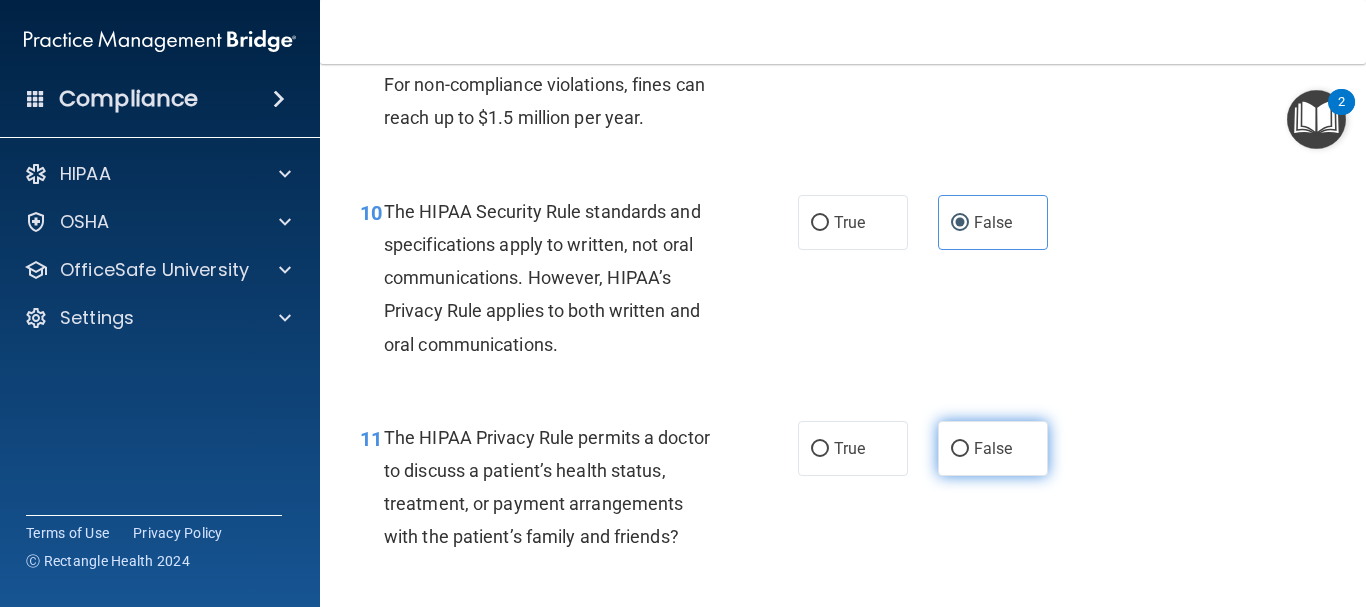 click on "False" at bounding box center (993, 448) 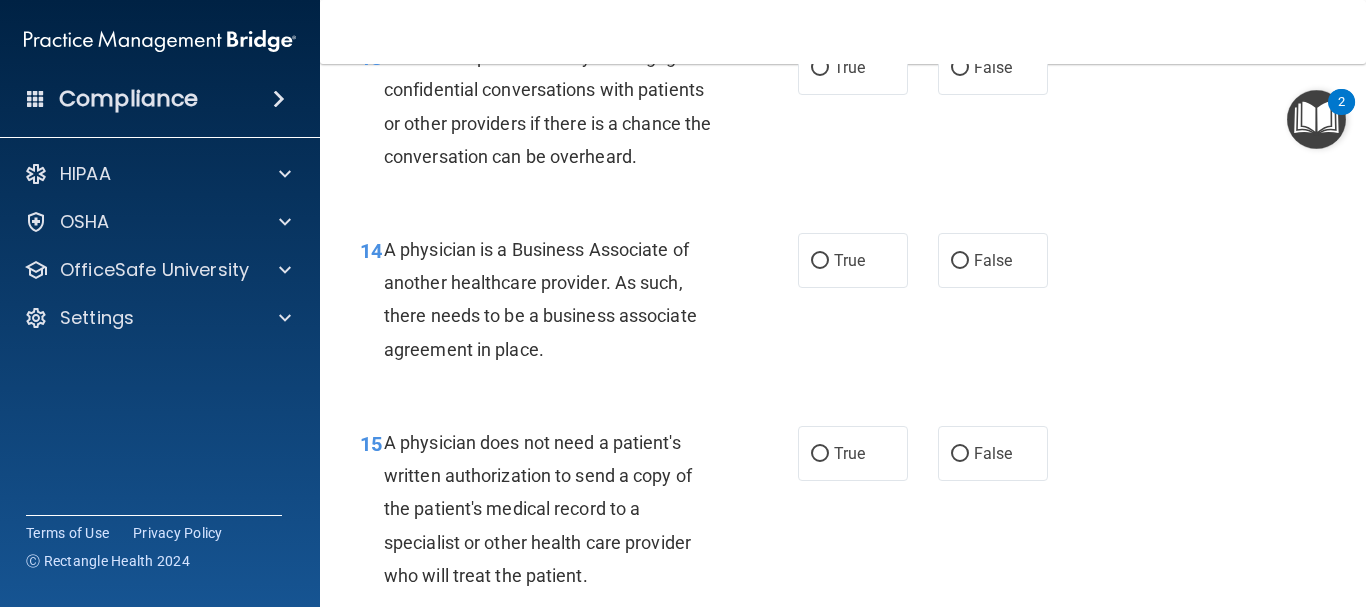 scroll, scrollTop: 2621, scrollLeft: 0, axis: vertical 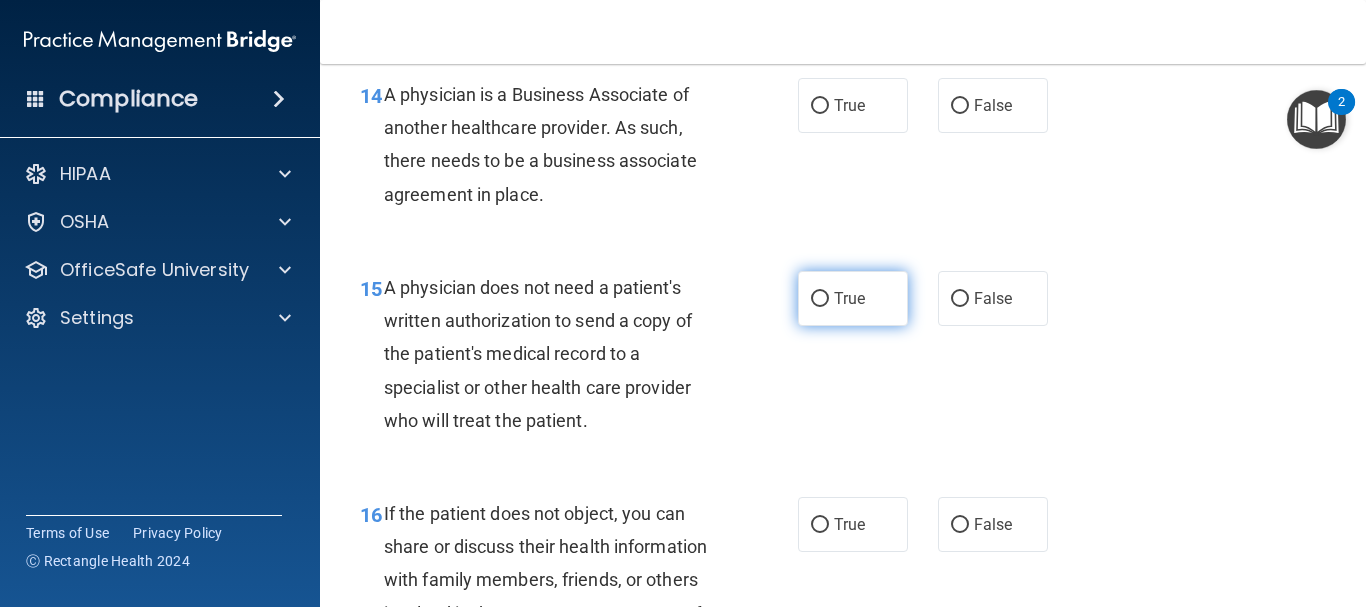 click on "True" at bounding box center [853, 298] 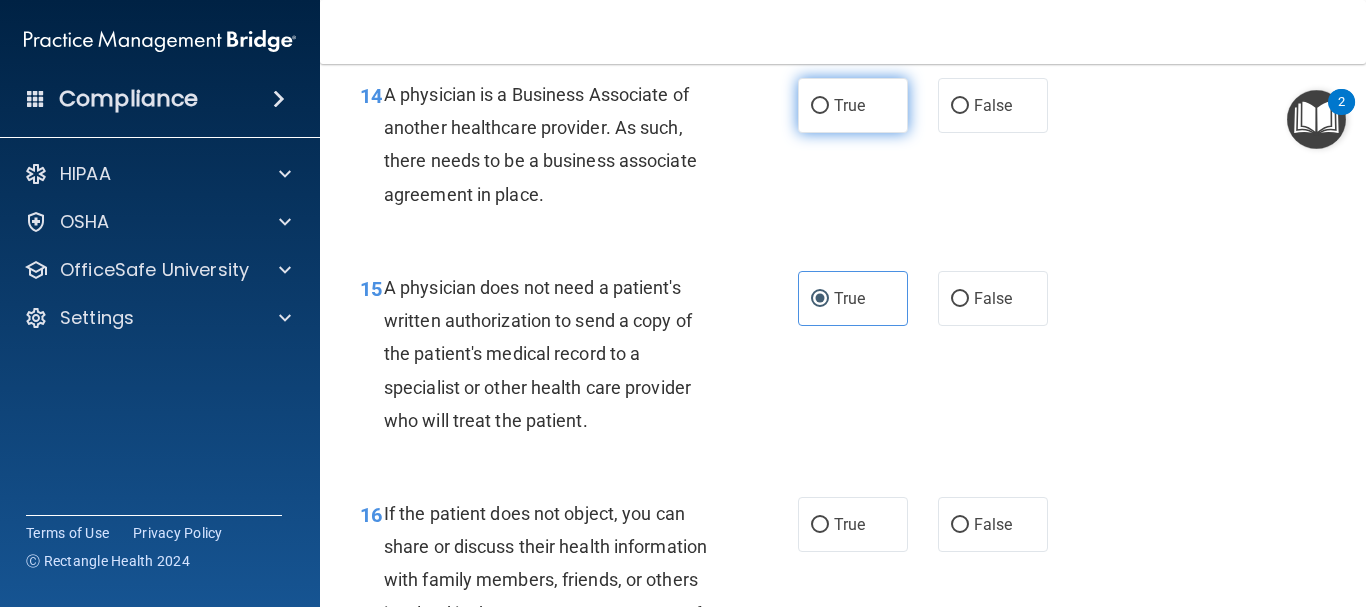 click on "True" at bounding box center [853, 105] 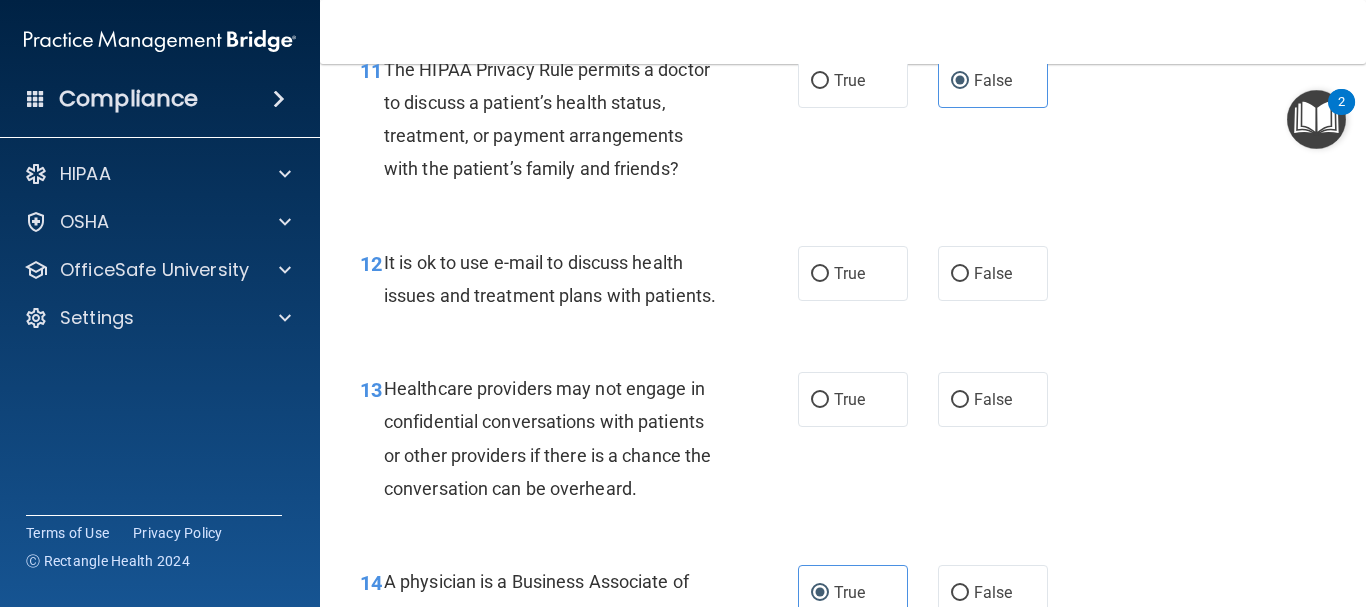 scroll, scrollTop: 2110, scrollLeft: 0, axis: vertical 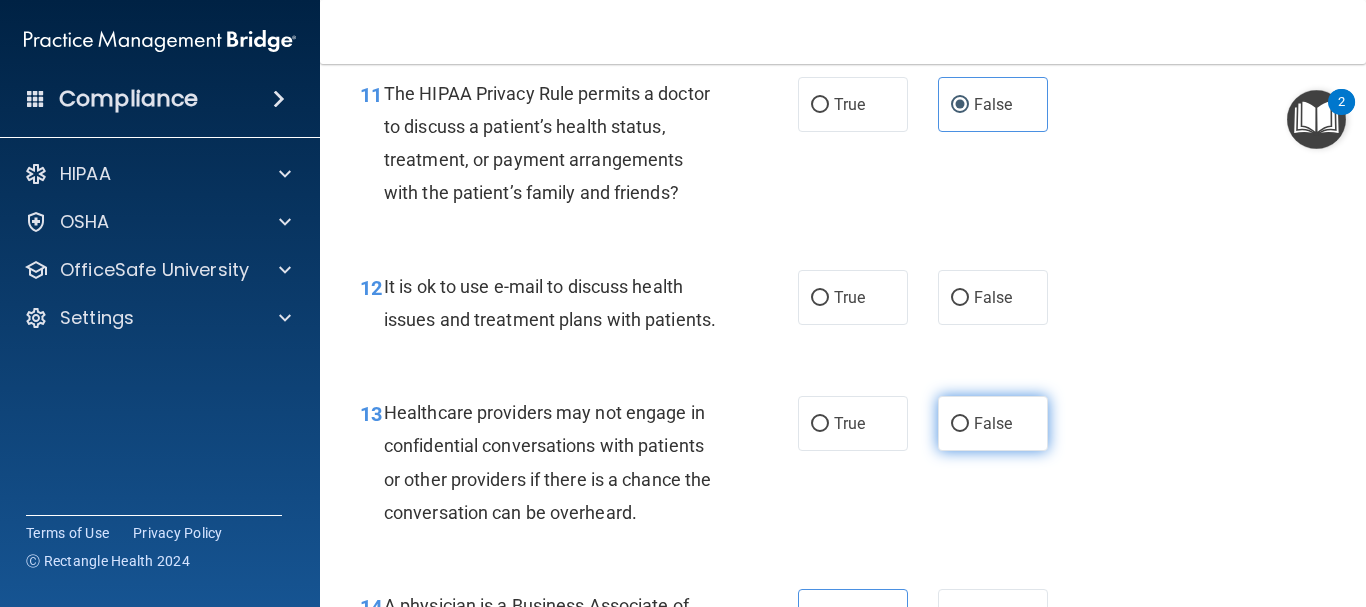 click on "False" at bounding box center [993, 423] 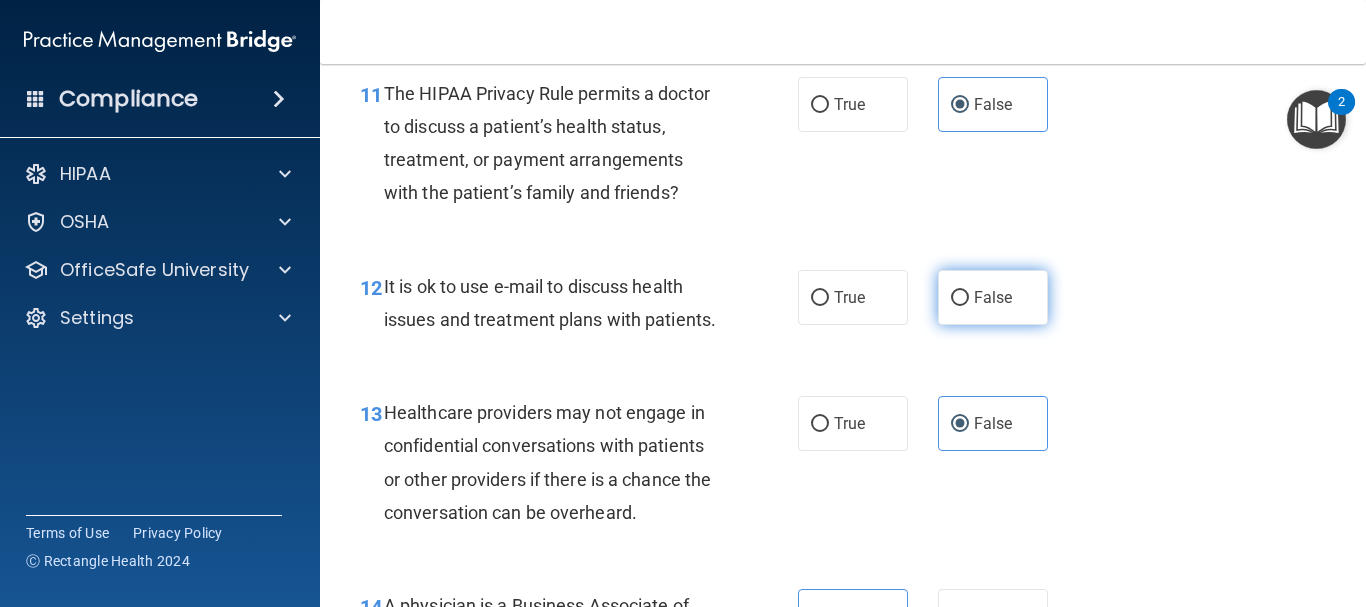 click on "False" at bounding box center (960, 298) 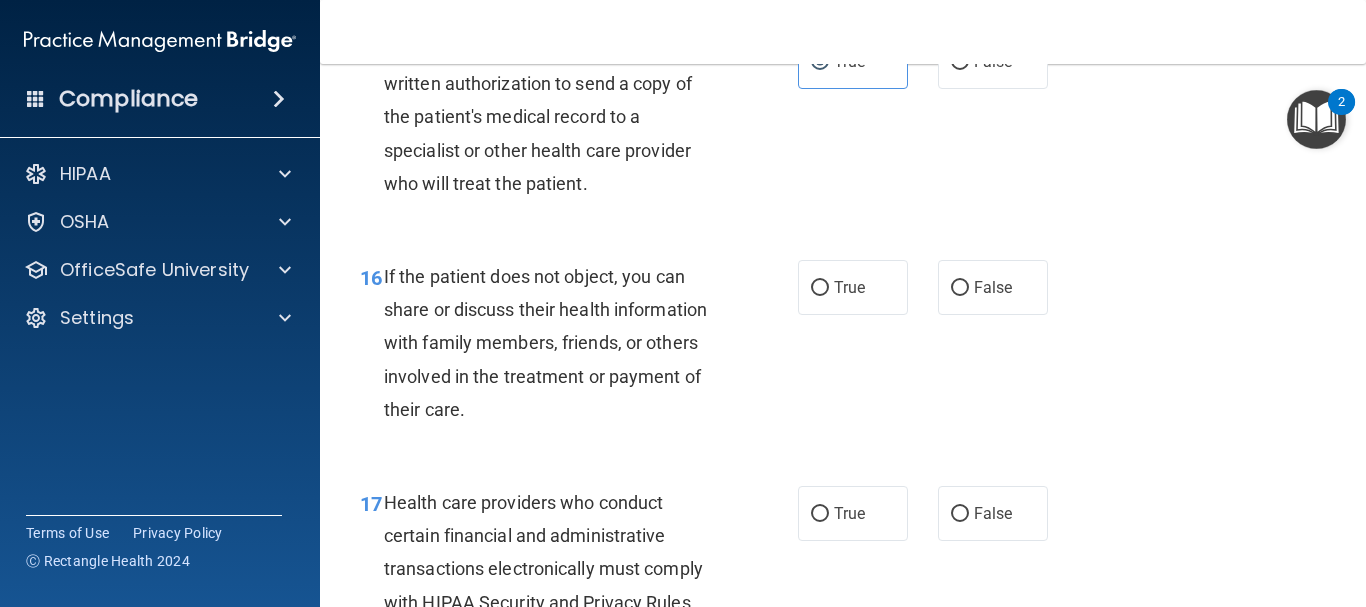 scroll, scrollTop: 2870, scrollLeft: 0, axis: vertical 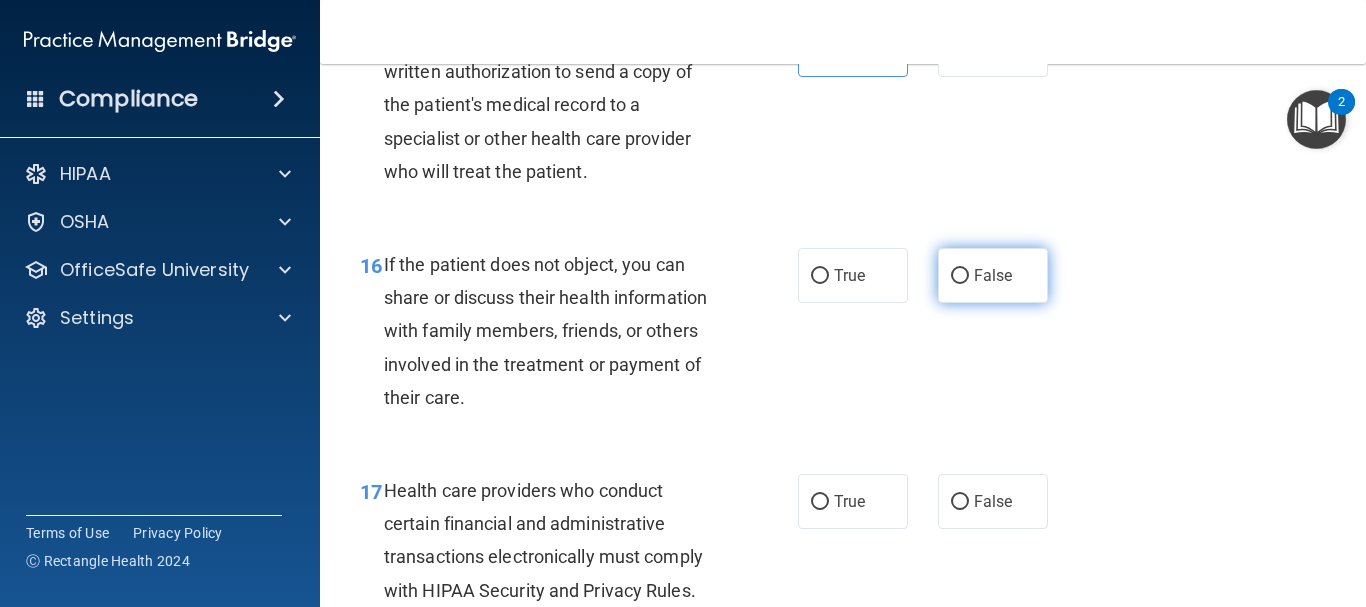 click on "False" at bounding box center (993, 275) 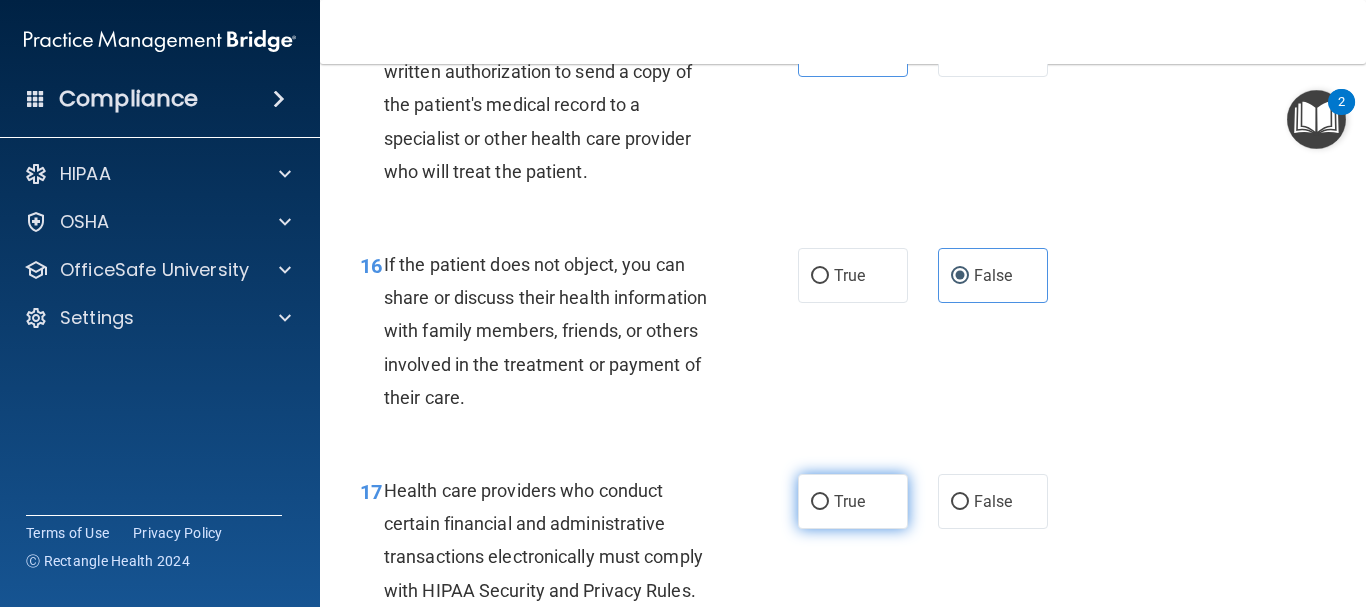 click on "True" at bounding box center (853, 501) 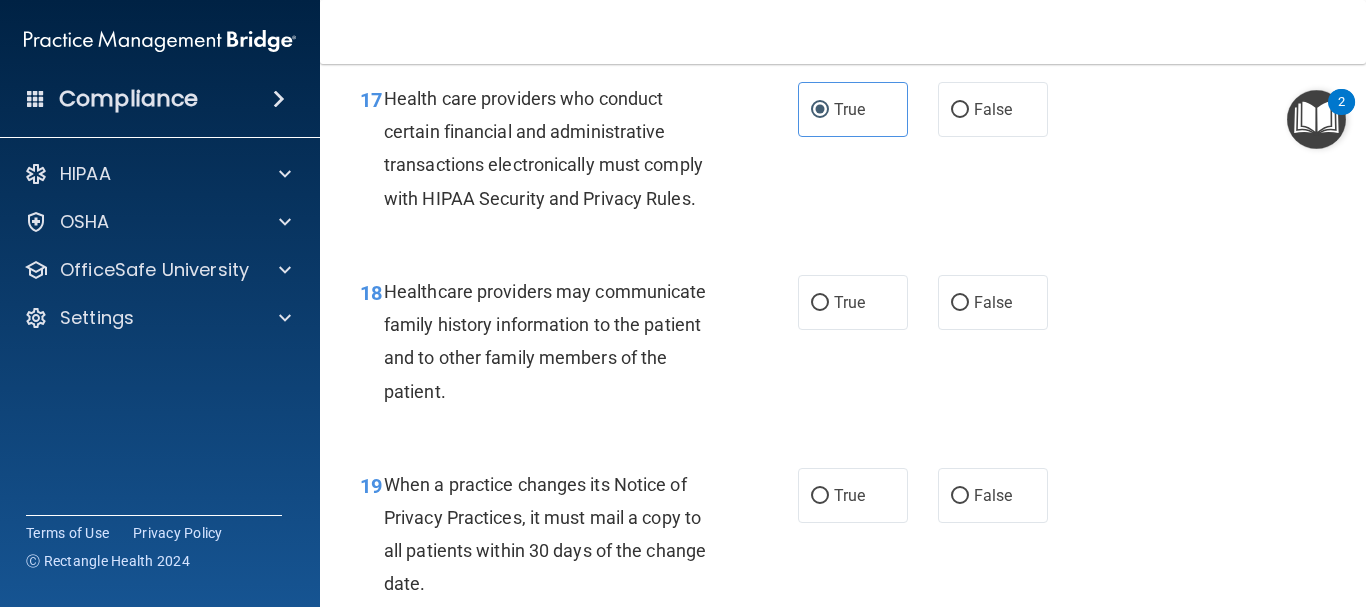 scroll, scrollTop: 3310, scrollLeft: 0, axis: vertical 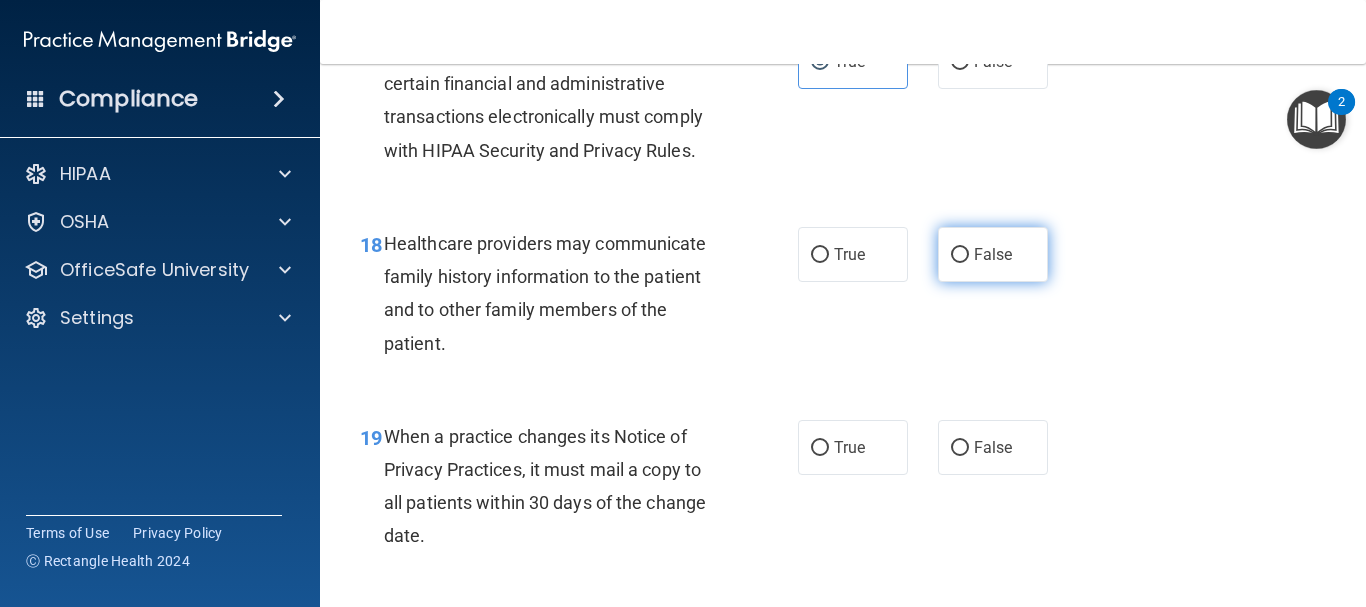 click on "False" at bounding box center (993, 254) 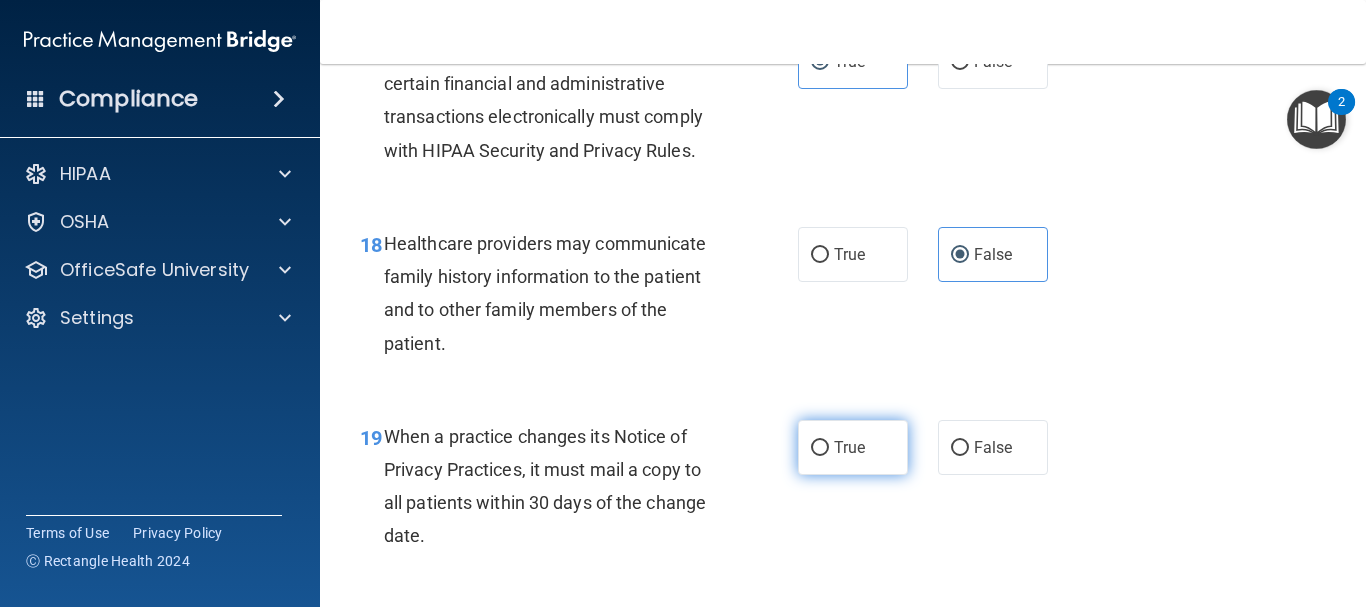 click on "True" at bounding box center (853, 447) 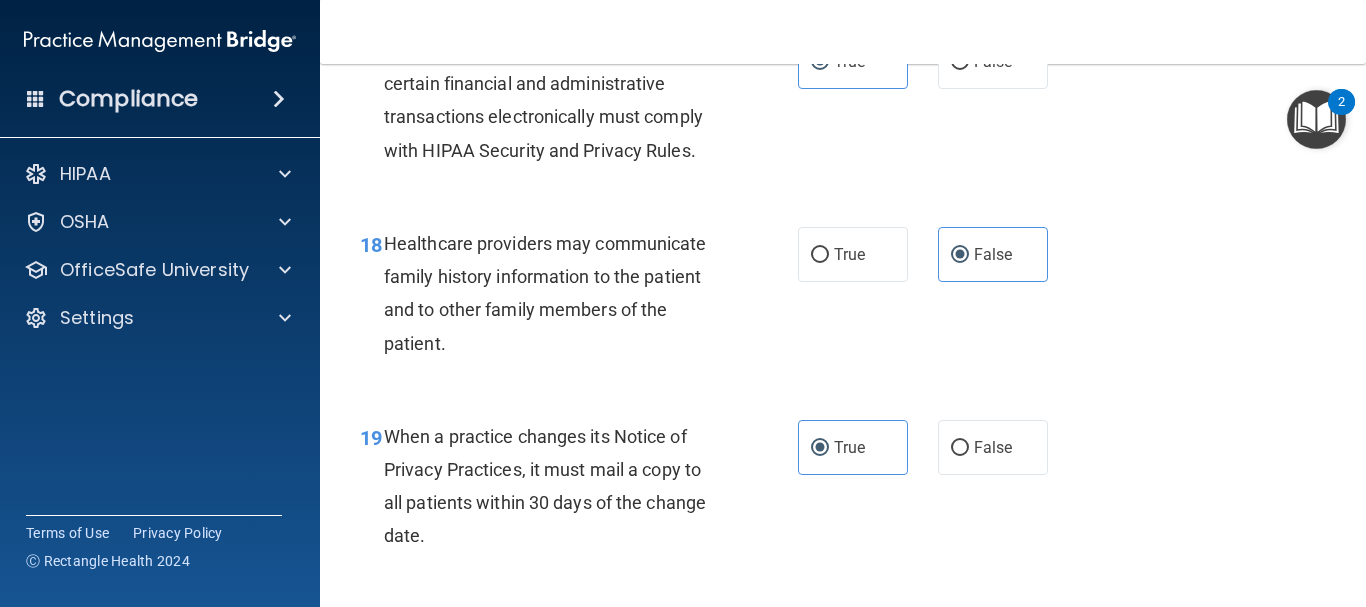 click on "-                The HIPAA Quiz #2         This quiz doesn’t expire until 05/26/2025. Are you sure you want to take this quiz now?   Take the quiz anyway!                       01       A business associate agreement is required with organizations or persons where inadvertent contact with protected health information may result.  Like in the case of janitorial services?                 True           False                       02       The HIPAA Privacy Rule permits a covered entity to disclose protected health information about a decedent to family members or other persons involved in the care of the decedent?                 True           False                       03       A practice is not required to disclose protected health information to law enforcement officials without the patient’s consent when the practice receives  a court order or subpoena.                 True           False                       04                       True           False                       05" at bounding box center [843, 335] 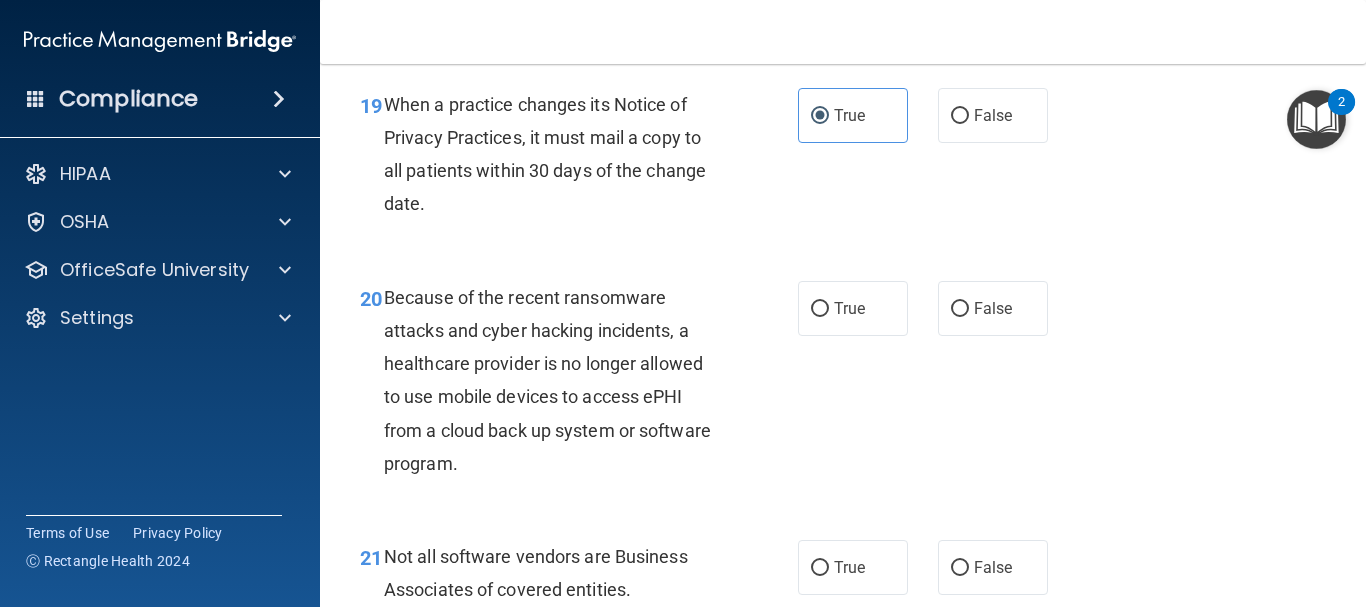 scroll, scrollTop: 3726, scrollLeft: 0, axis: vertical 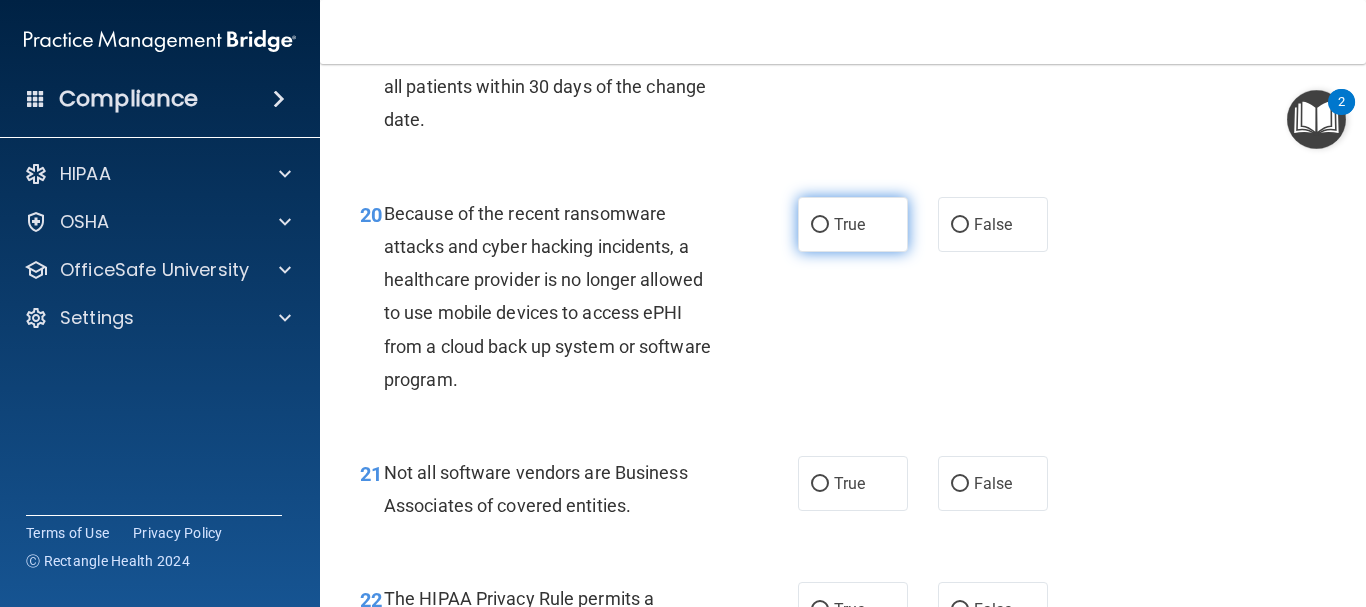 click on "True" at bounding box center [820, 225] 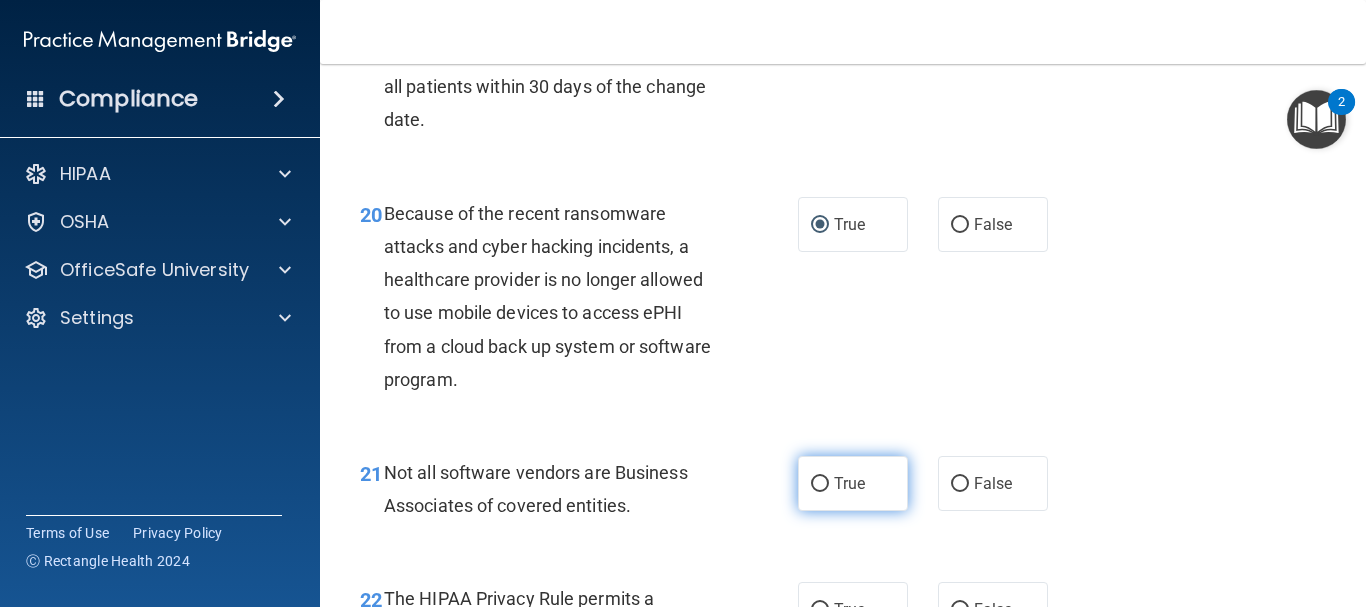 click on "True" at bounding box center [820, 484] 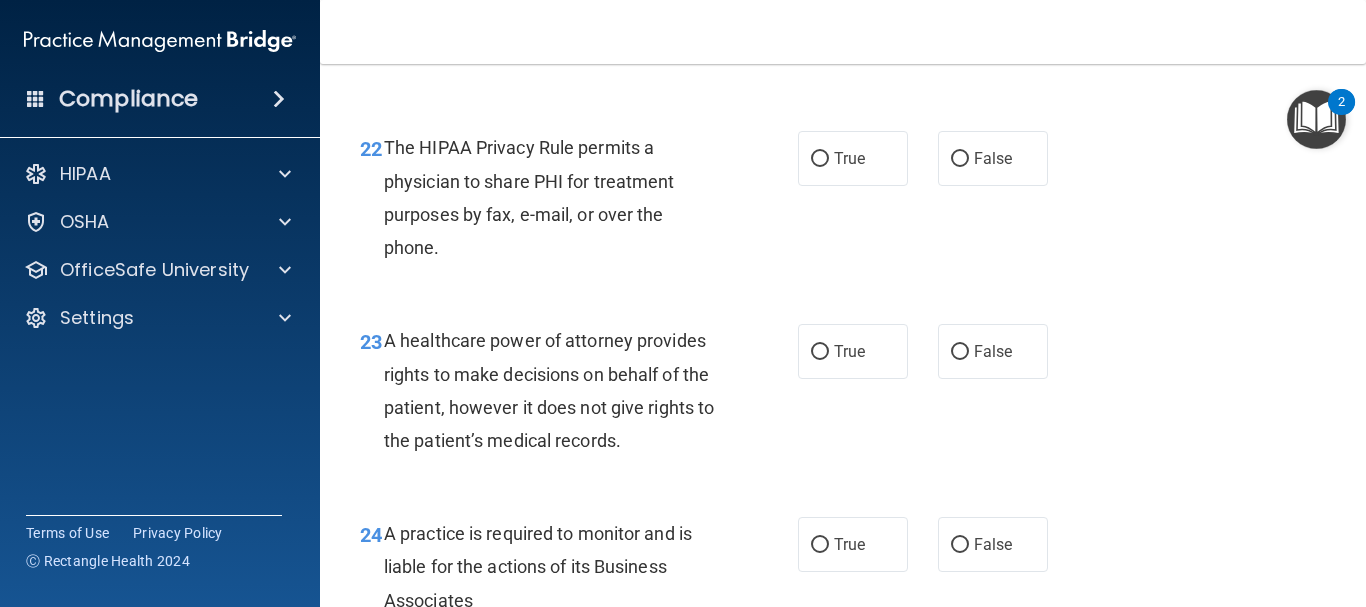 scroll, scrollTop: 4189, scrollLeft: 0, axis: vertical 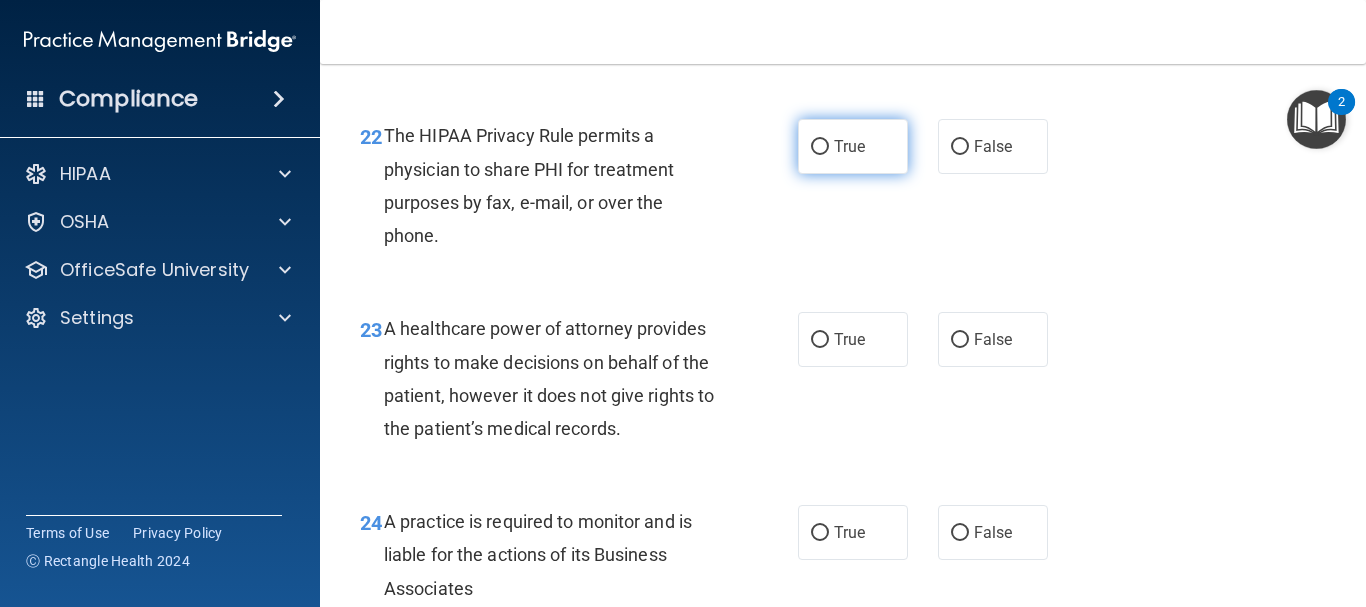 click on "True" at bounding box center (820, 147) 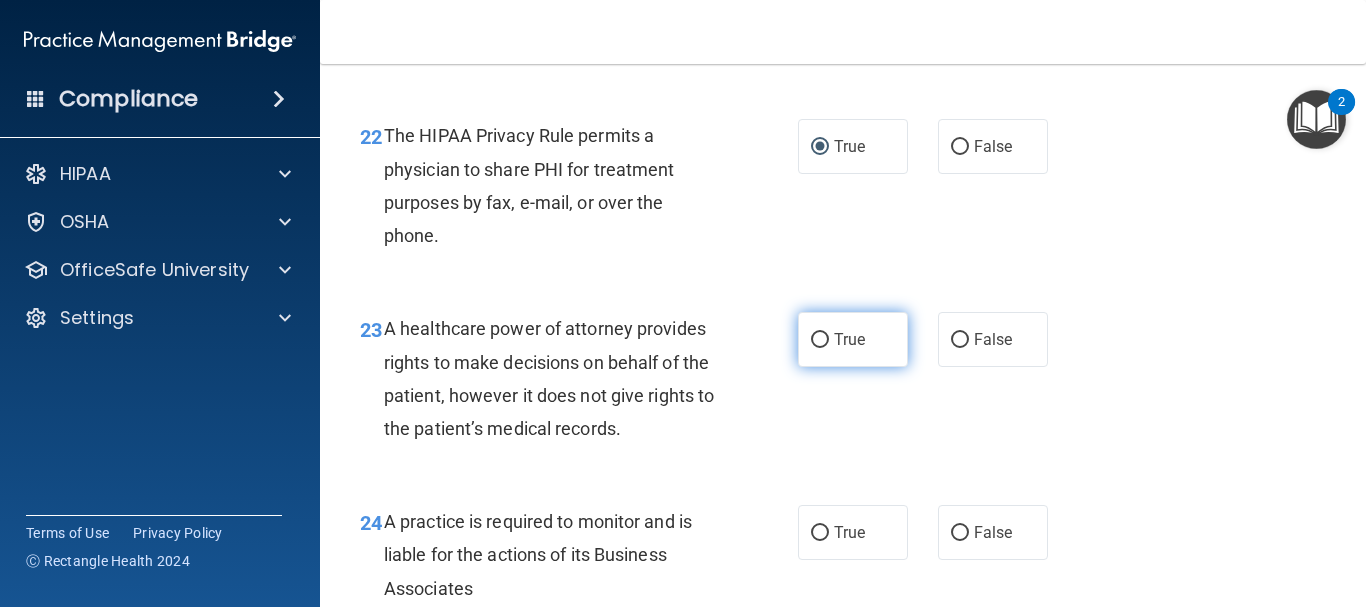 click on "True" at bounding box center (853, 339) 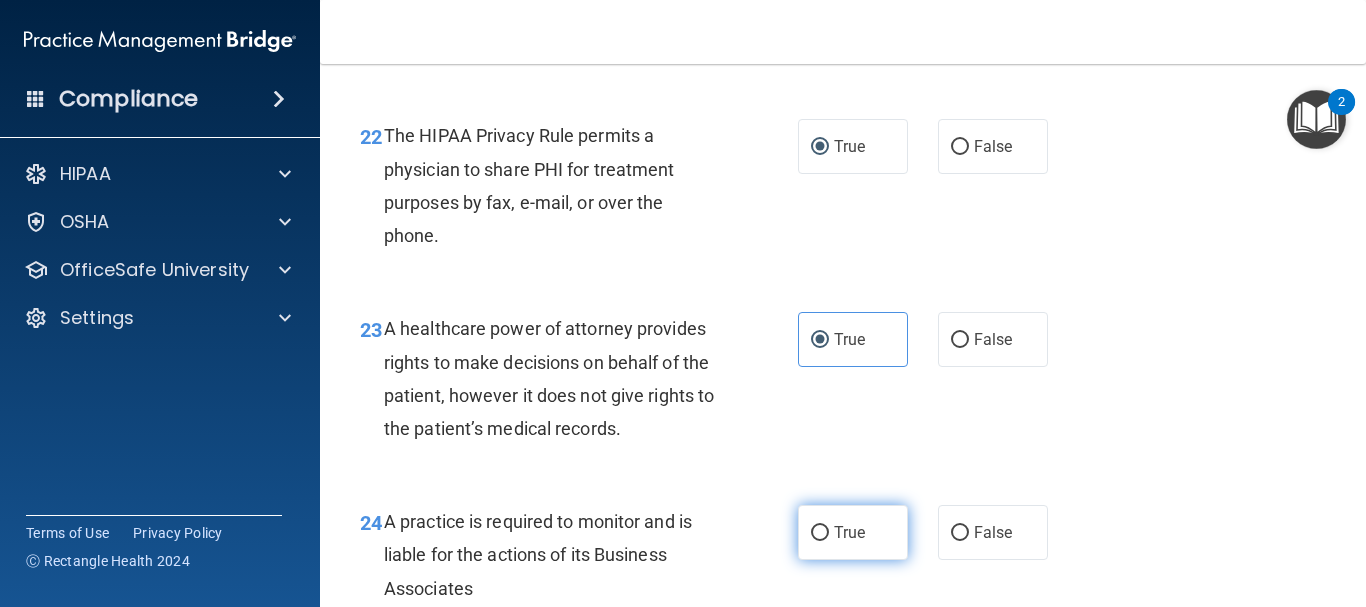 click on "True" at bounding box center (853, 532) 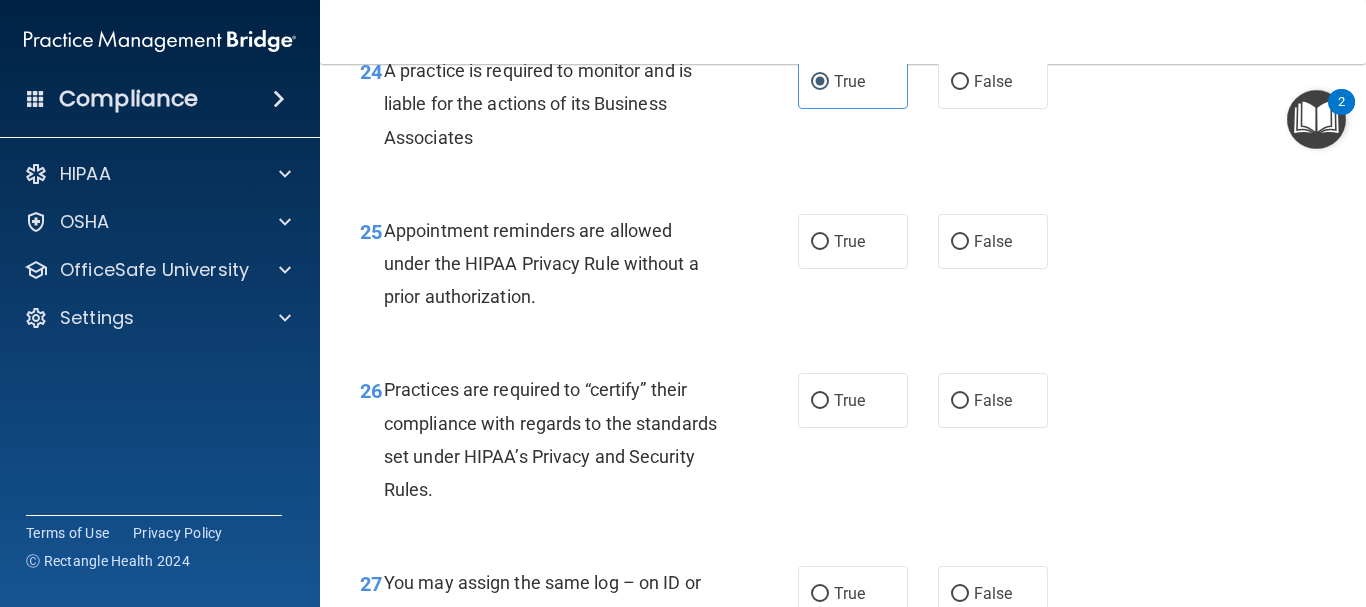 scroll, scrollTop: 4652, scrollLeft: 0, axis: vertical 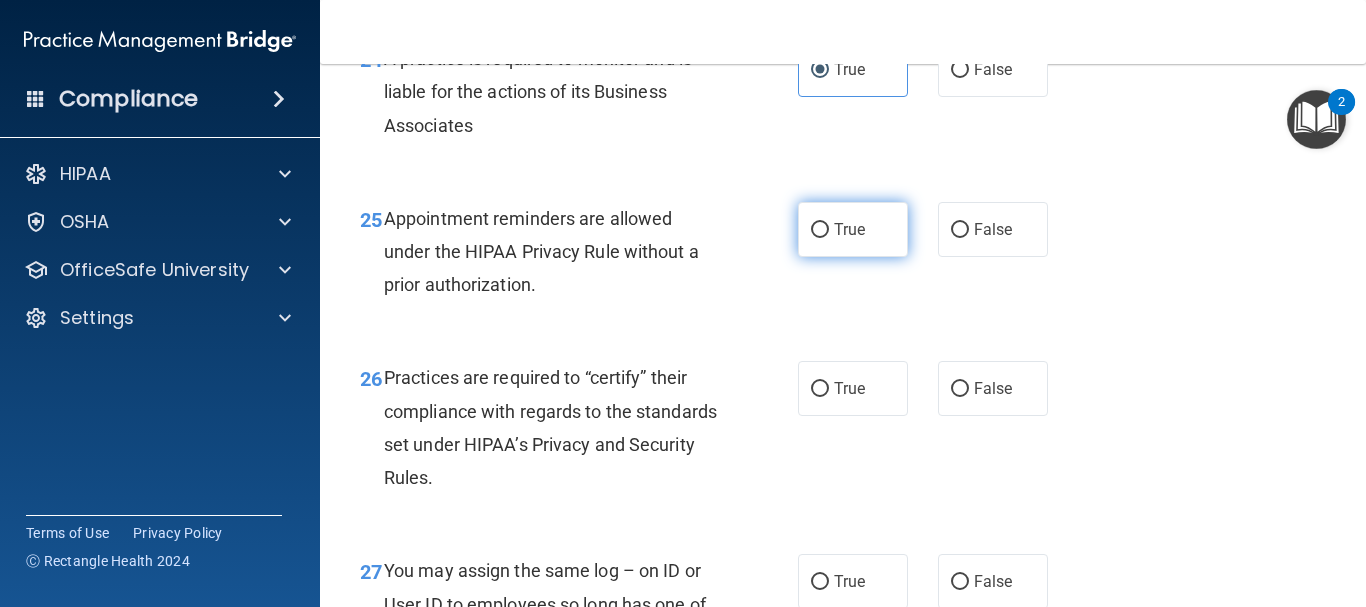click on "True" at bounding box center [820, 230] 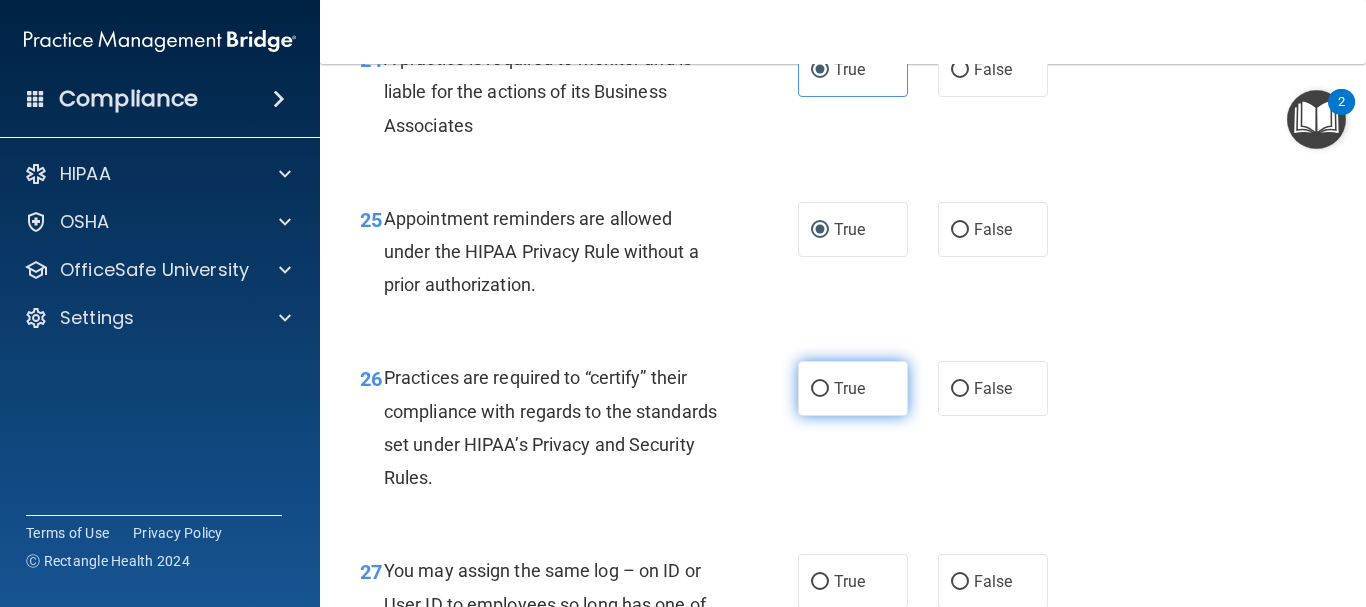 click on "True" at bounding box center (853, 388) 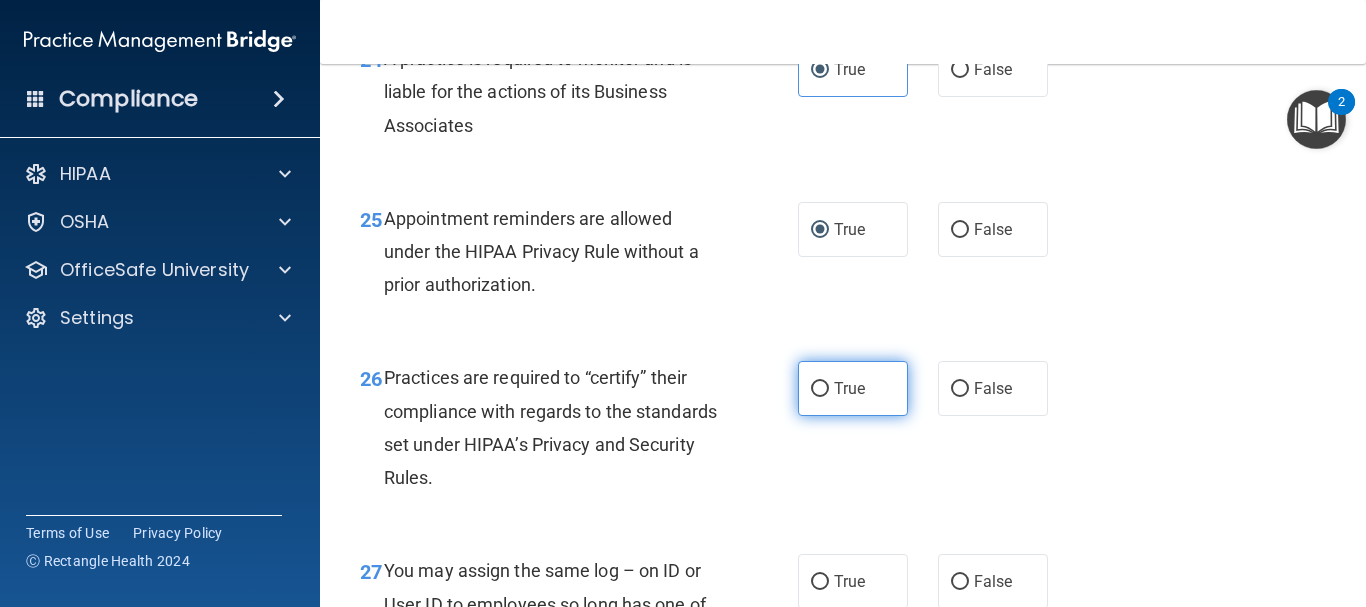 click on "True" at bounding box center [820, 389] 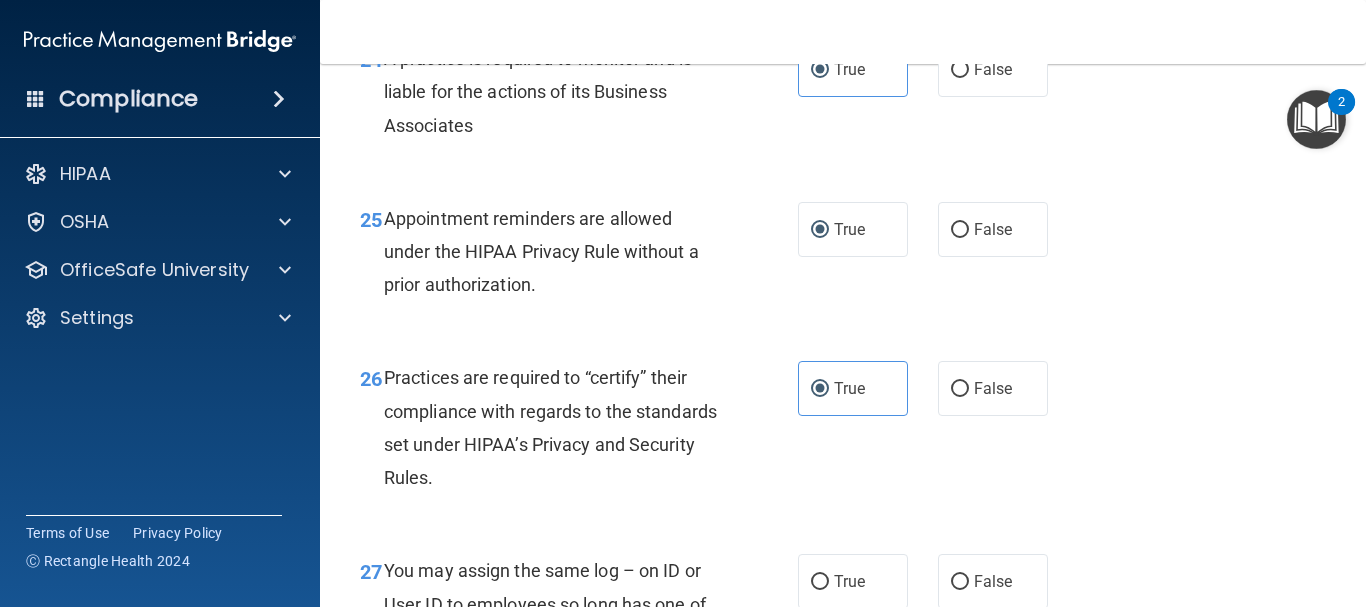 scroll, scrollTop: 5103, scrollLeft: 0, axis: vertical 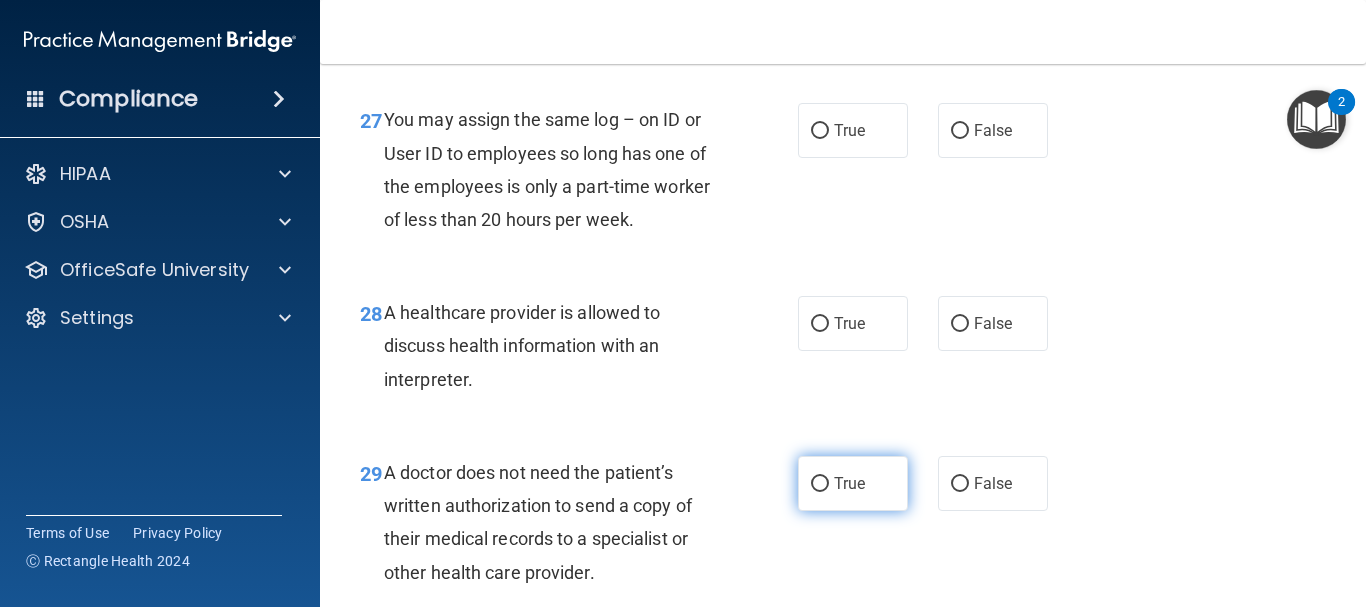 click on "True" at bounding box center [853, 483] 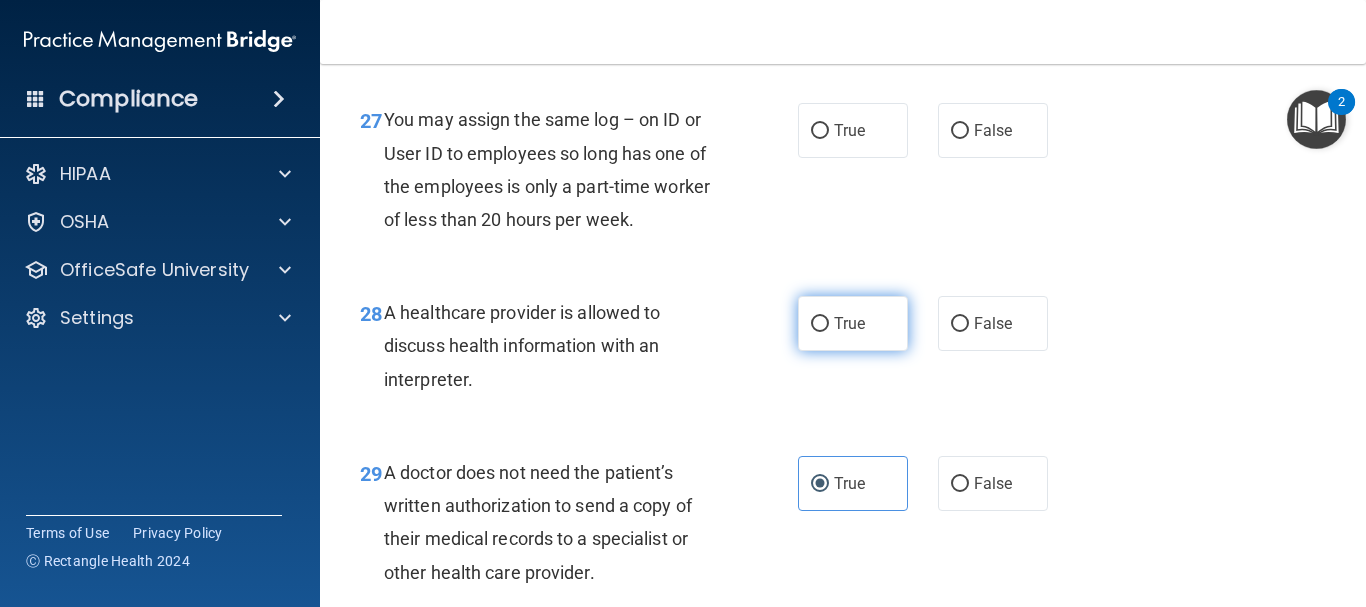 click on "True" at bounding box center [849, 323] 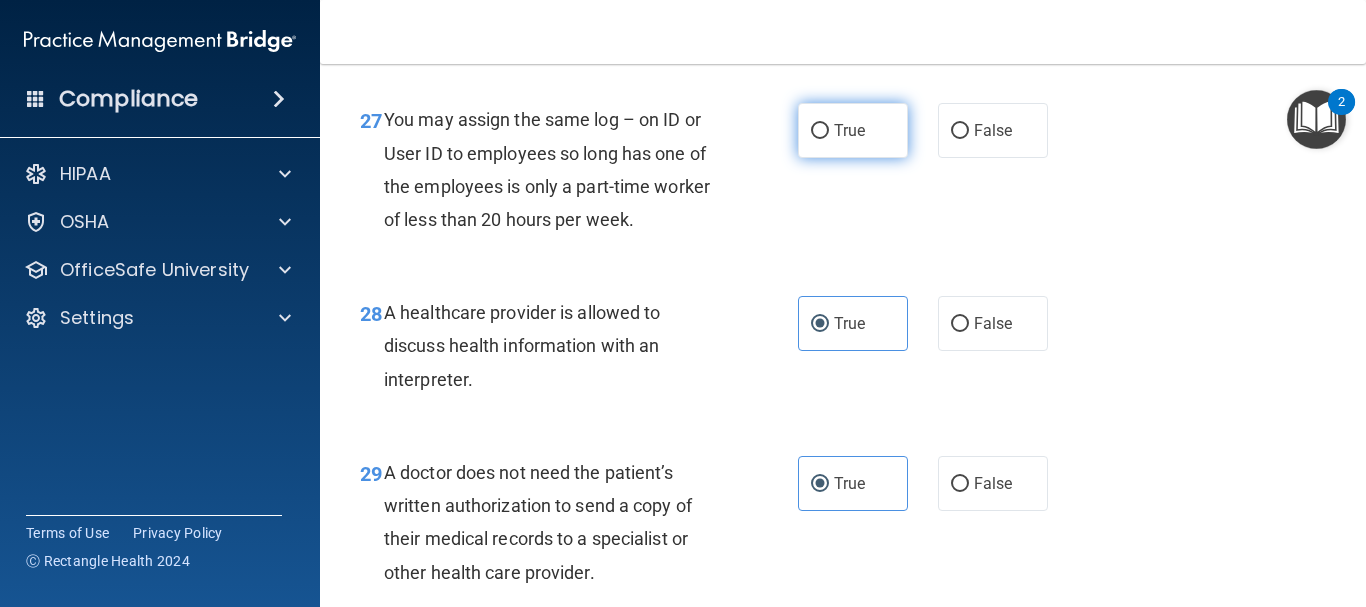 click on "True" at bounding box center (849, 130) 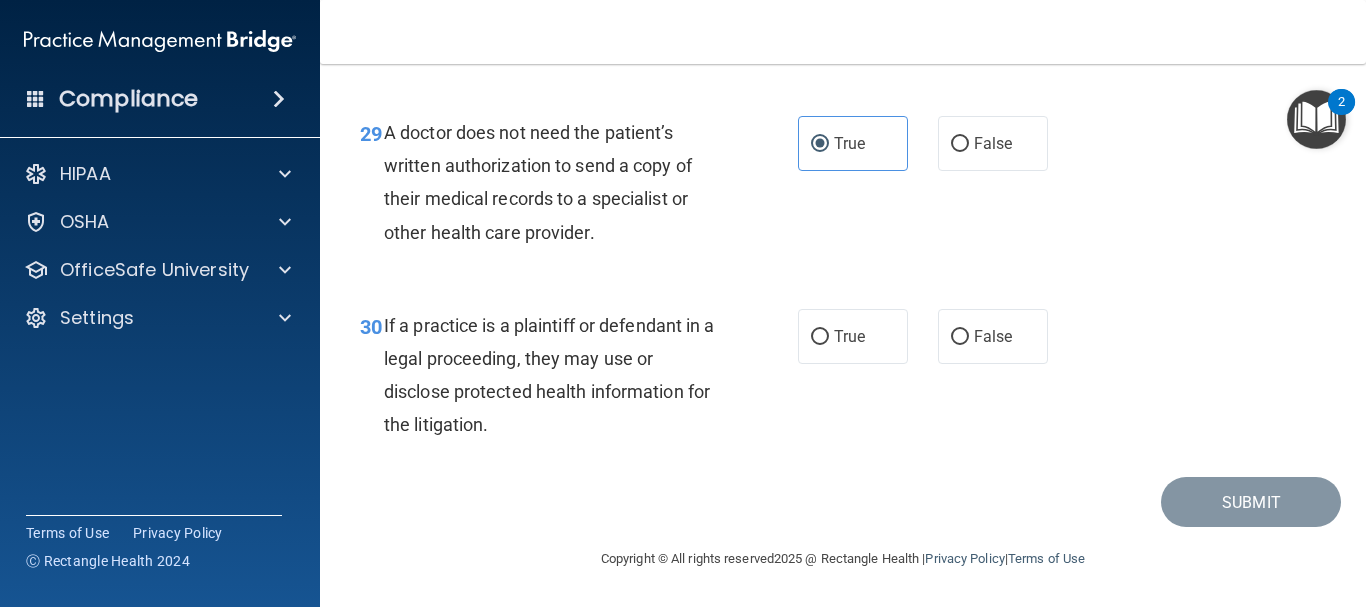 scroll, scrollTop: 5424, scrollLeft: 0, axis: vertical 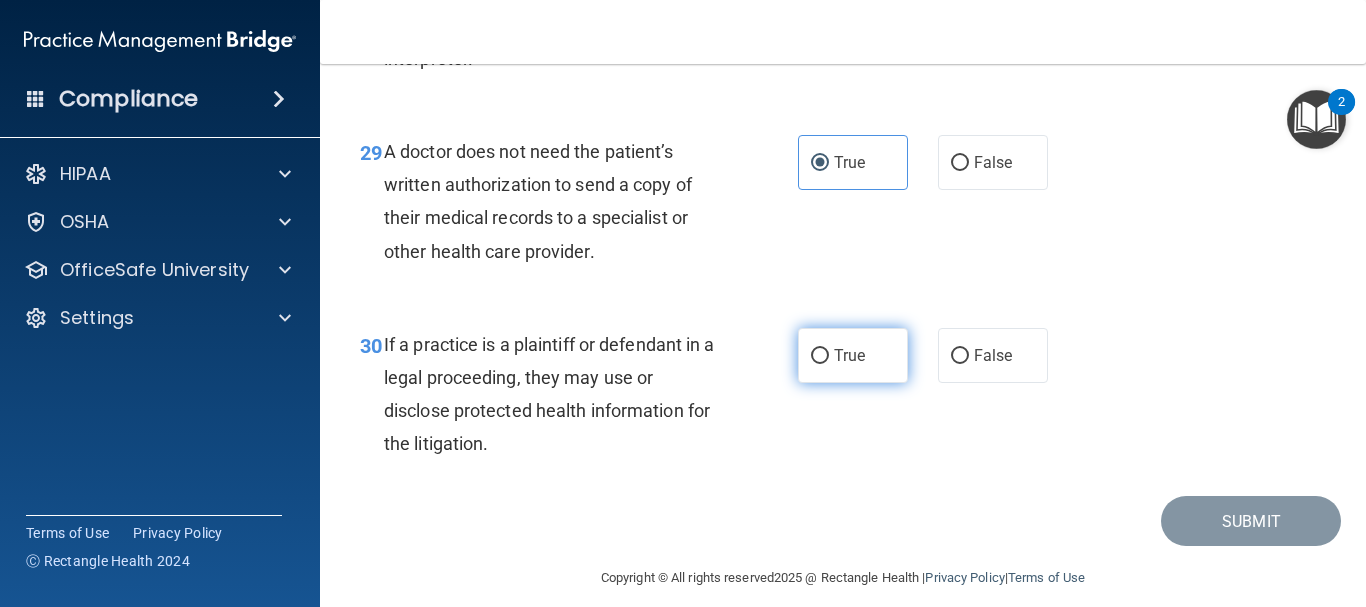 click on "True" at bounding box center (853, 355) 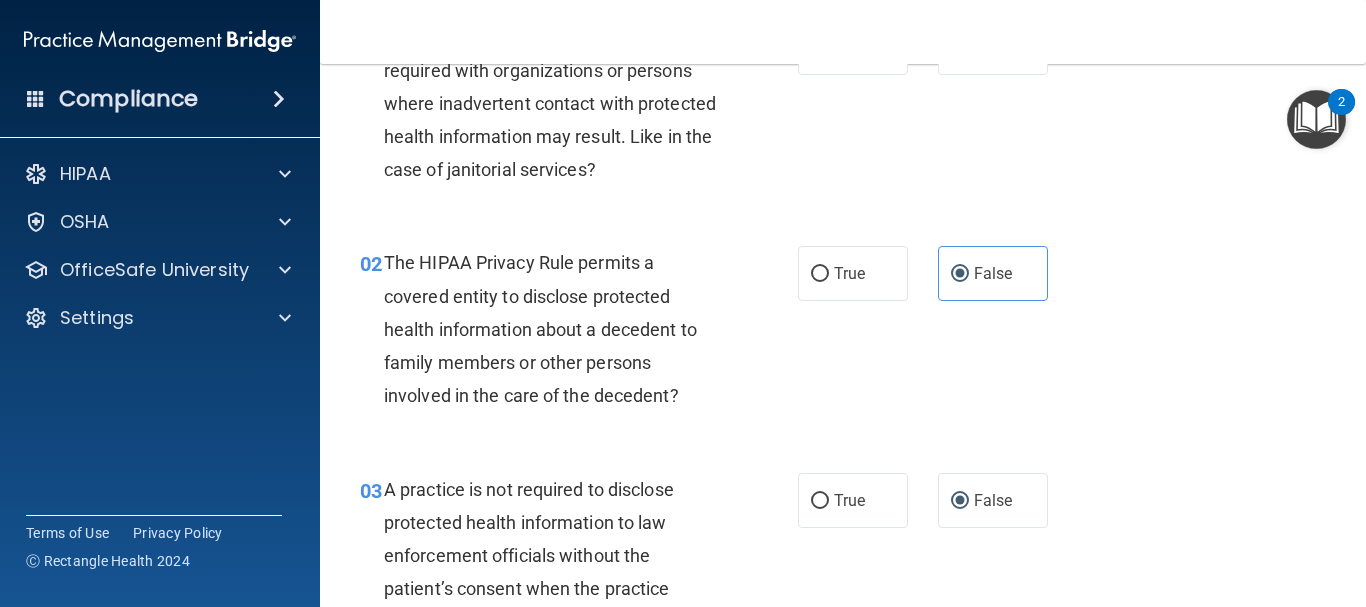 scroll, scrollTop: 0, scrollLeft: 0, axis: both 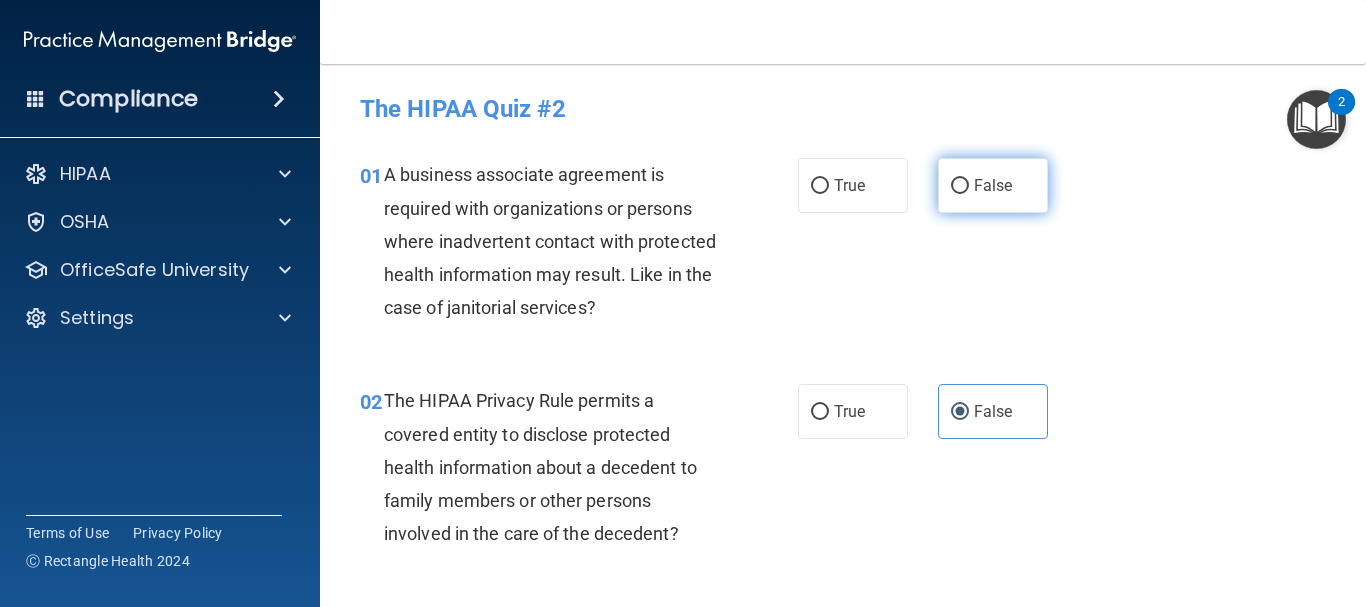 click on "False" at bounding box center [960, 186] 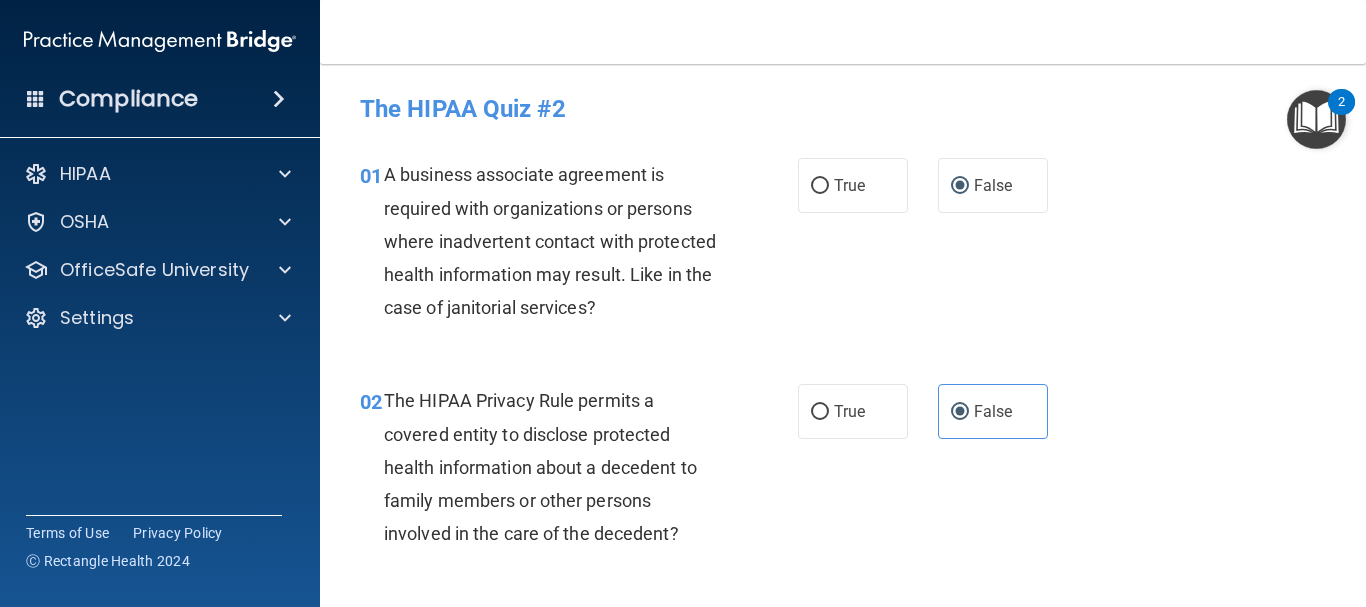 drag, startPoint x: 1359, startPoint y: 109, endPoint x: 1365, endPoint y: 319, distance: 210.0857 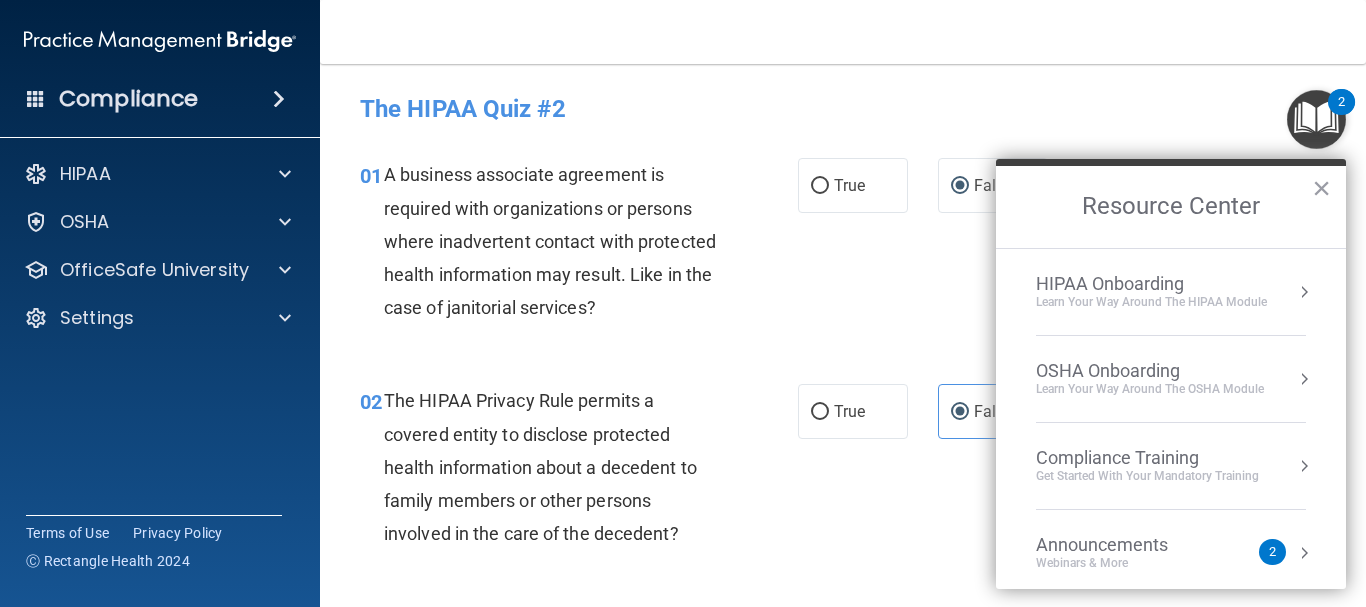 scroll, scrollTop: 475, scrollLeft: 0, axis: vertical 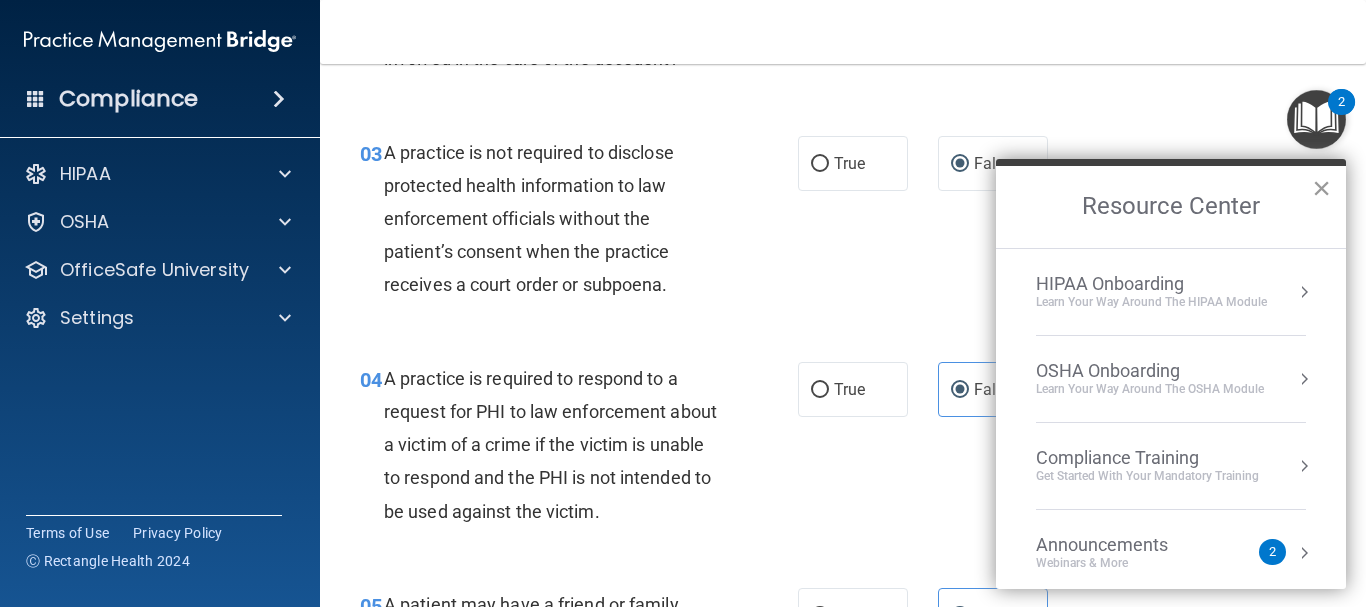 click on "×" at bounding box center (1321, 188) 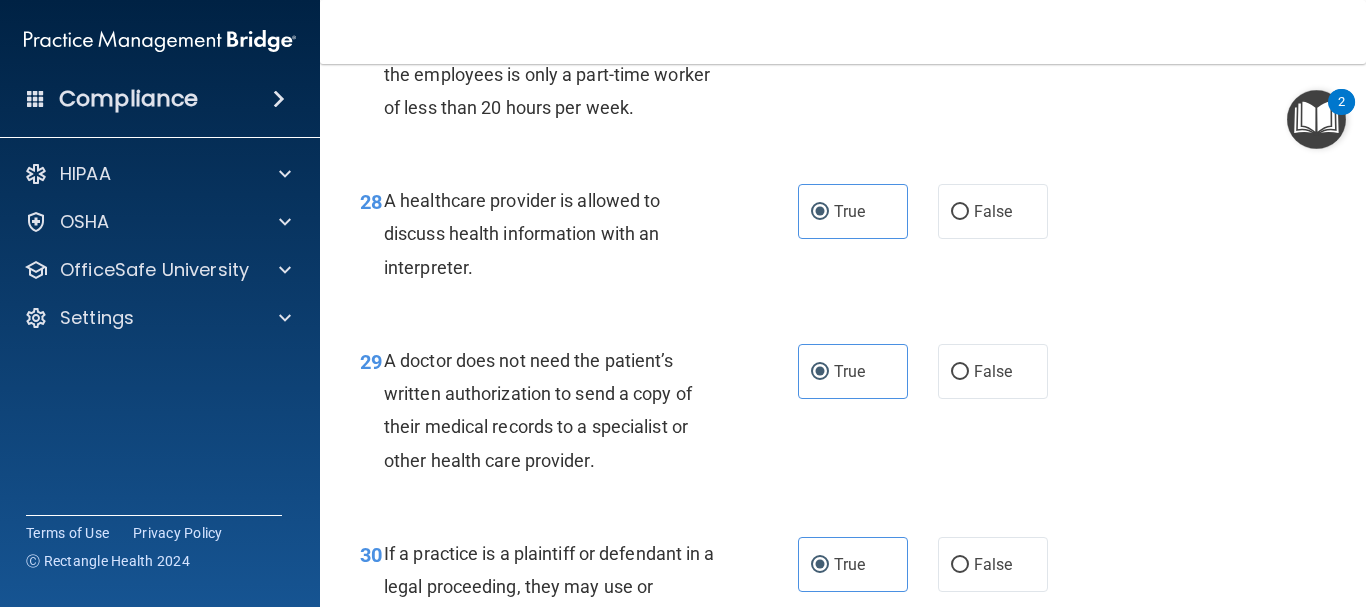 scroll, scrollTop: 5452, scrollLeft: 0, axis: vertical 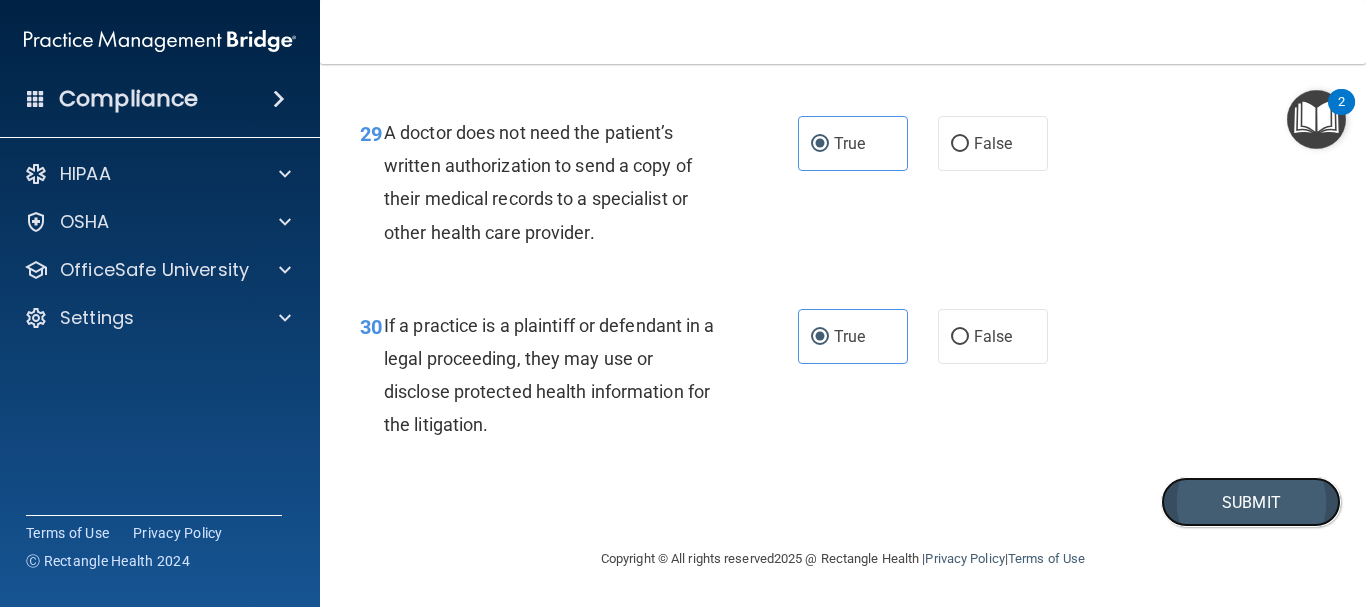 click on "Submit" at bounding box center [1251, 502] 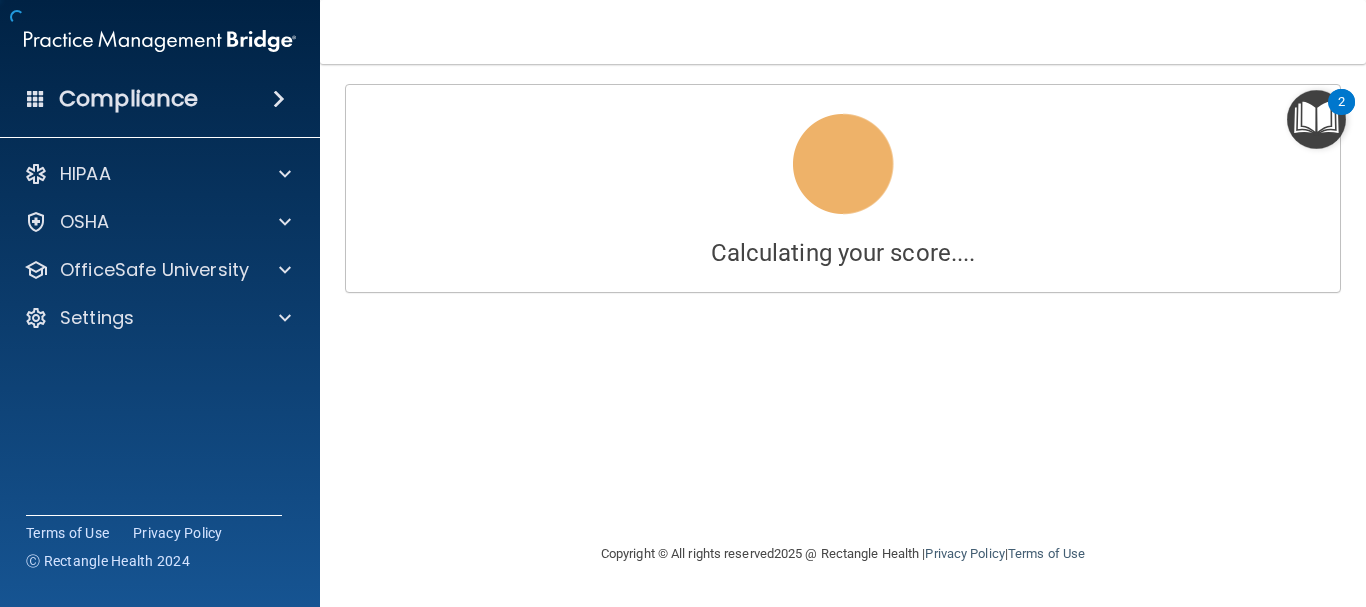 scroll, scrollTop: 0, scrollLeft: 0, axis: both 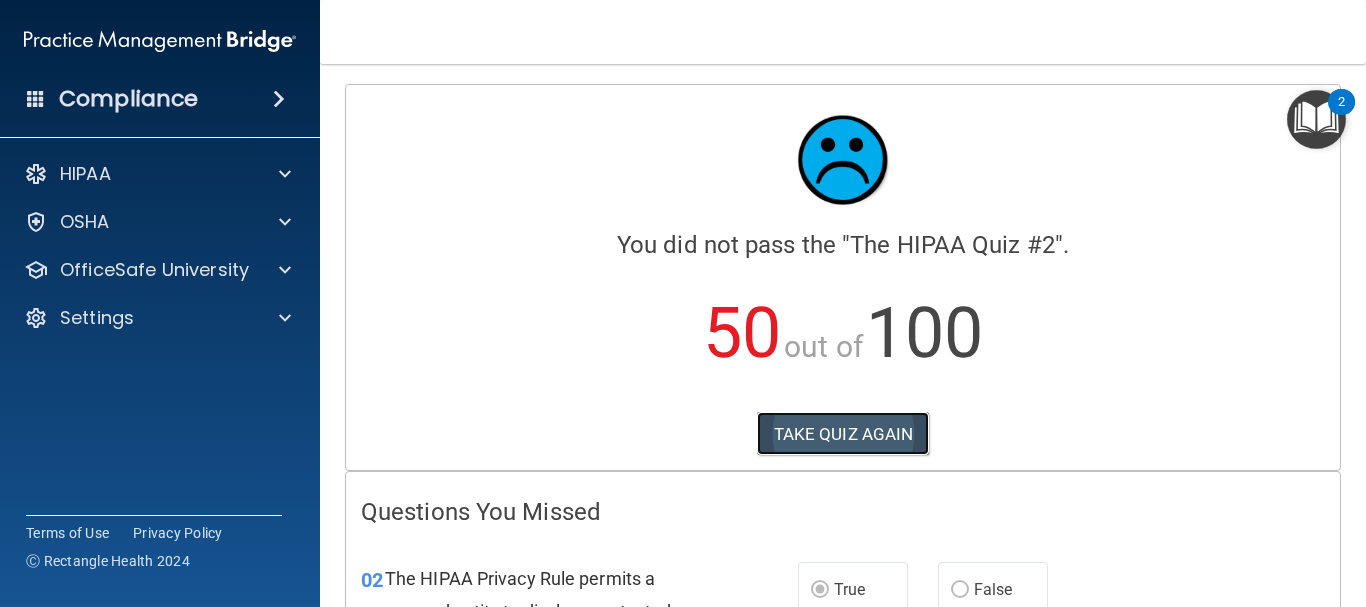 click on "TAKE QUIZ AGAIN" at bounding box center (843, 434) 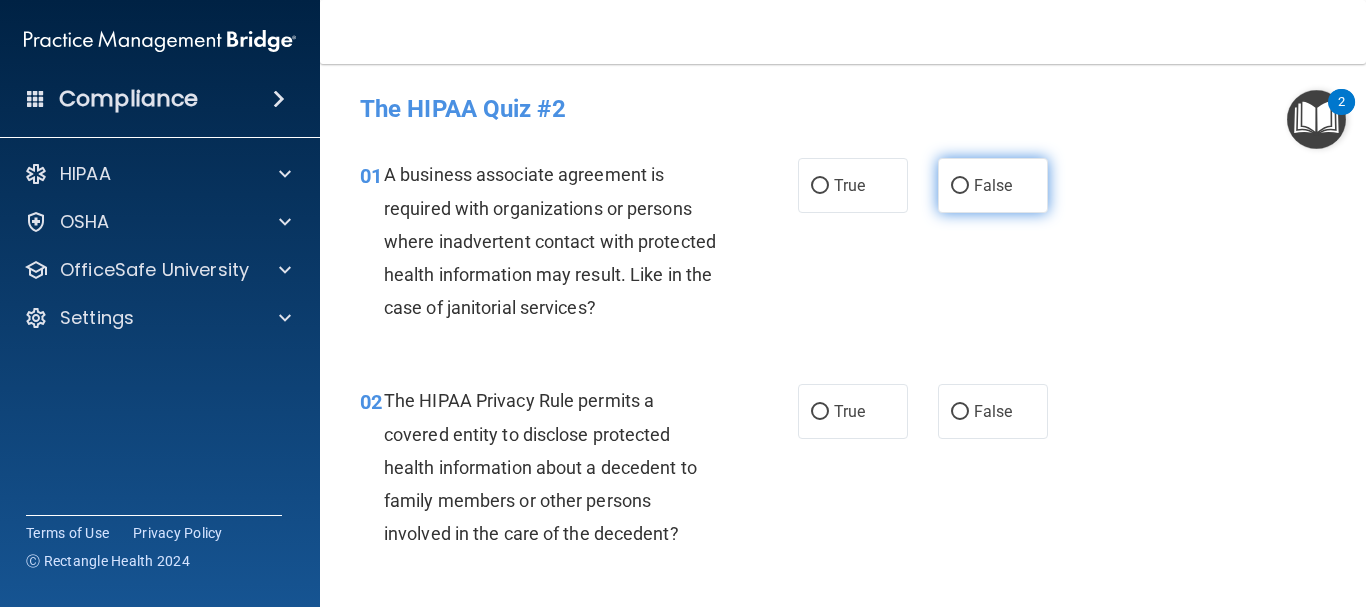 click on "False" at bounding box center (960, 186) 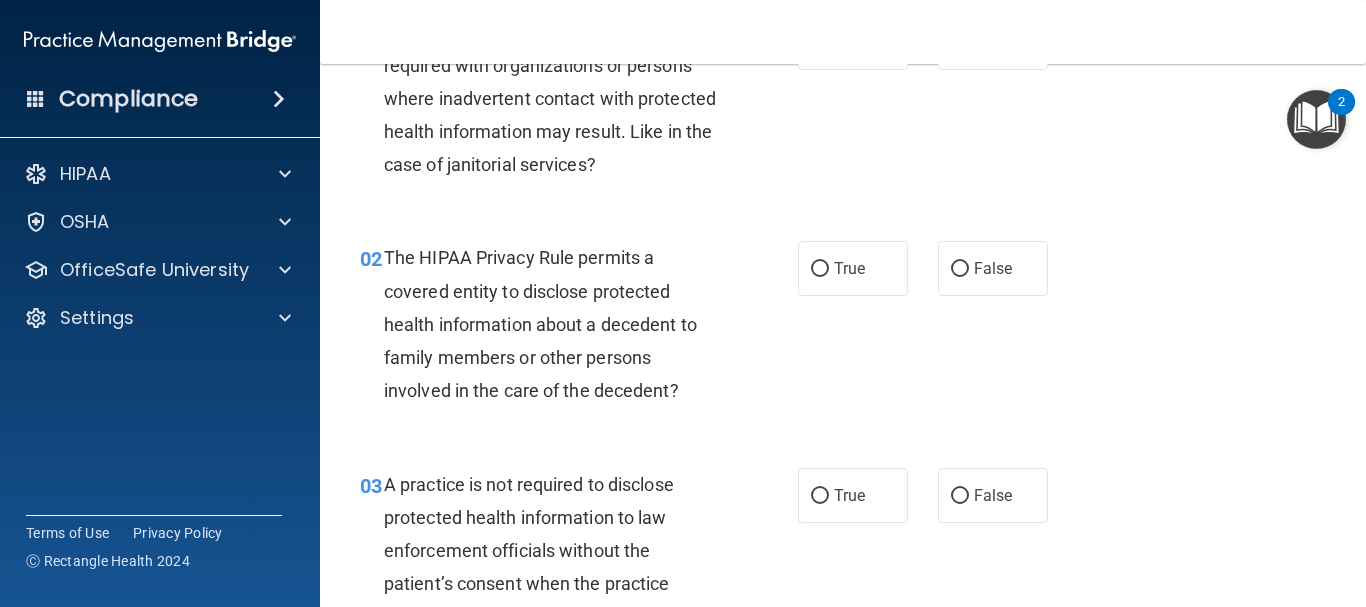 scroll, scrollTop: 178, scrollLeft: 0, axis: vertical 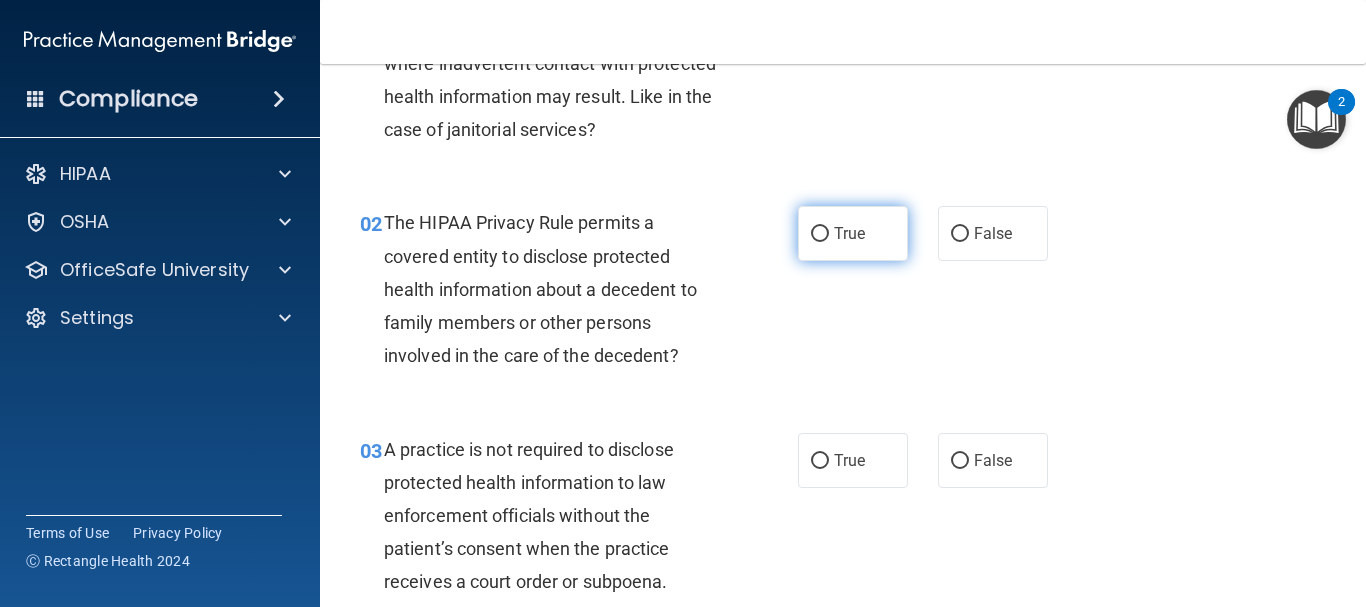 click on "True" at bounding box center (853, 233) 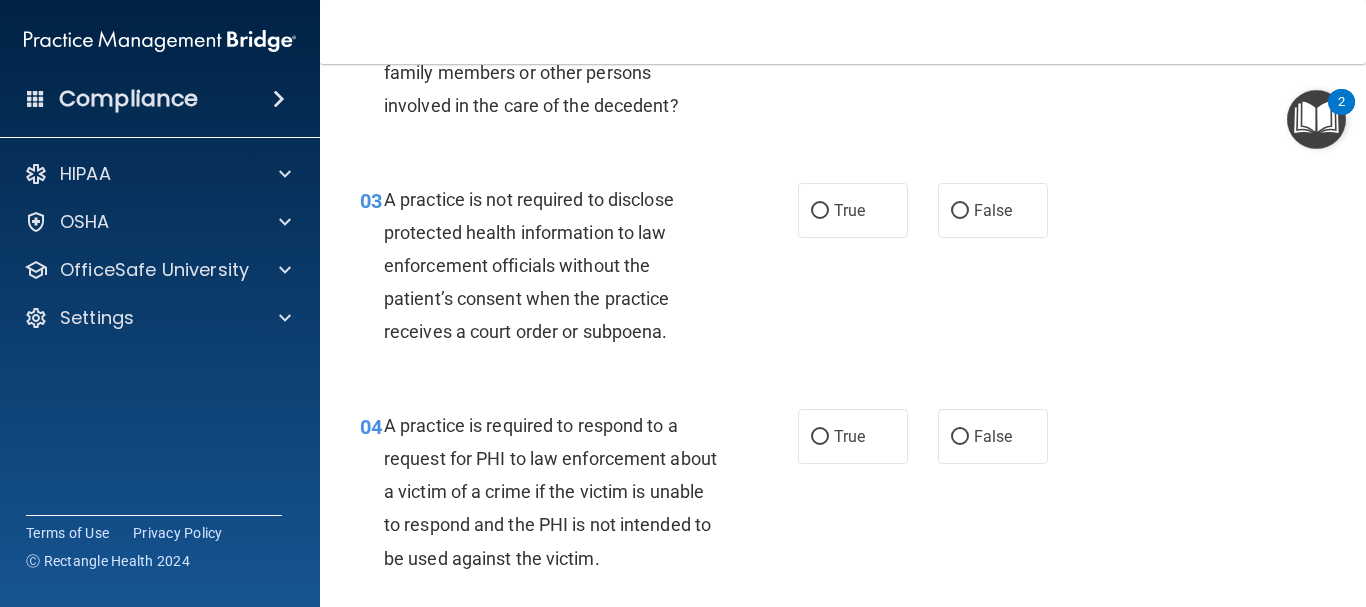 scroll, scrollTop: 475, scrollLeft: 0, axis: vertical 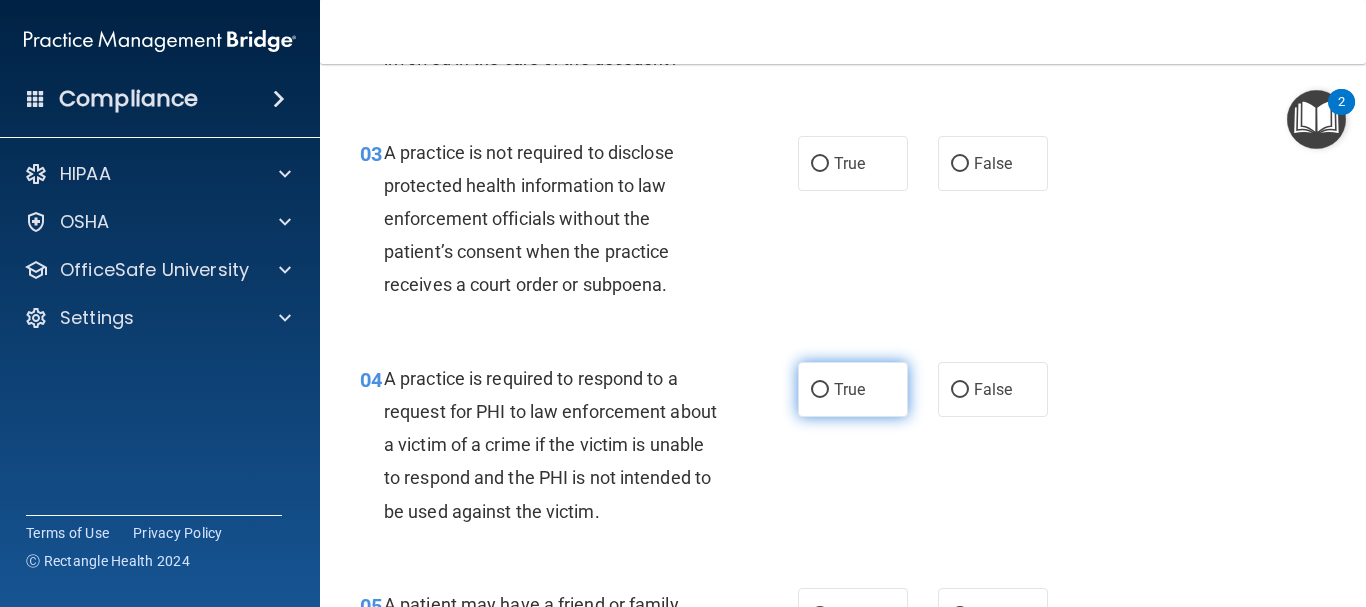 click on "True" at bounding box center [820, 390] 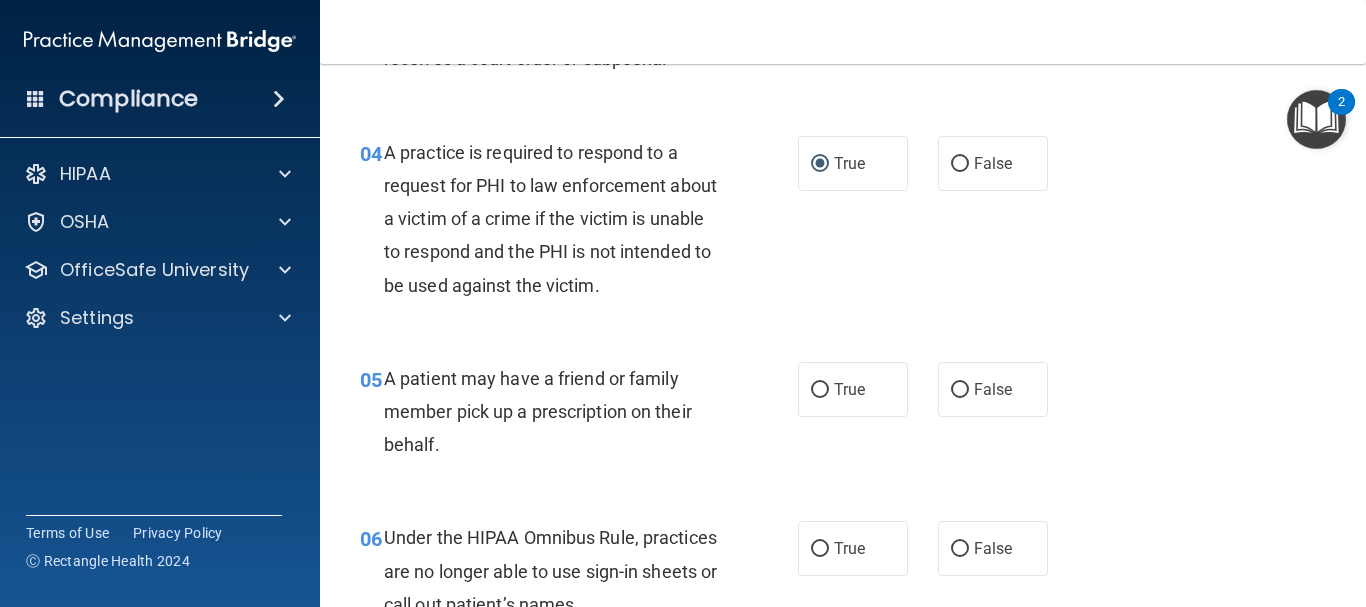 scroll, scrollTop: 772, scrollLeft: 0, axis: vertical 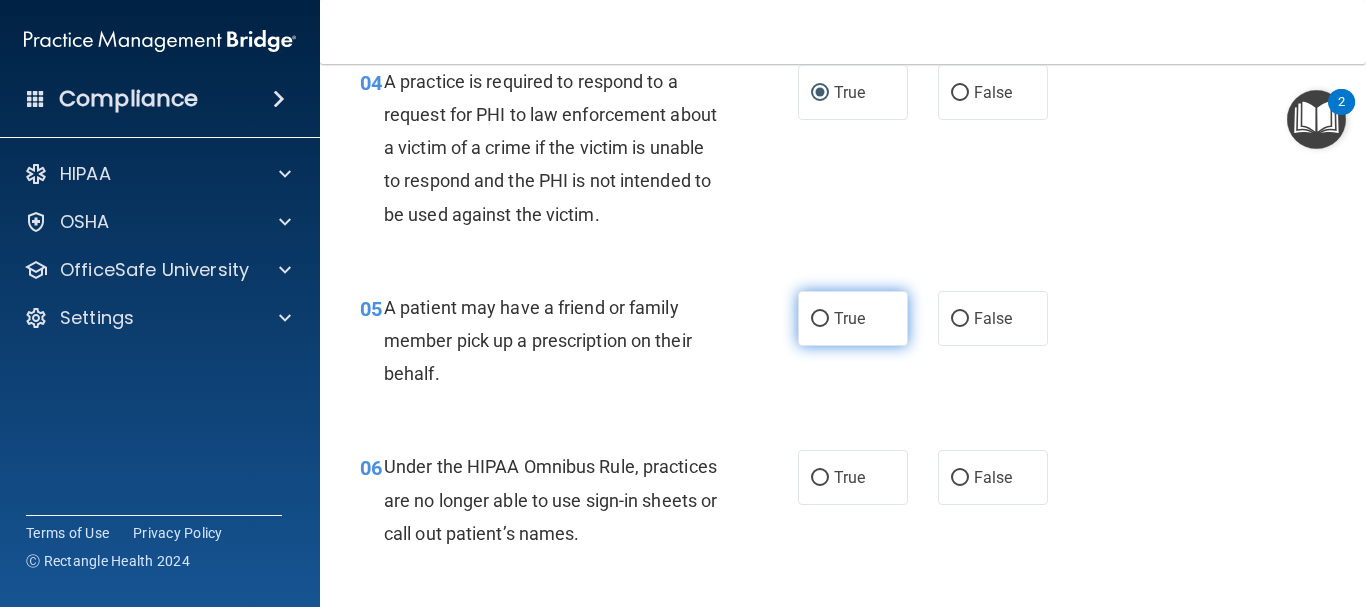 click on "True" at bounding box center [820, 319] 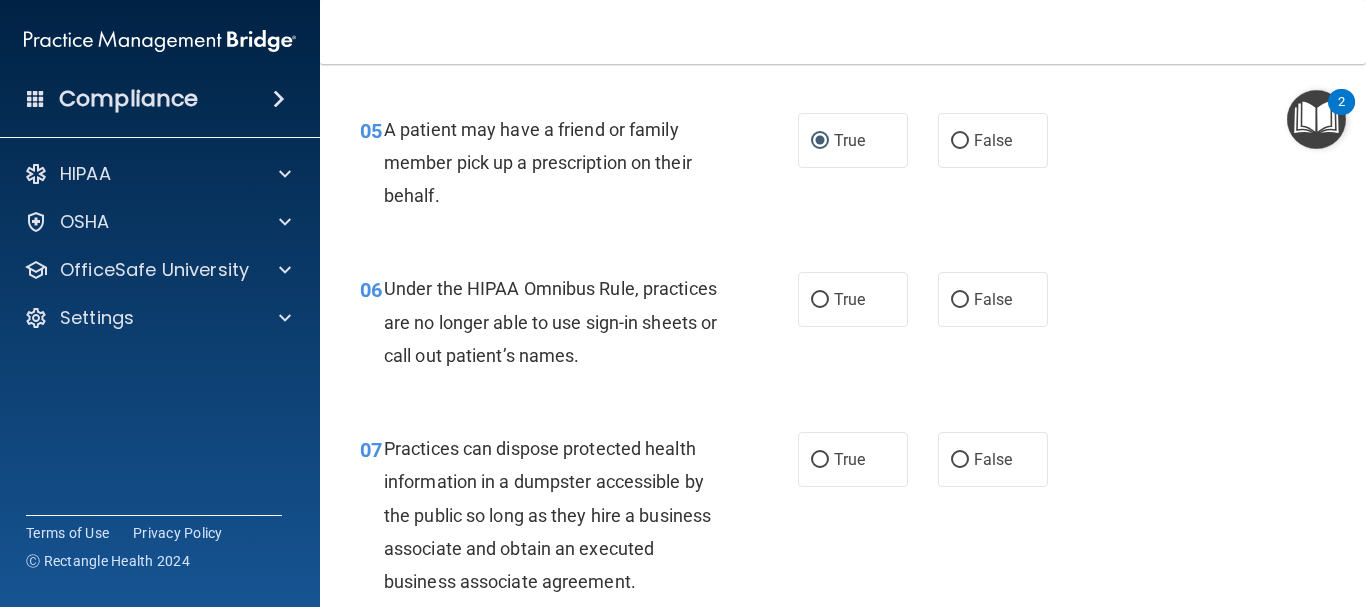 scroll, scrollTop: 962, scrollLeft: 0, axis: vertical 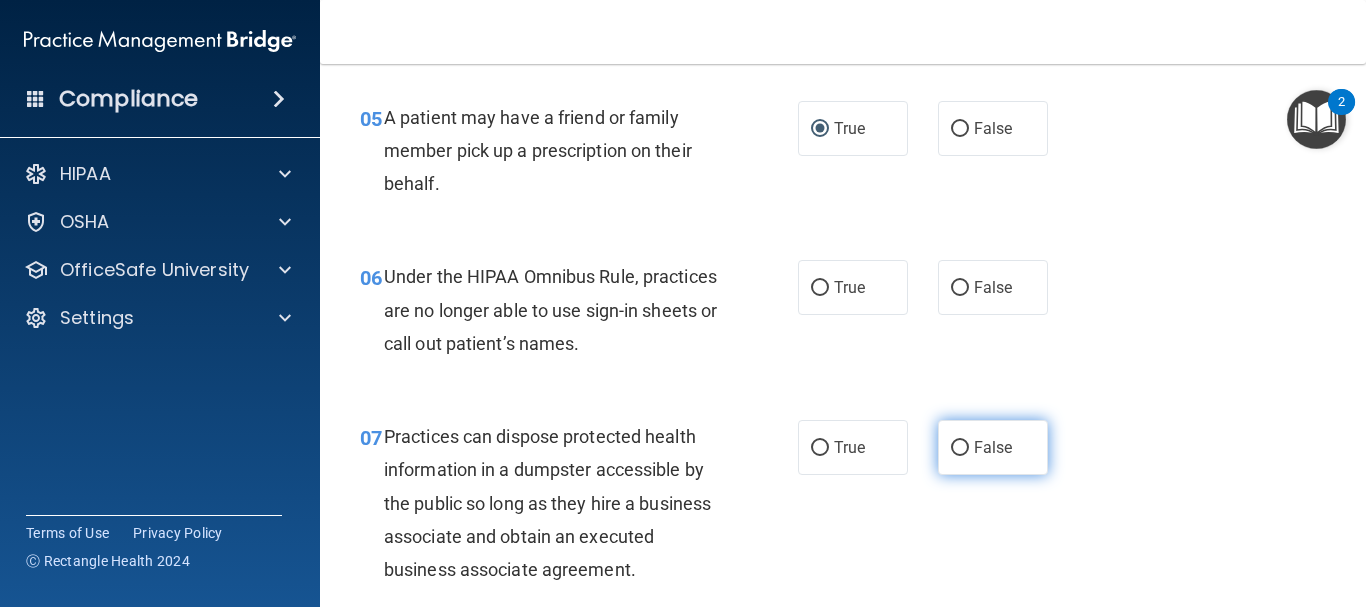 click on "False" at bounding box center (960, 448) 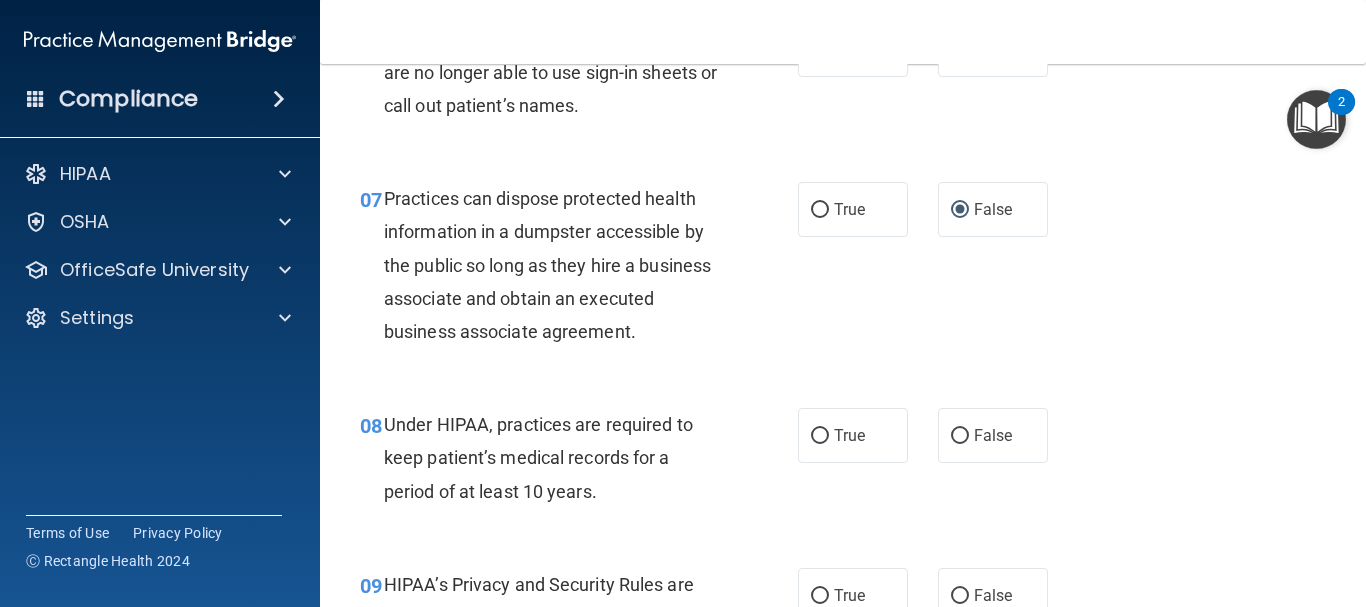 scroll, scrollTop: 1259, scrollLeft: 0, axis: vertical 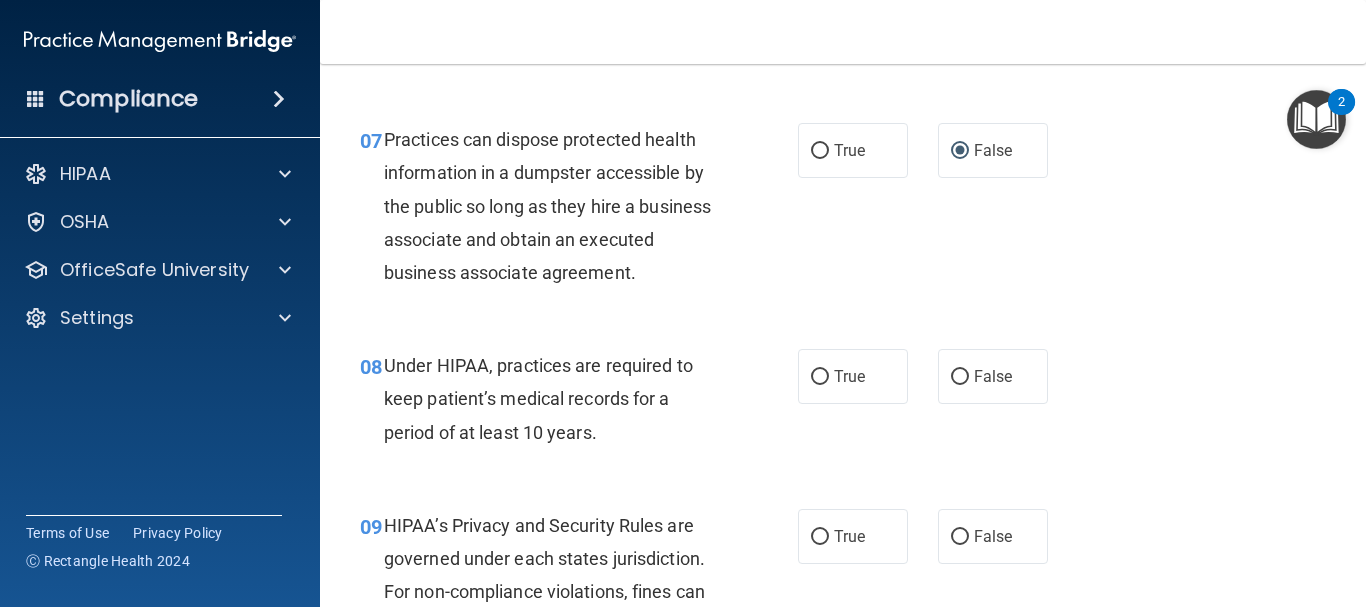 click on "08       Under HIPAA, practices are required to keep patient’s medical records for a period of at least 10 years.                 True           False" at bounding box center [843, 404] 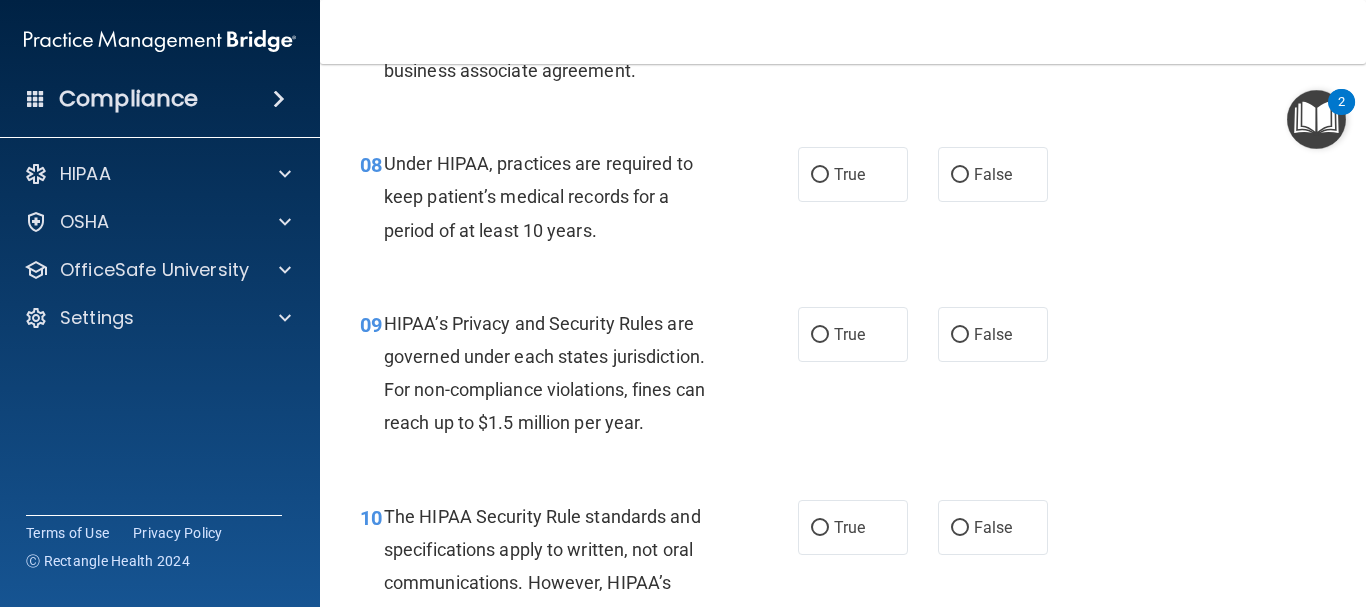 scroll, scrollTop: 1473, scrollLeft: 0, axis: vertical 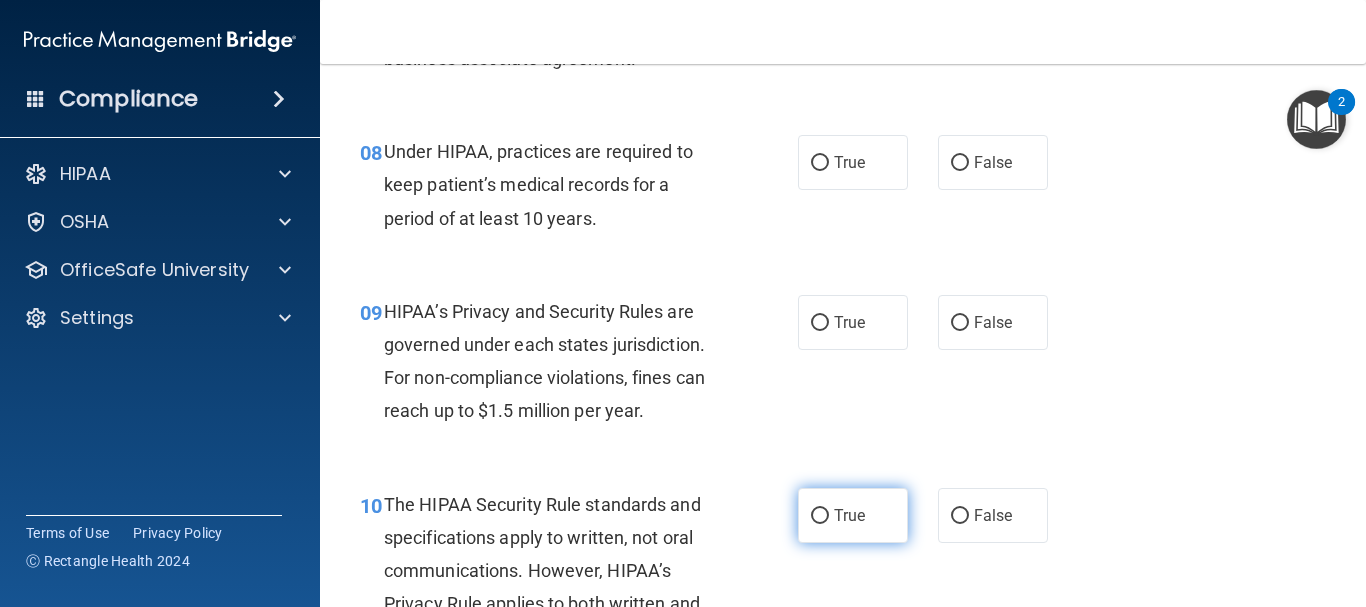click on "True" at bounding box center (849, 515) 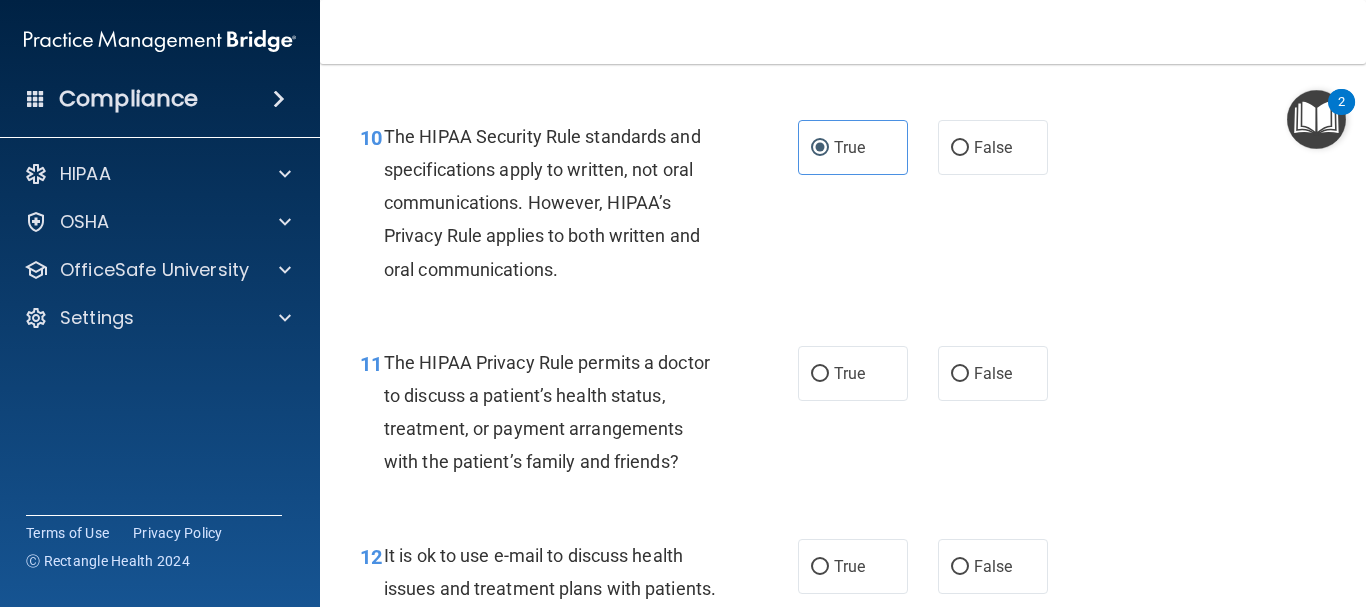 scroll, scrollTop: 1865, scrollLeft: 0, axis: vertical 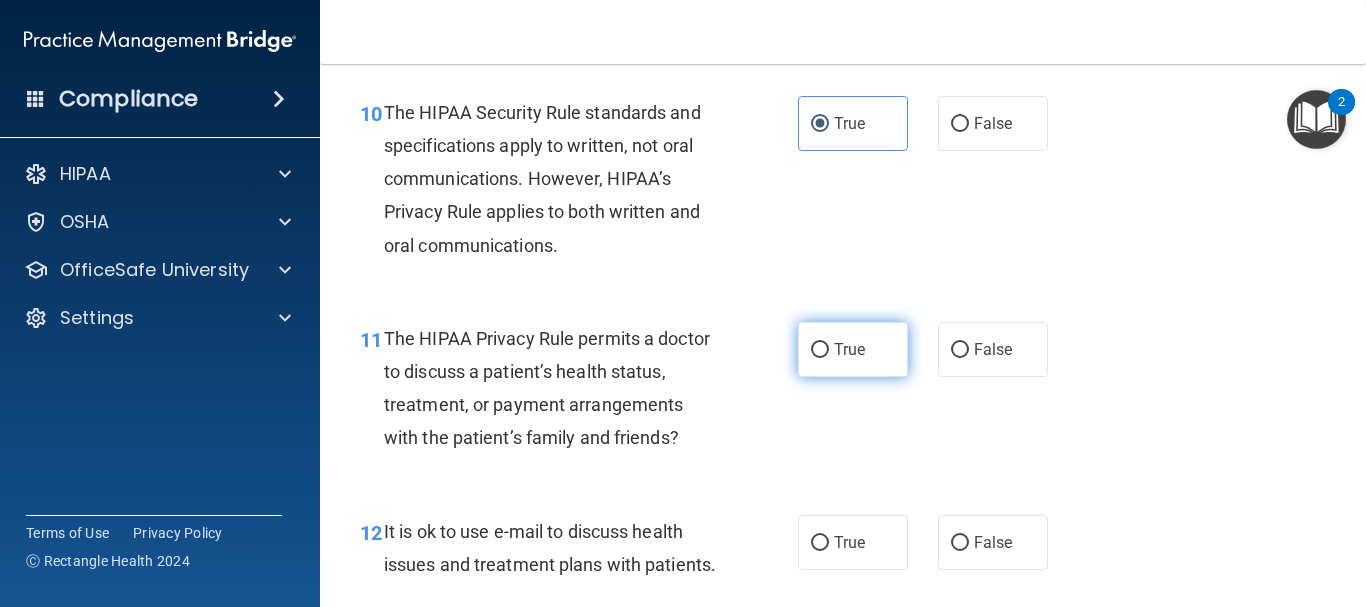 click on "True" at bounding box center (853, 349) 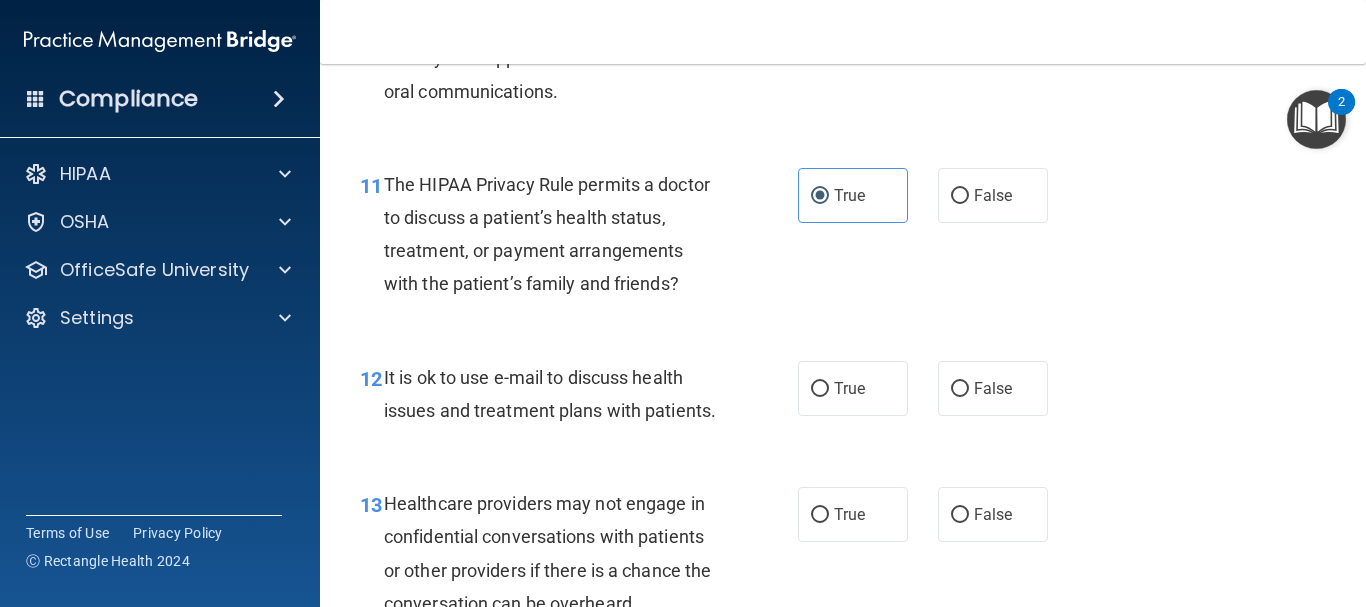 scroll, scrollTop: 2102, scrollLeft: 0, axis: vertical 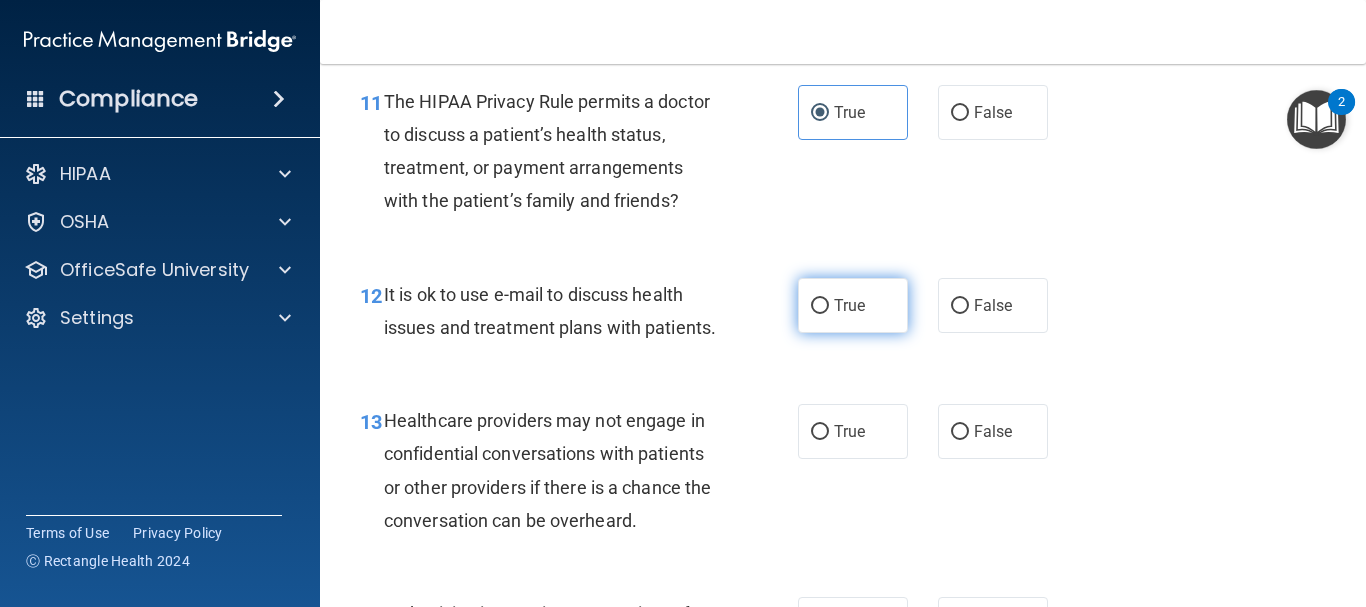 click on "True" at bounding box center [853, 305] 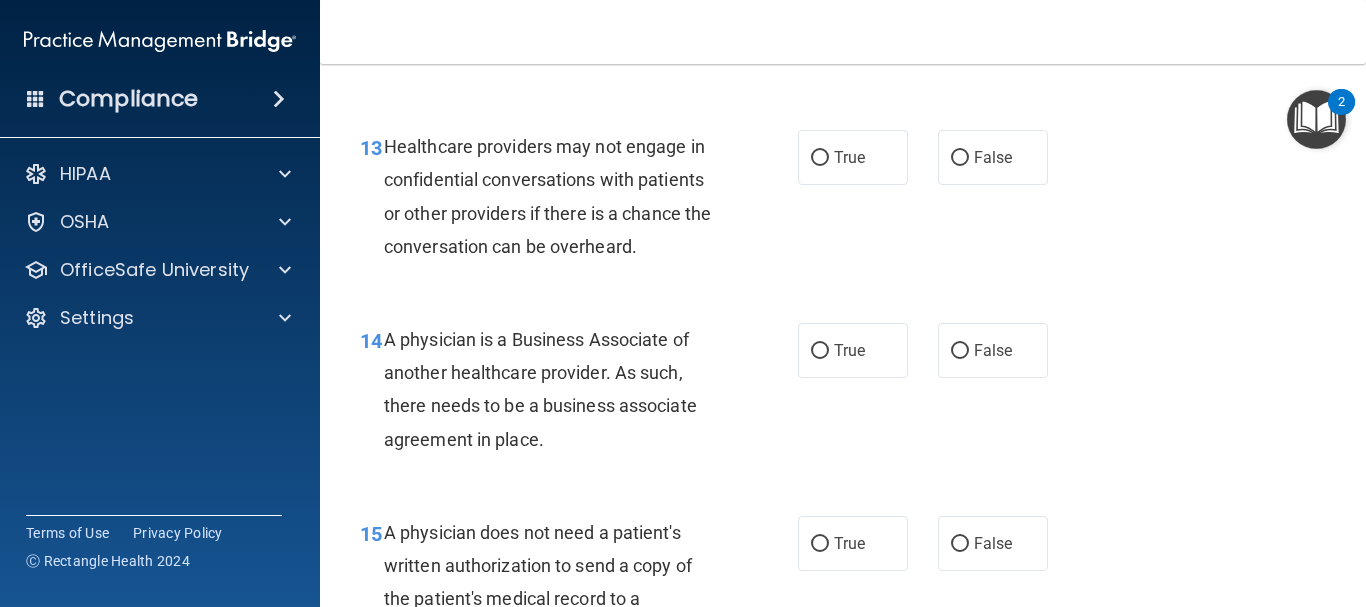 scroll, scrollTop: 2399, scrollLeft: 0, axis: vertical 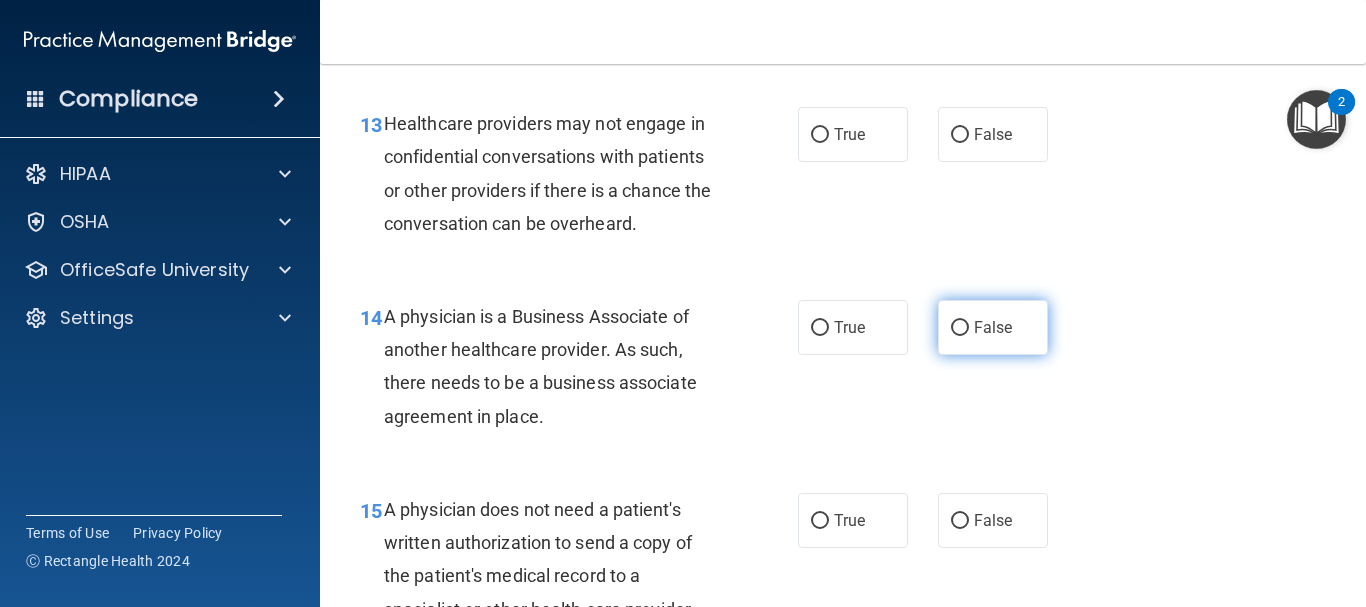 click on "False" at bounding box center (960, 328) 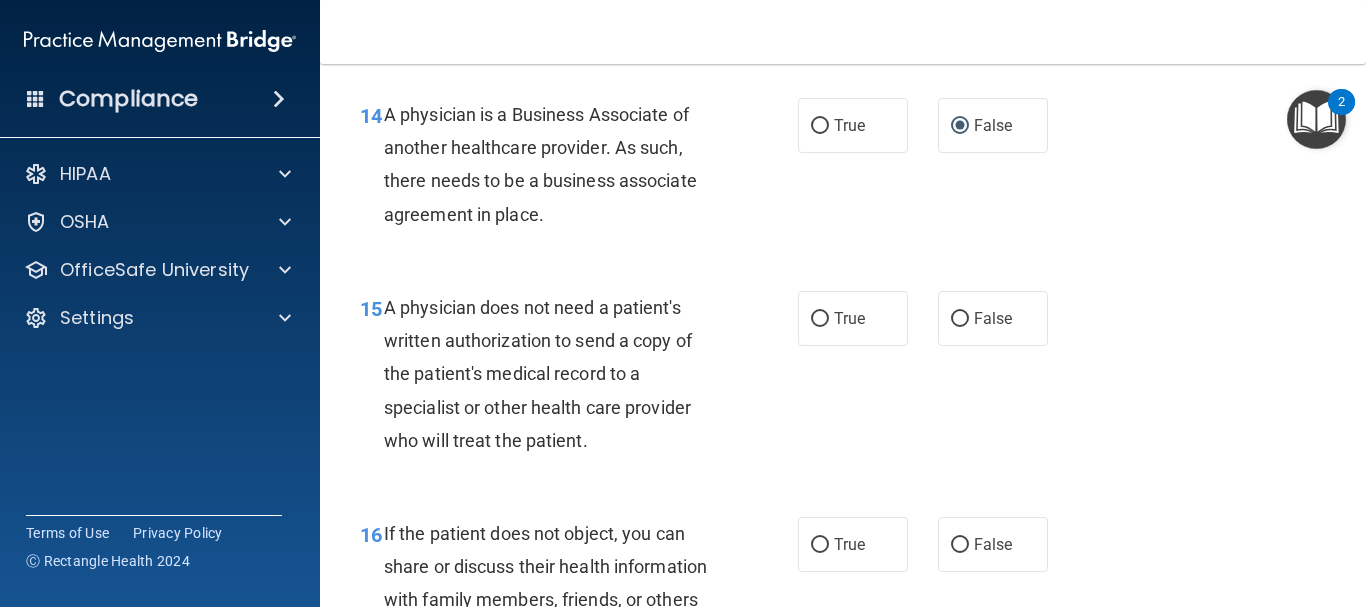 scroll, scrollTop: 2684, scrollLeft: 0, axis: vertical 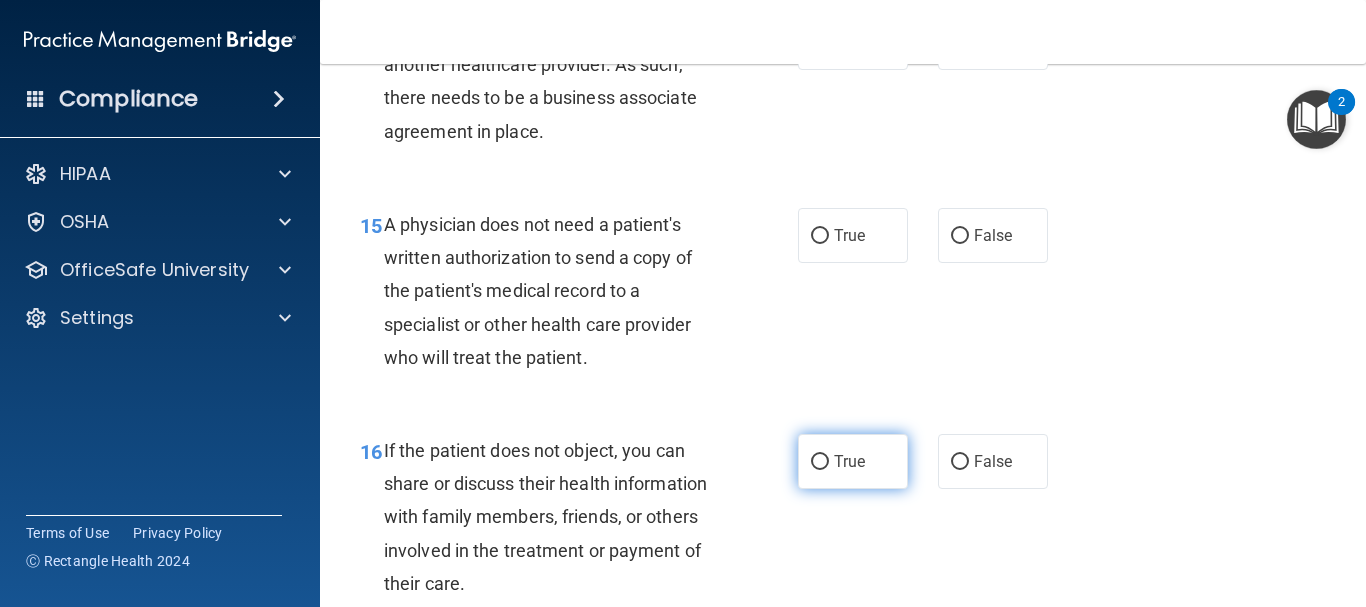 click on "True" at bounding box center (853, 461) 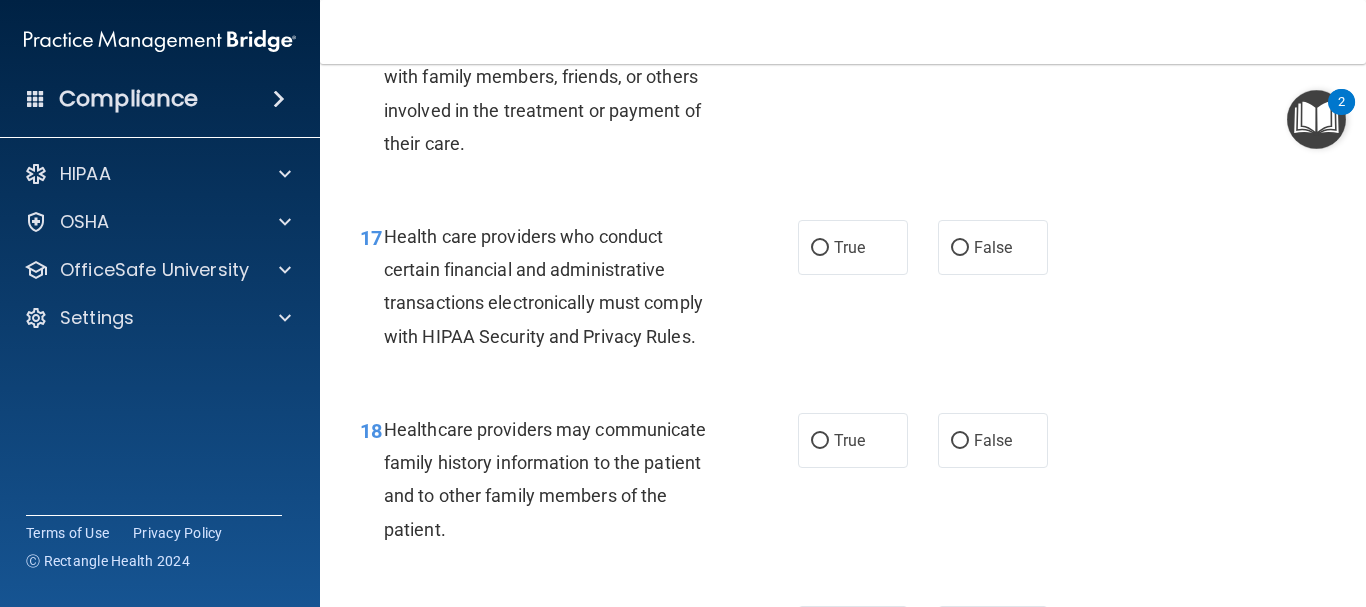 scroll, scrollTop: 3136, scrollLeft: 0, axis: vertical 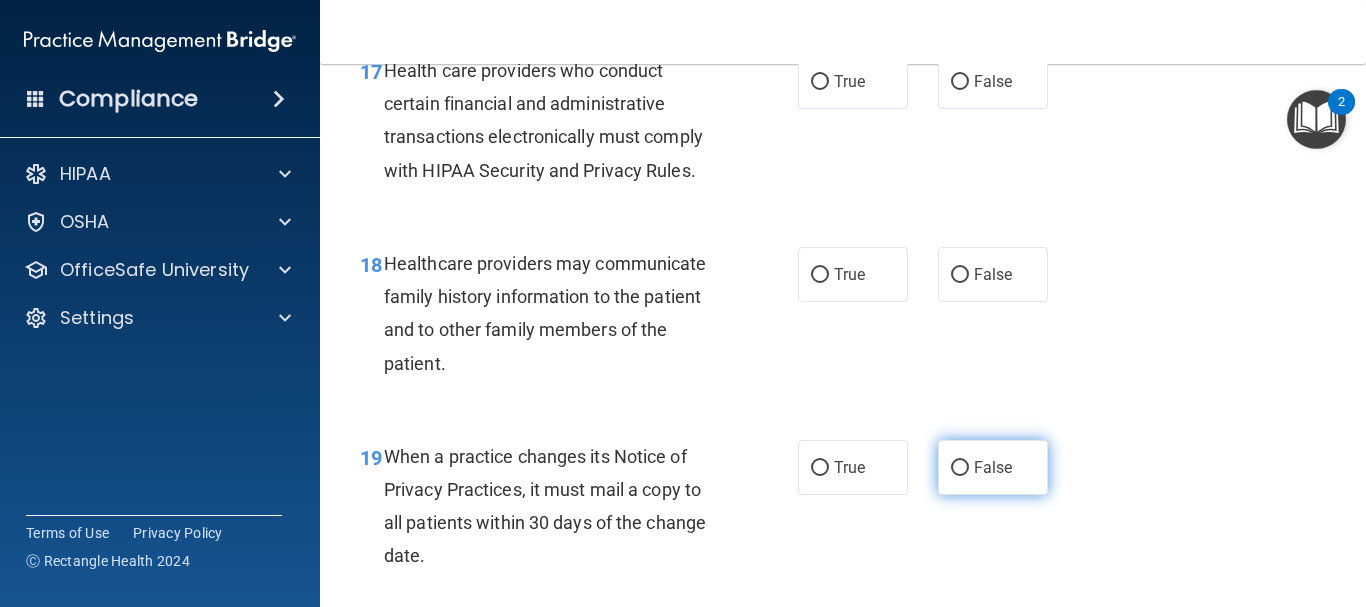 click on "False" at bounding box center [960, 468] 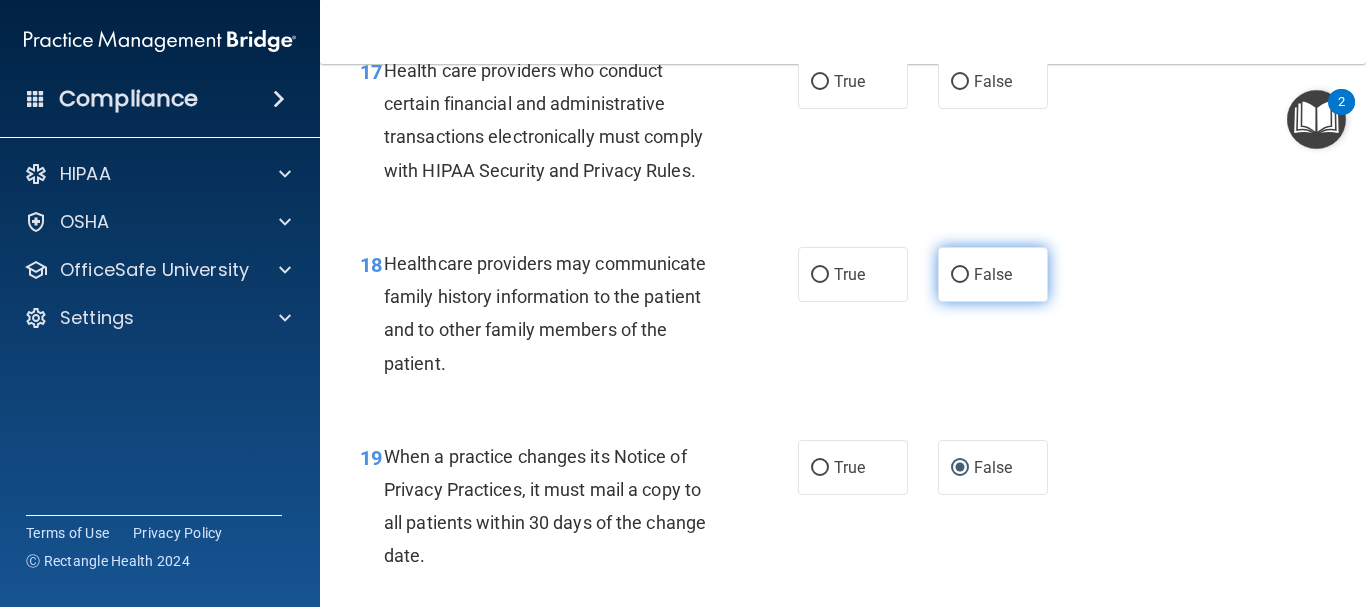 click on "False" at bounding box center (960, 275) 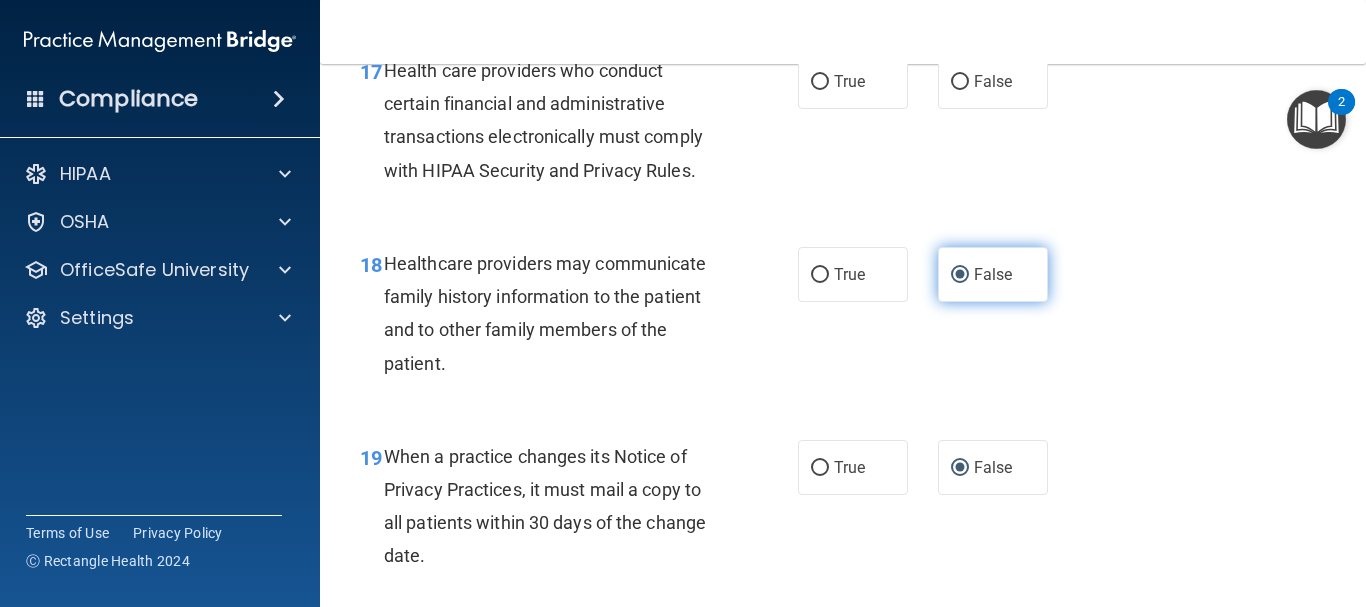 click on "False" at bounding box center (960, 275) 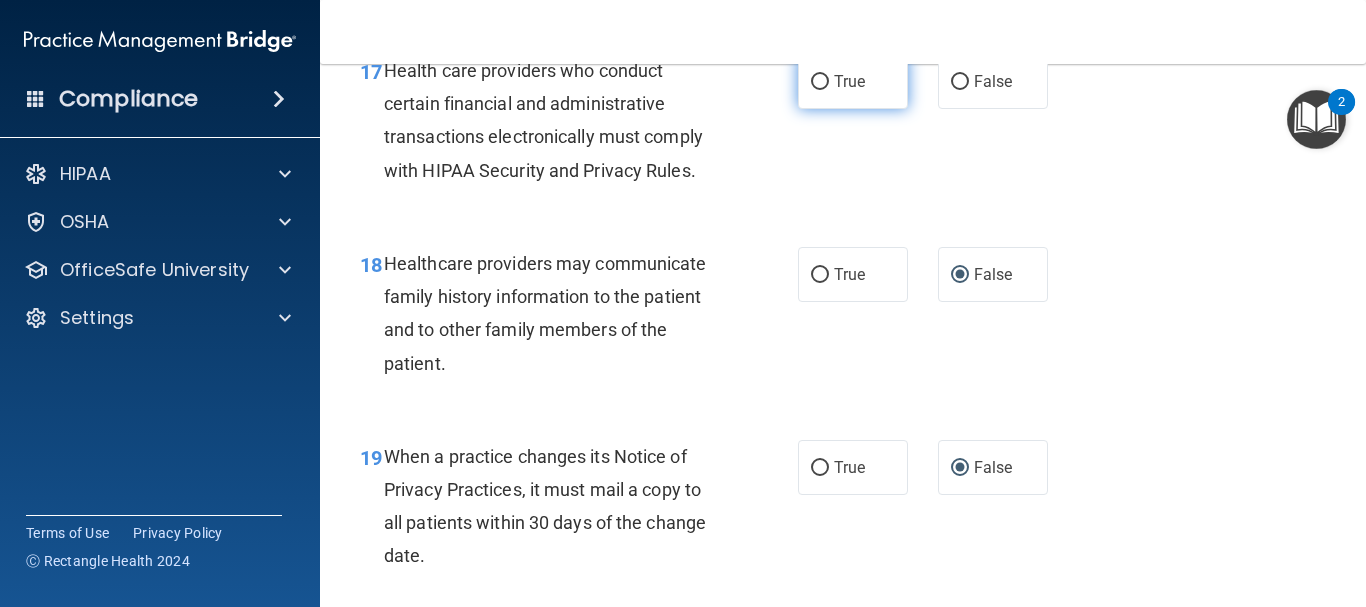 click on "True" at bounding box center (853, 81) 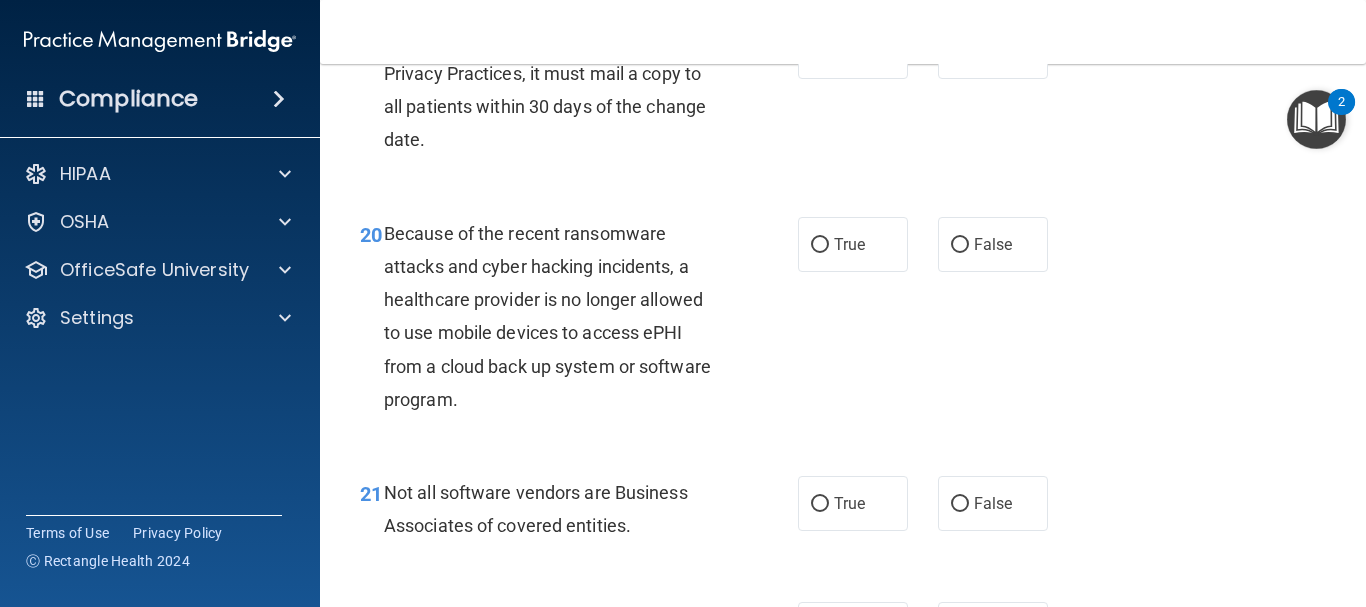scroll, scrollTop: 3742, scrollLeft: 0, axis: vertical 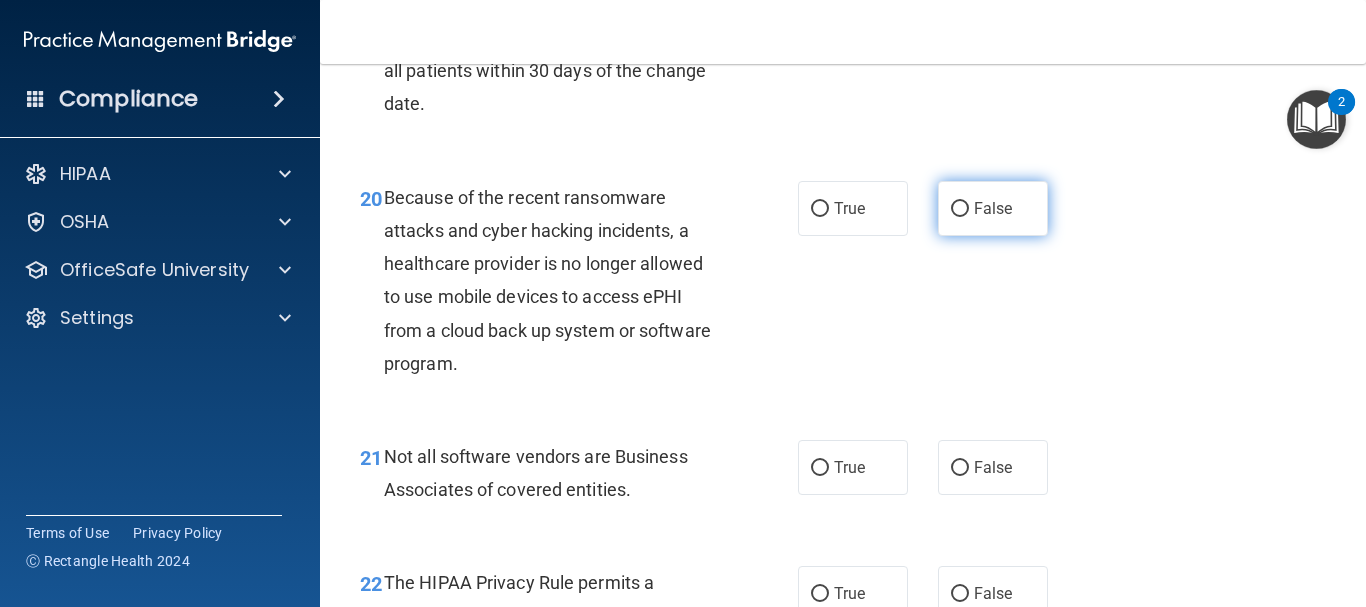 click on "False" at bounding box center [993, 208] 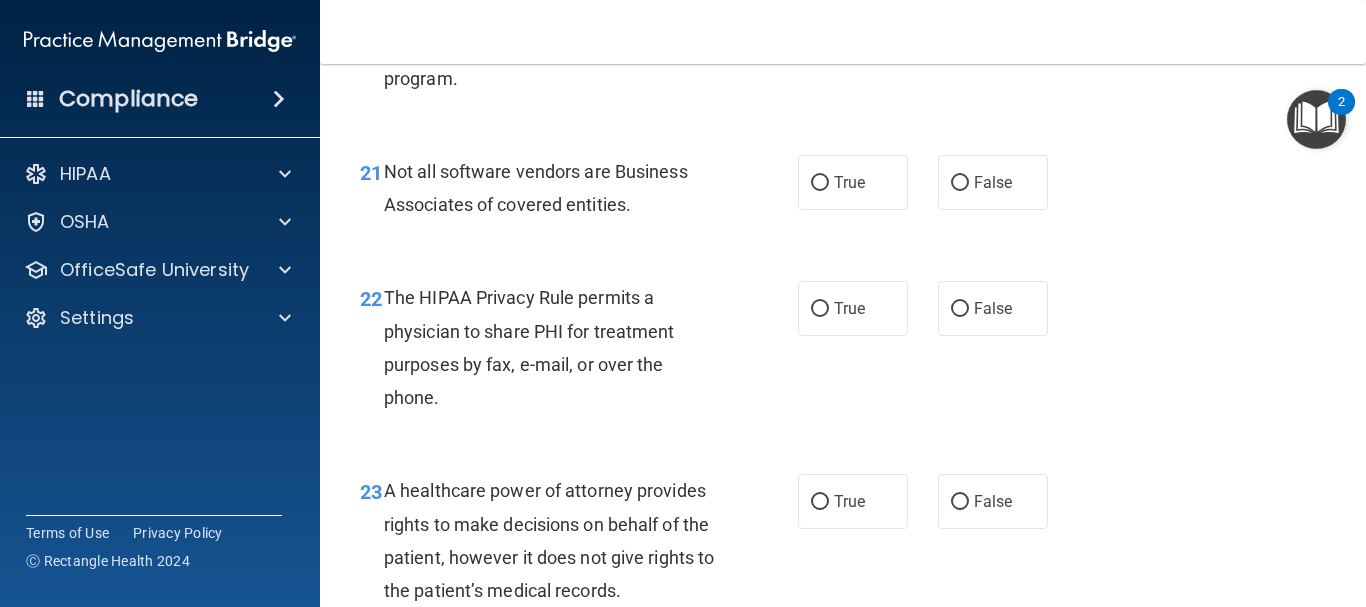 scroll, scrollTop: 4039, scrollLeft: 0, axis: vertical 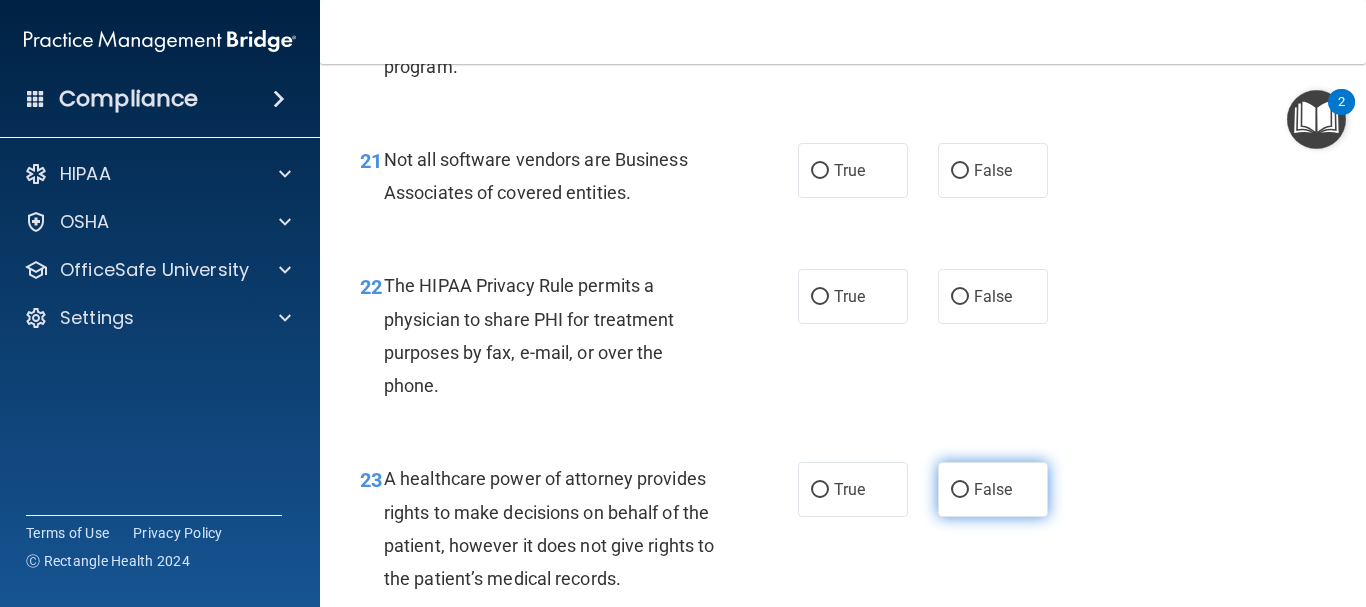 click on "False" at bounding box center [960, 490] 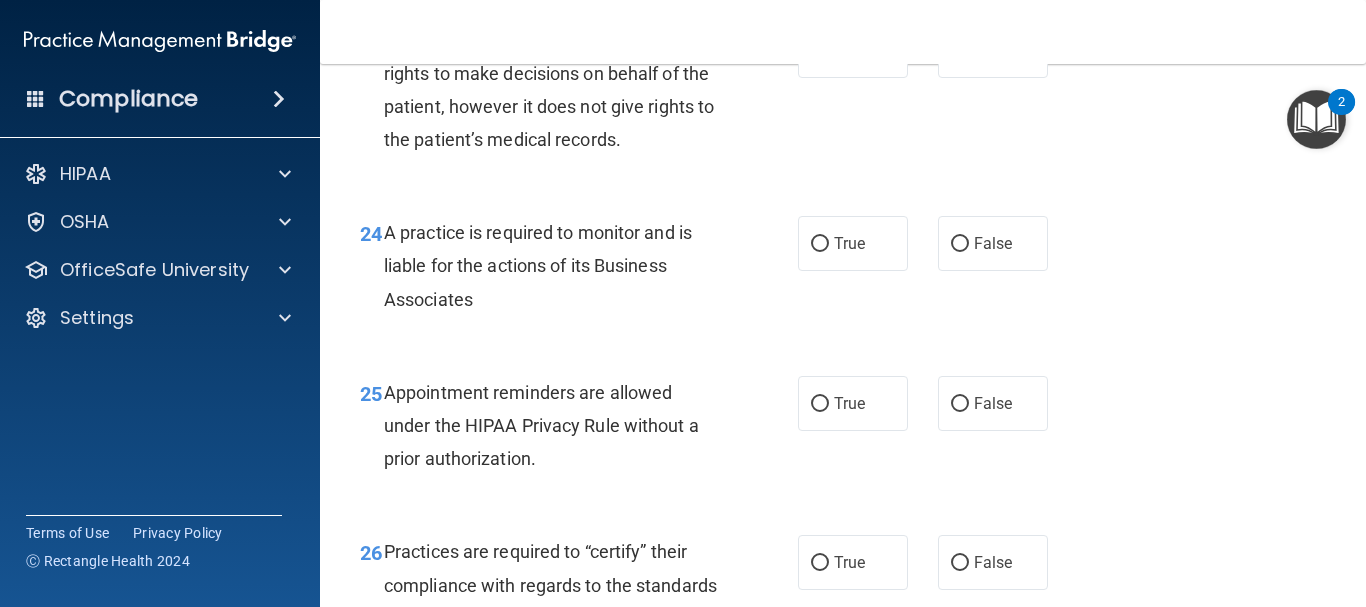 scroll, scrollTop: 4502, scrollLeft: 0, axis: vertical 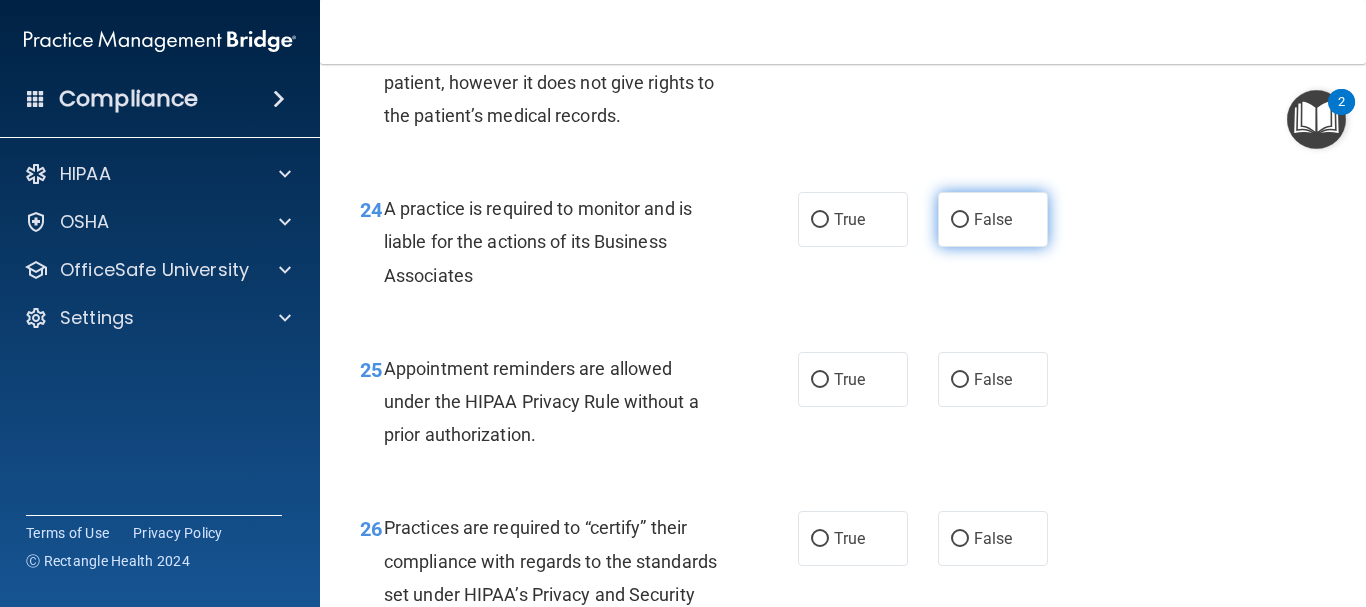 click on "False" at bounding box center [960, 220] 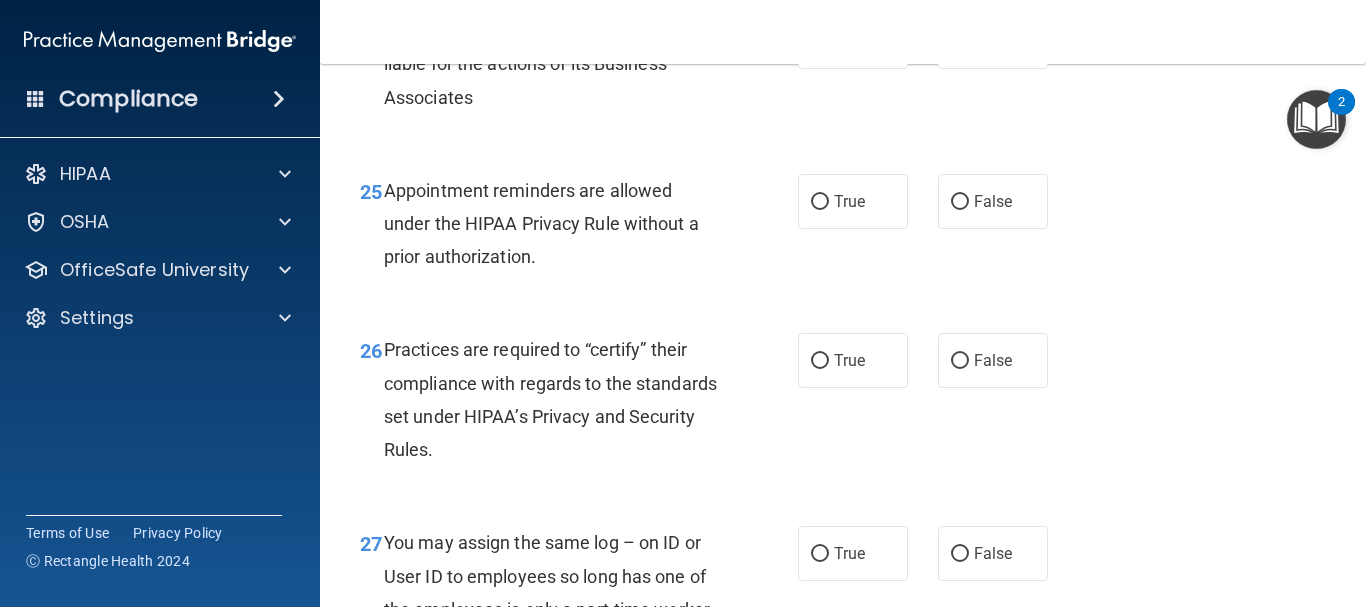 scroll, scrollTop: 4692, scrollLeft: 0, axis: vertical 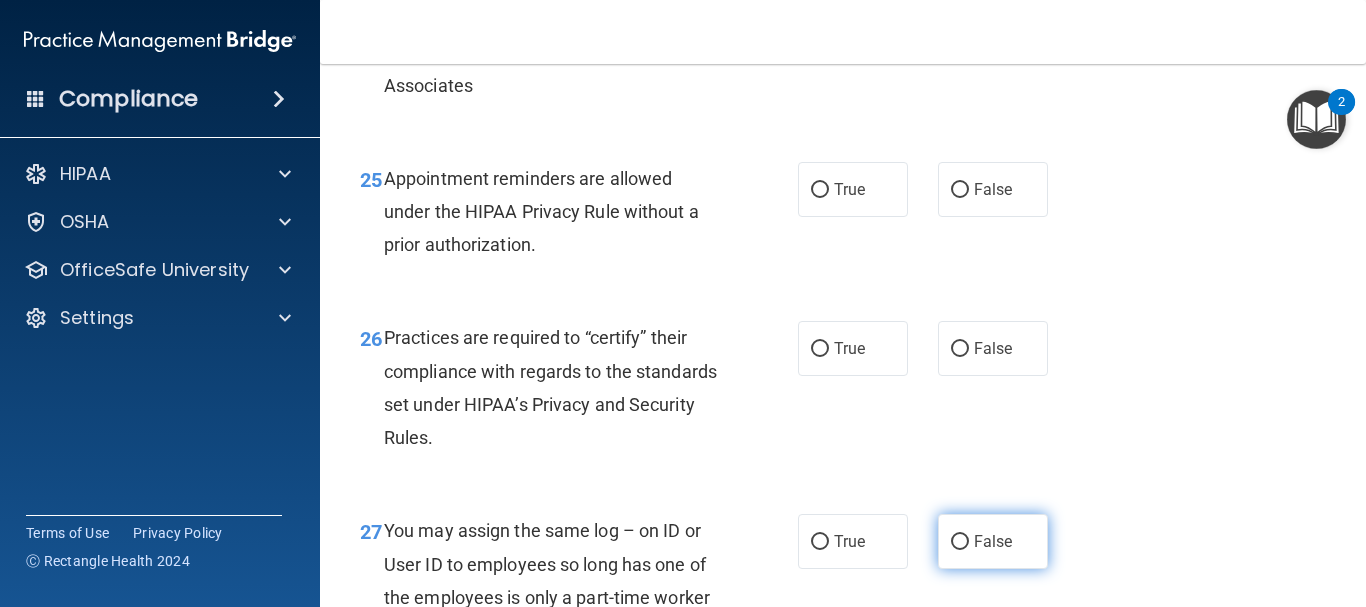 click on "False" at bounding box center (960, 542) 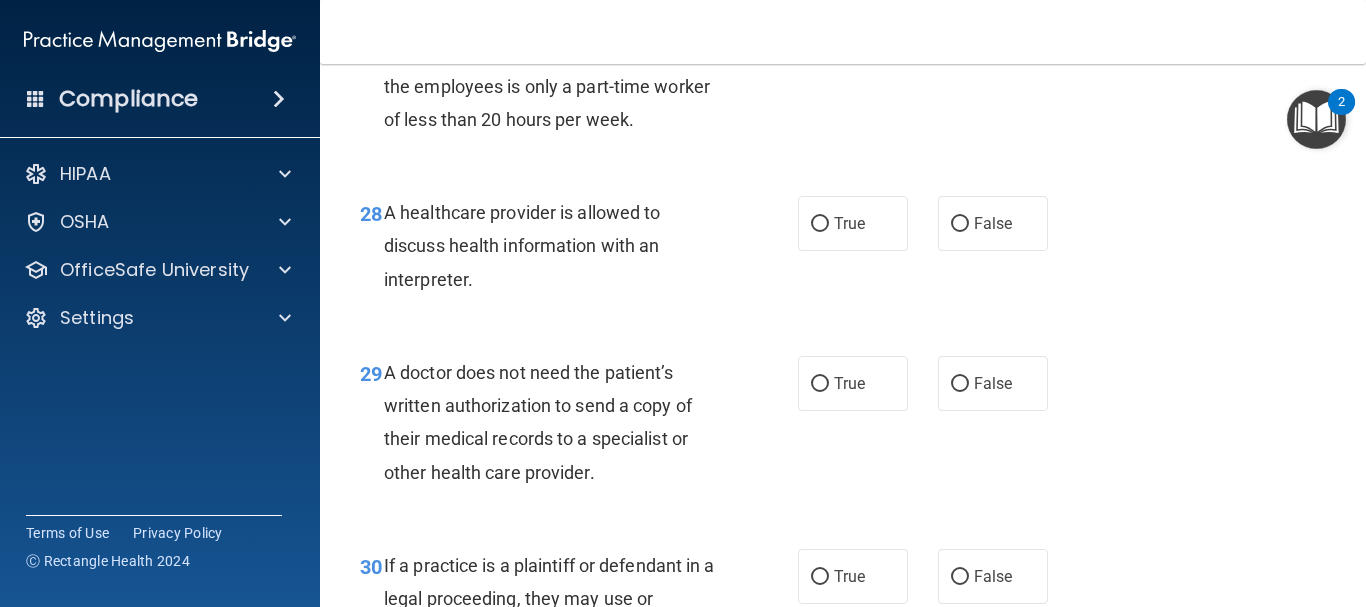 scroll, scrollTop: 5214, scrollLeft: 0, axis: vertical 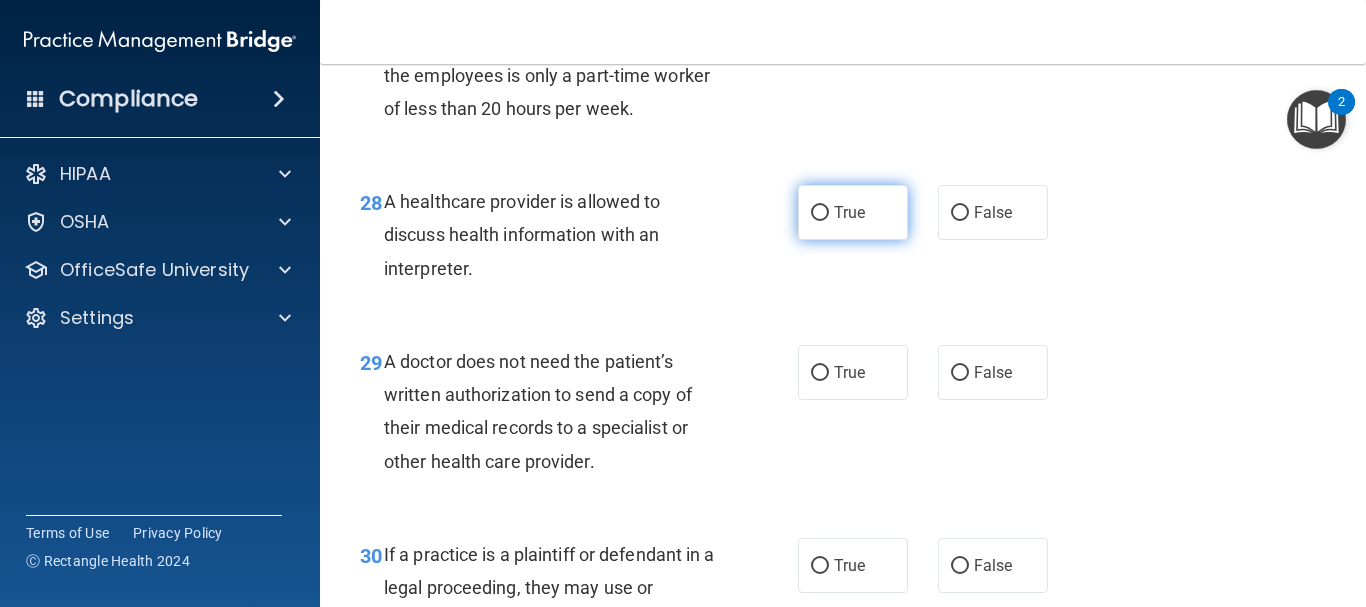 click on "True" at bounding box center (820, 213) 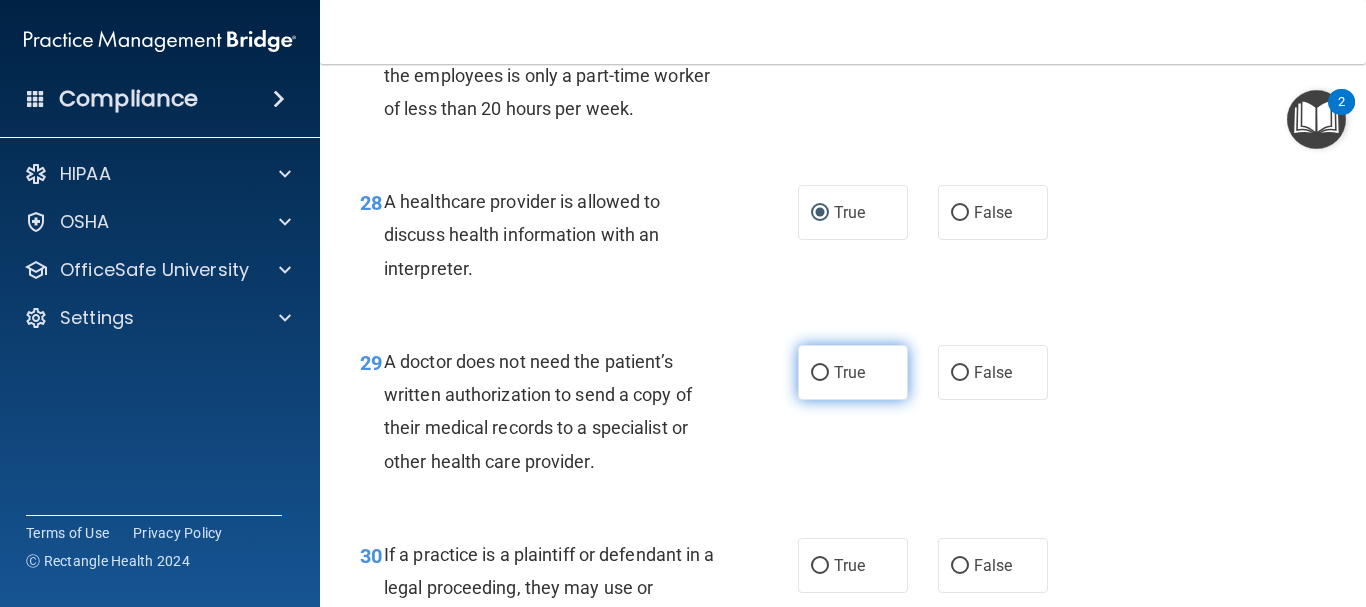 click on "True" at bounding box center [820, 373] 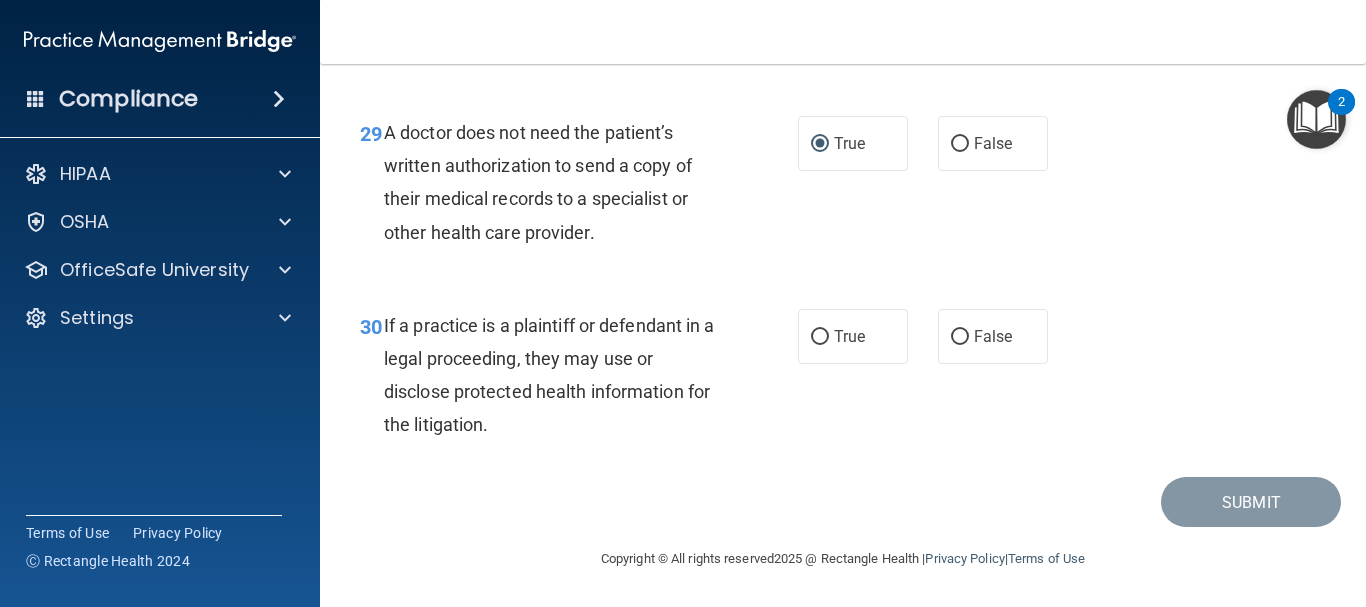 scroll, scrollTop: 5476, scrollLeft: 0, axis: vertical 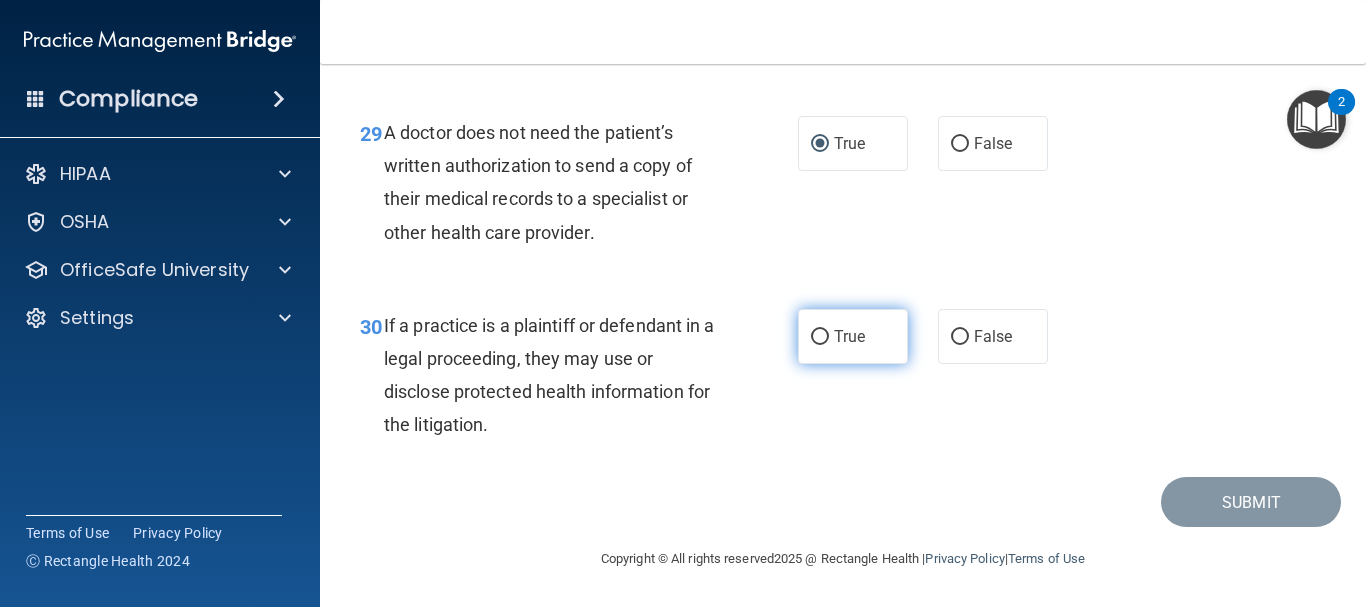 click on "True" at bounding box center [820, 337] 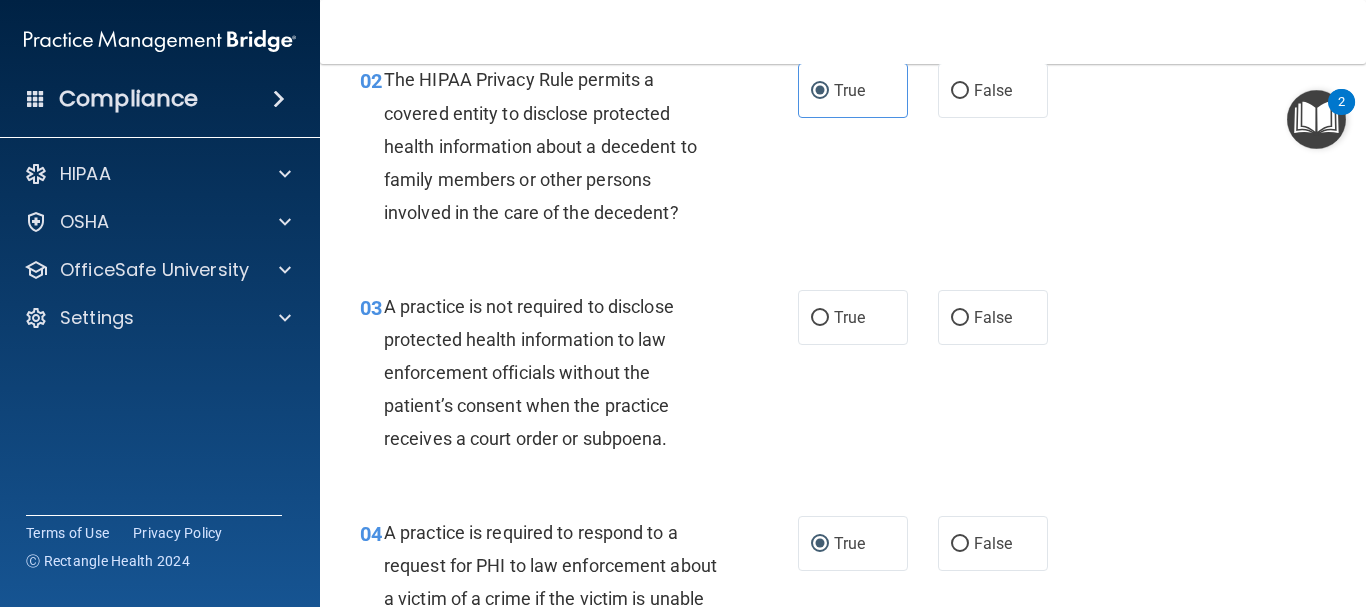 scroll, scrollTop: 333, scrollLeft: 0, axis: vertical 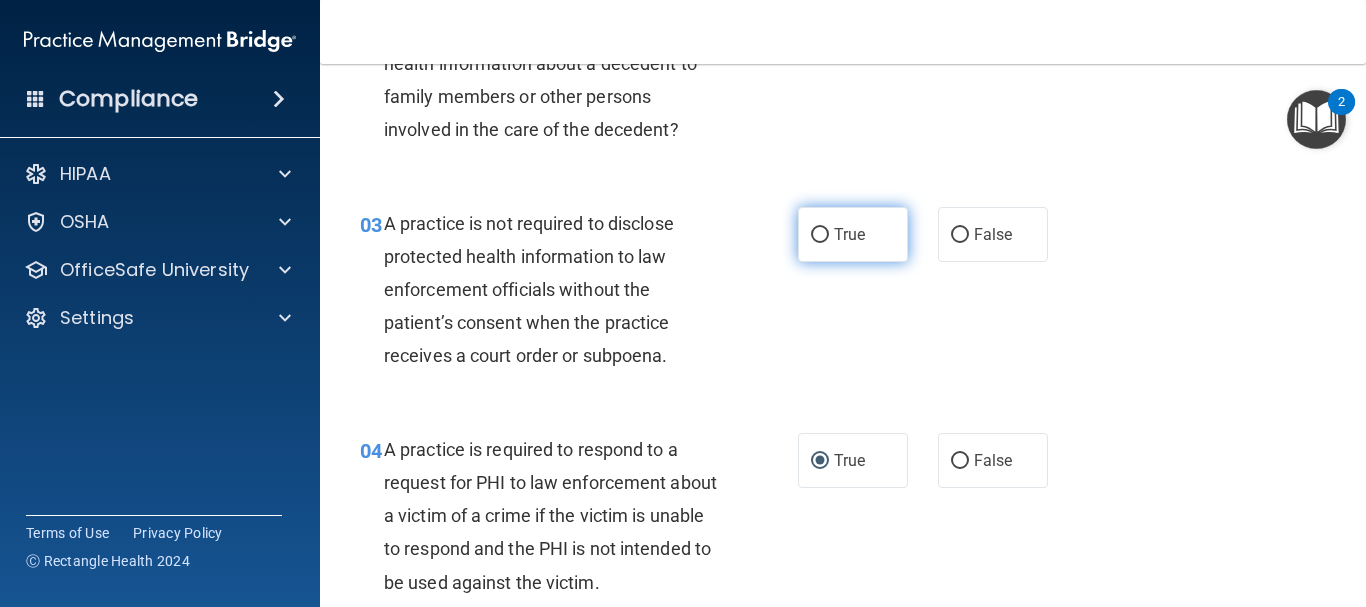click on "True" at bounding box center [849, 234] 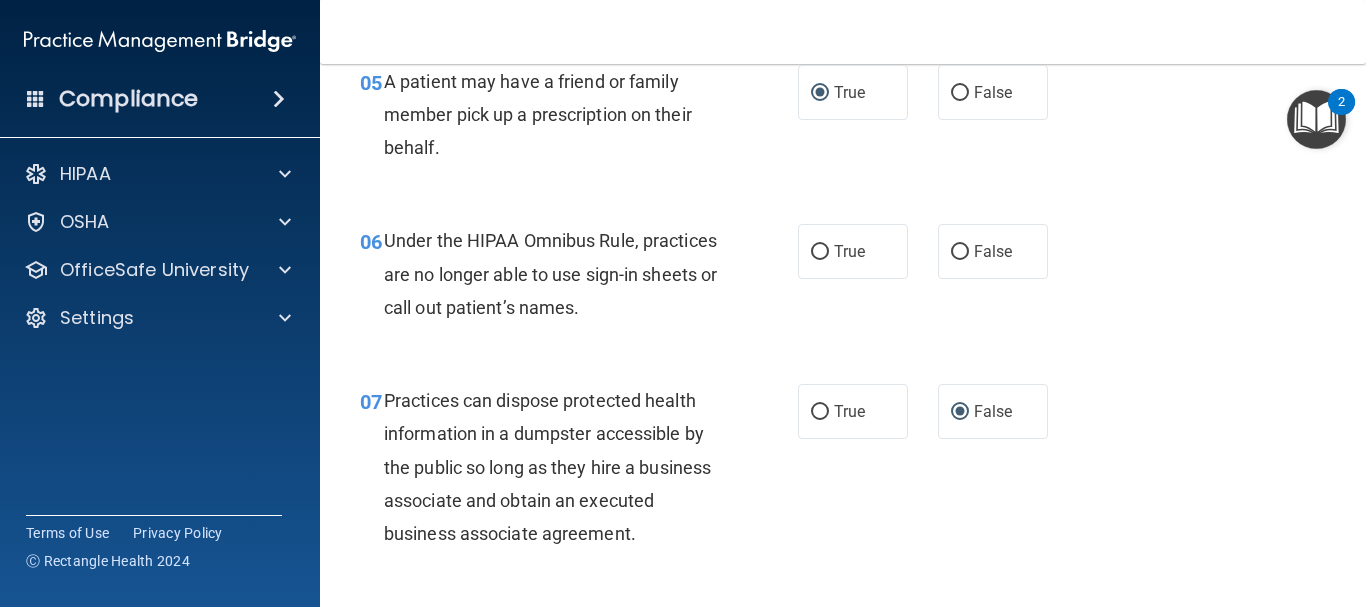 scroll, scrollTop: 1010, scrollLeft: 0, axis: vertical 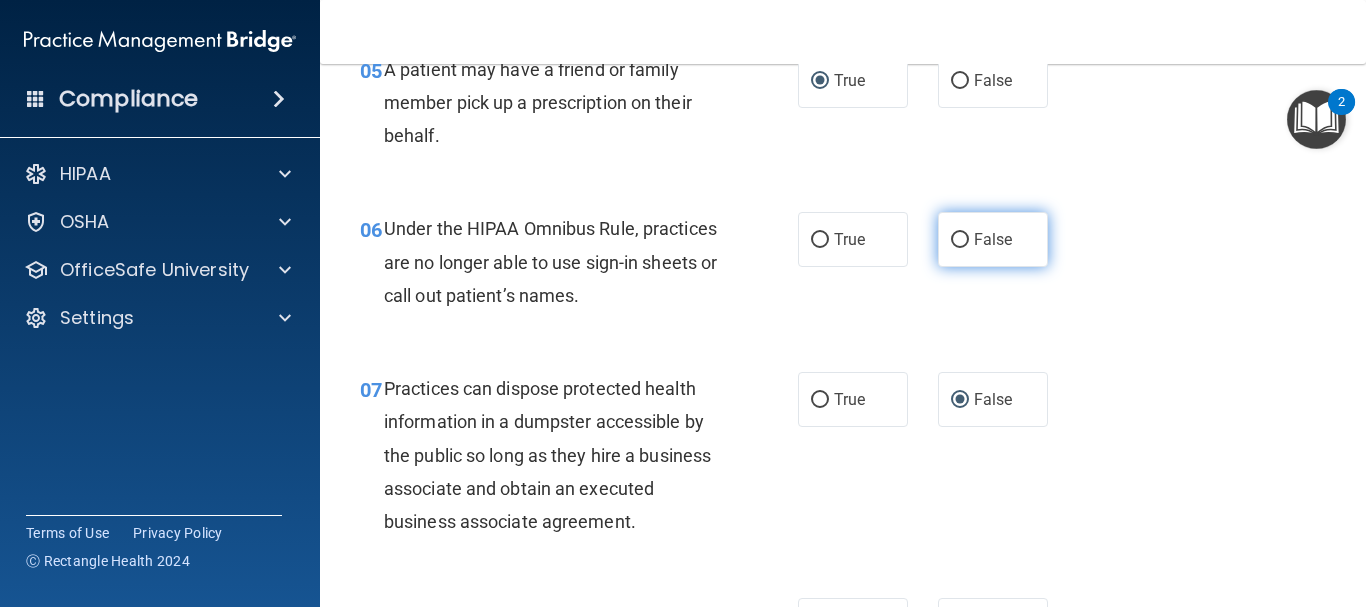 click on "False" at bounding box center (960, 240) 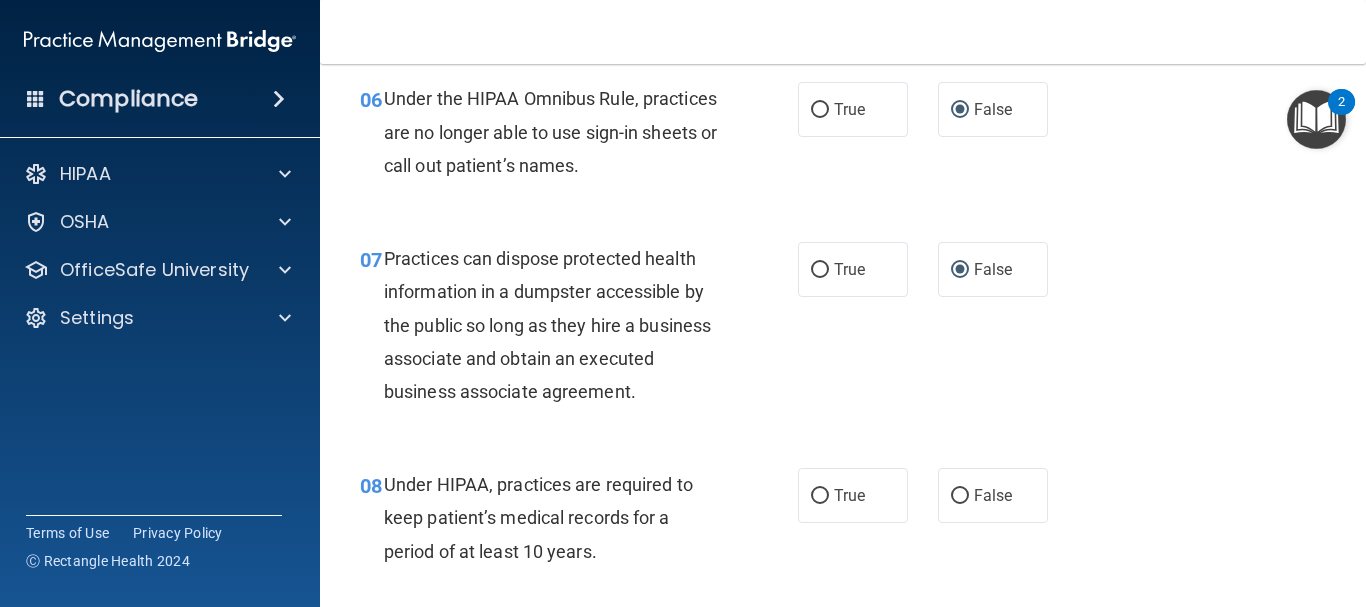 scroll, scrollTop: 1188, scrollLeft: 0, axis: vertical 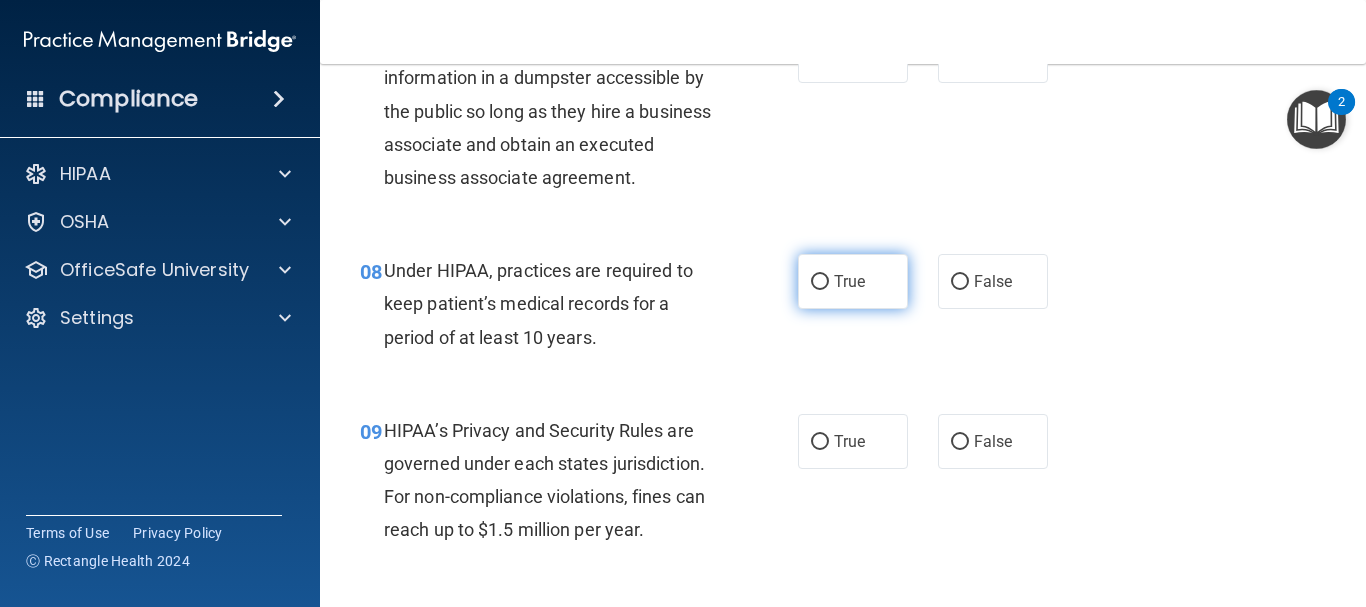 click on "True" at bounding box center (849, 281) 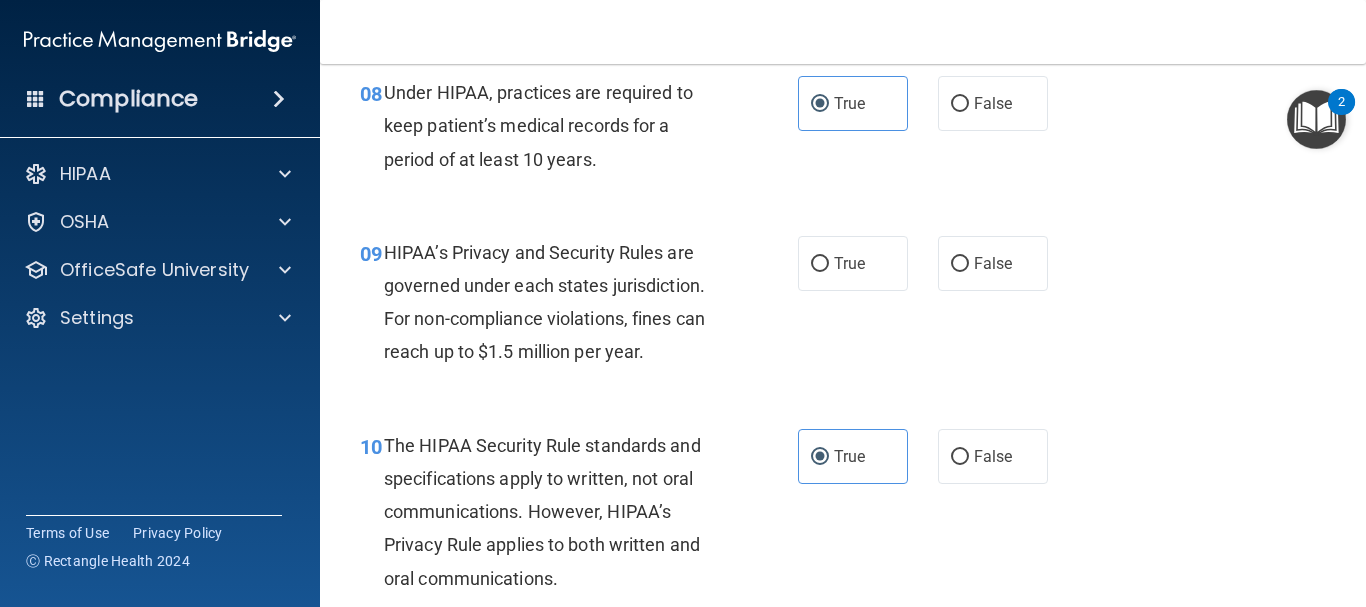 scroll, scrollTop: 1544, scrollLeft: 0, axis: vertical 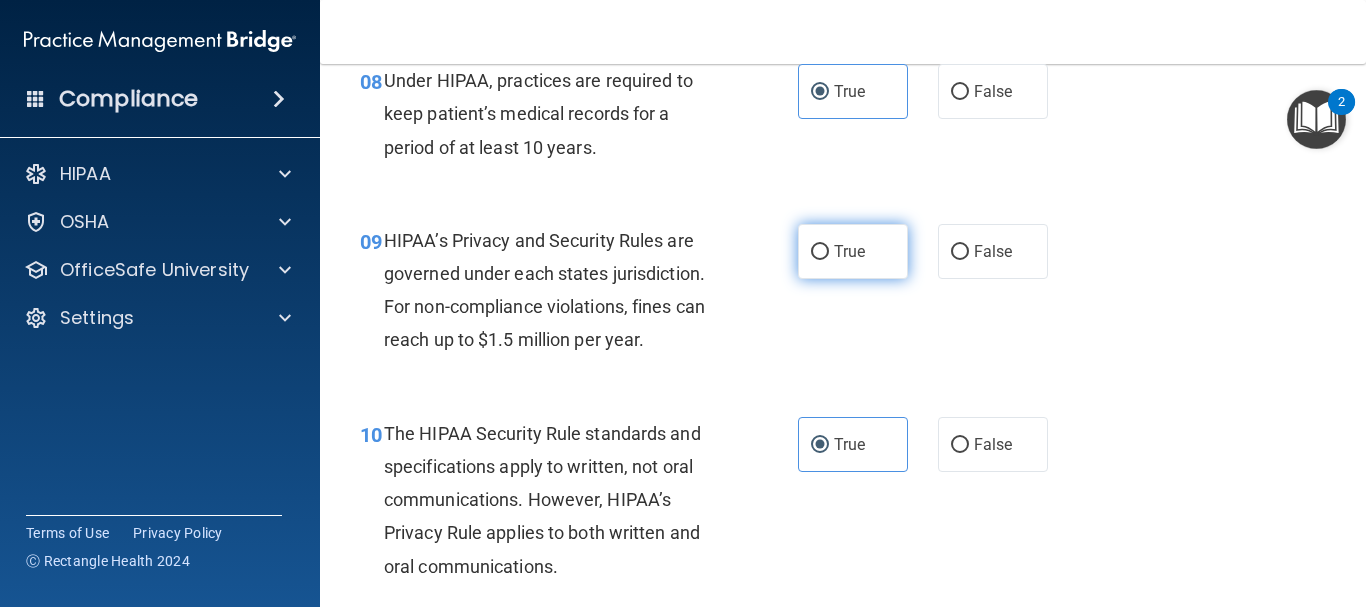 click on "True" at bounding box center [853, 251] 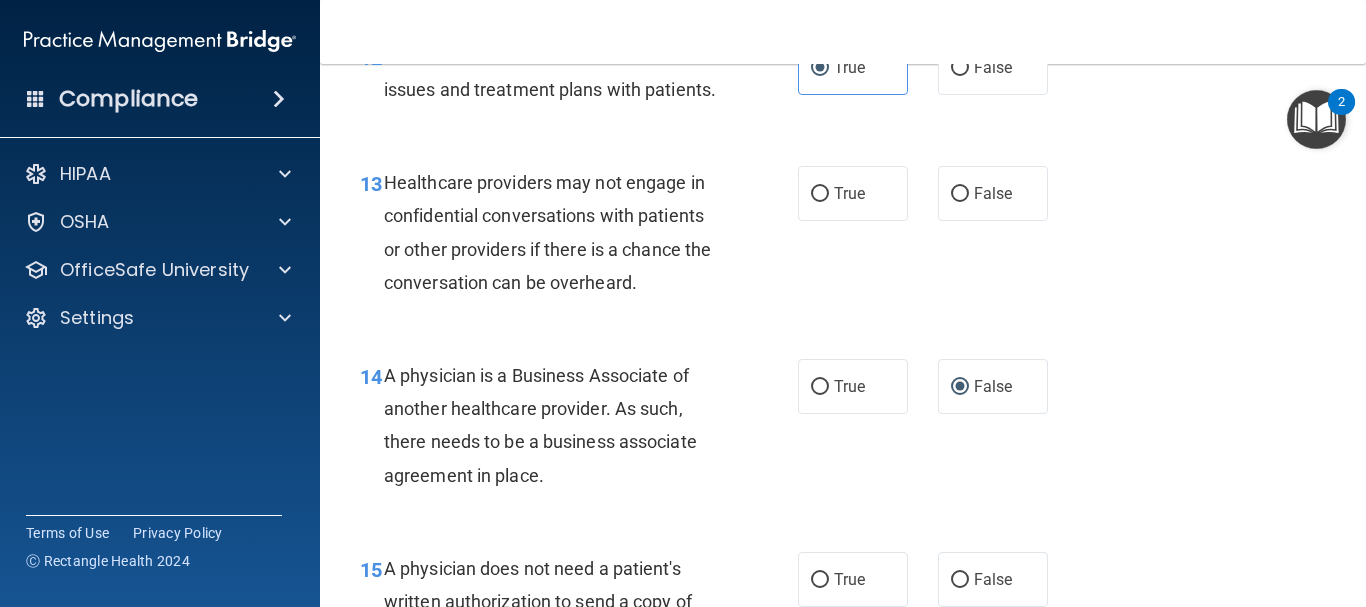 scroll, scrollTop: 2328, scrollLeft: 0, axis: vertical 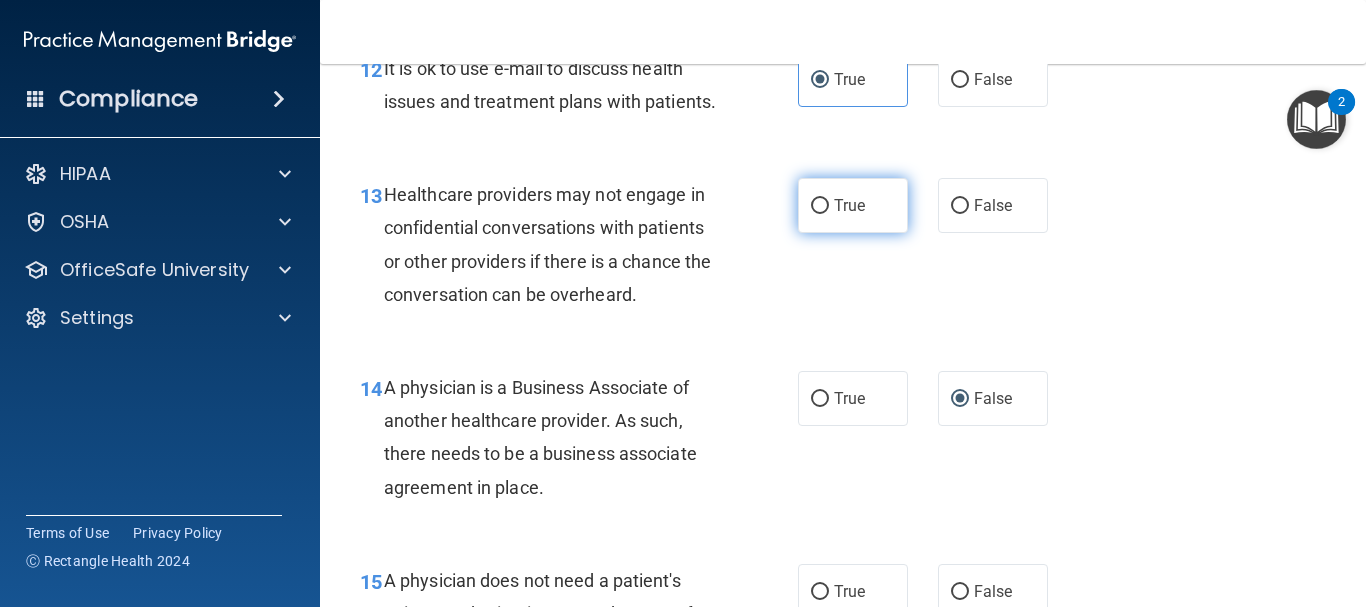 click on "True" at bounding box center (849, 205) 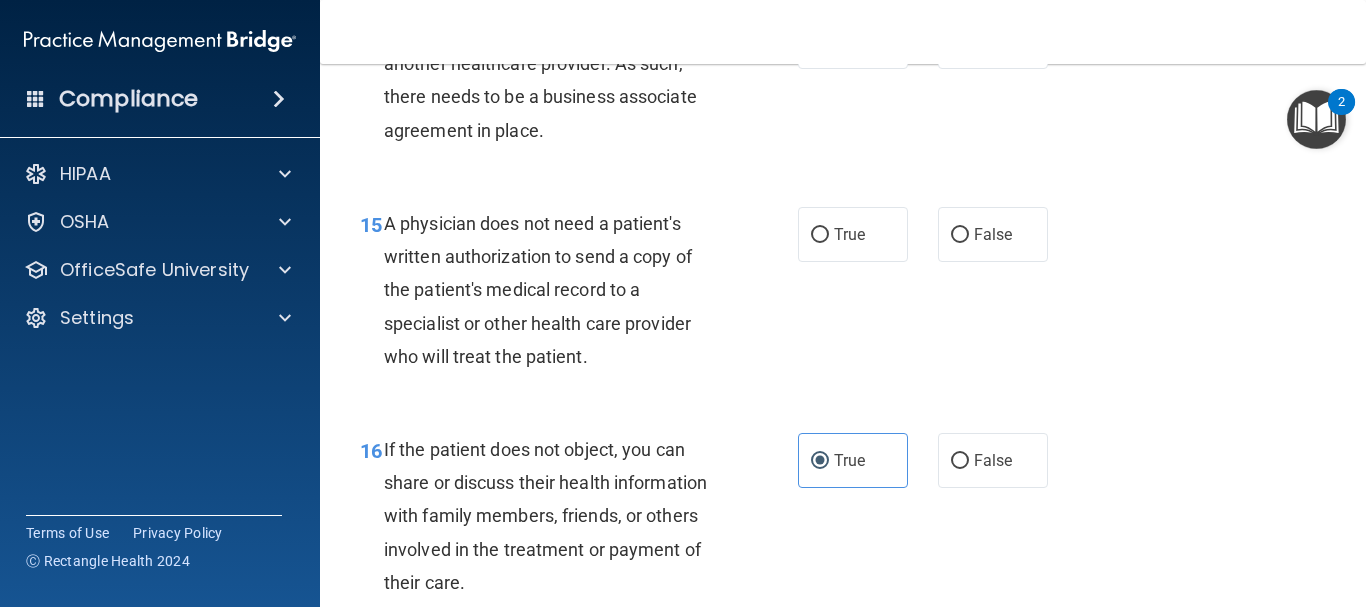 scroll, scrollTop: 2696, scrollLeft: 0, axis: vertical 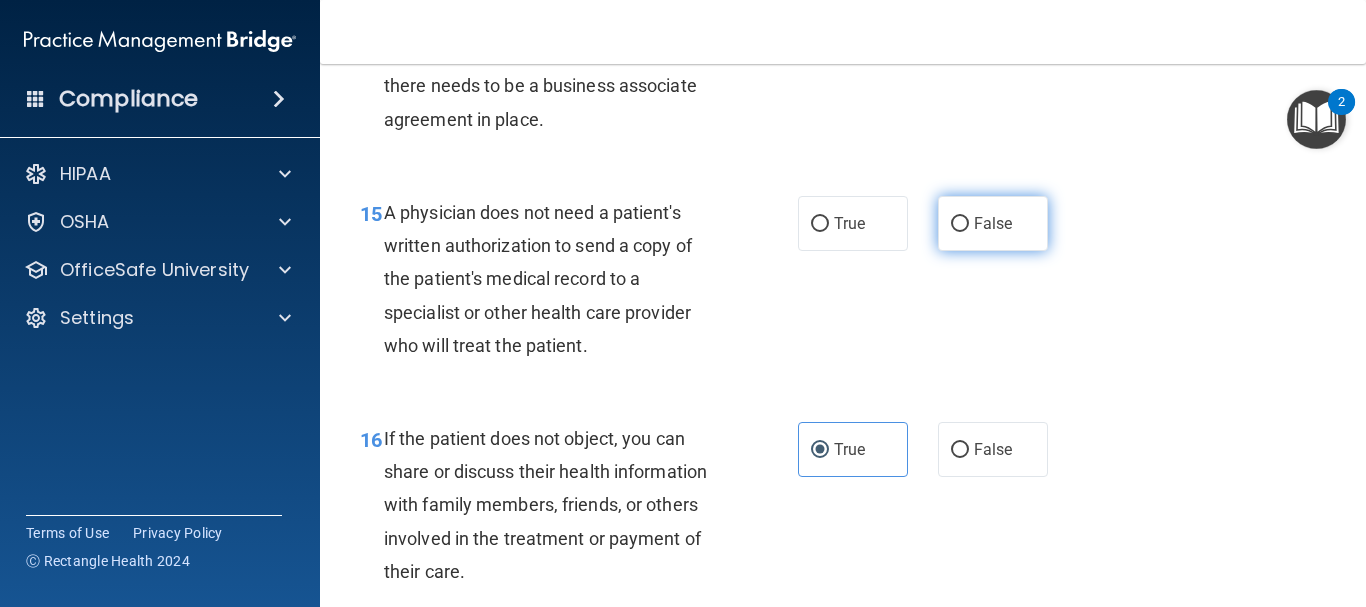 click on "False" at bounding box center [960, 224] 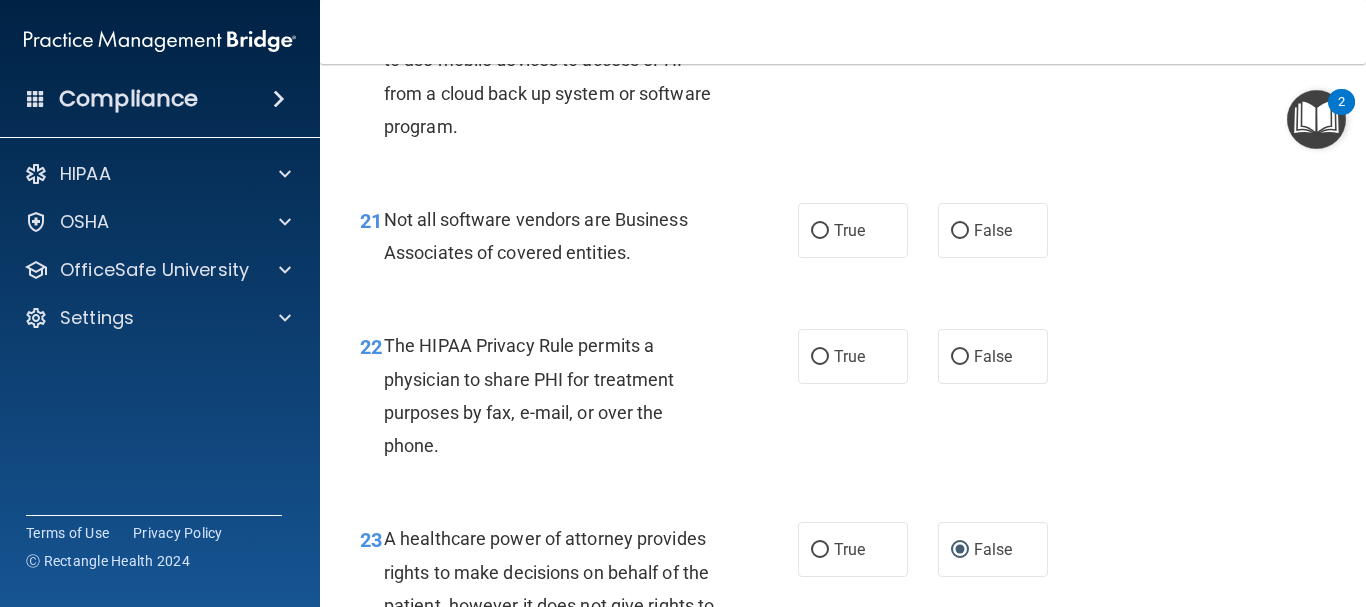 scroll, scrollTop: 4015, scrollLeft: 0, axis: vertical 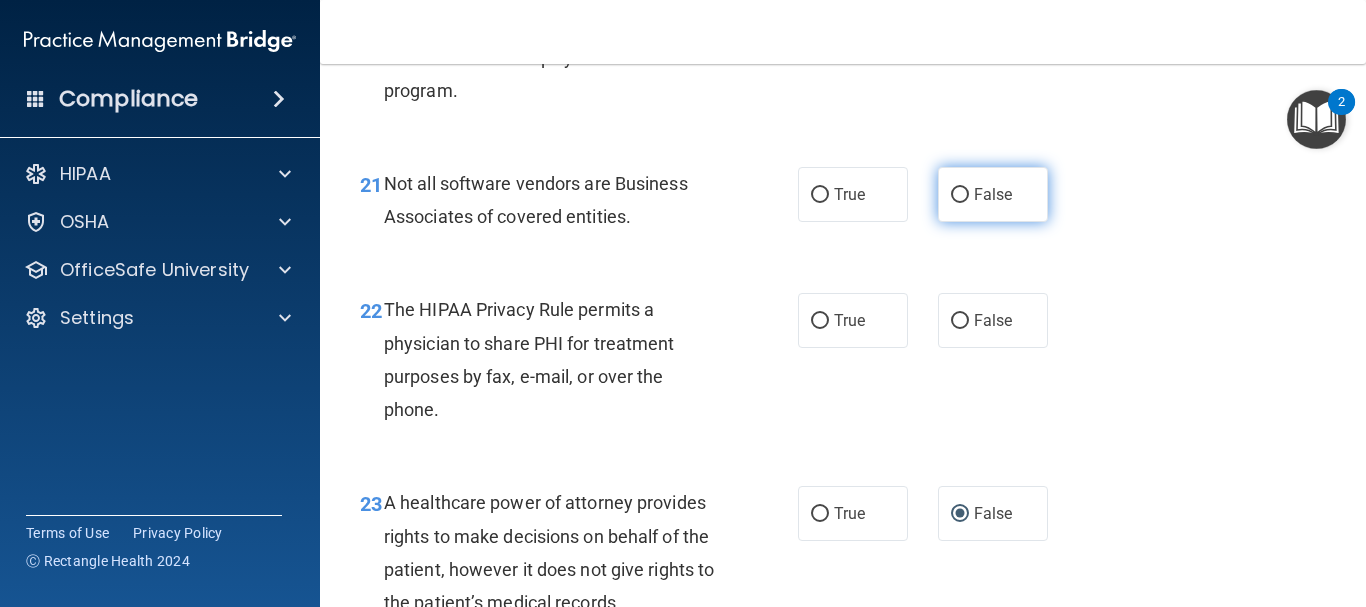 click on "False" at bounding box center [993, 194] 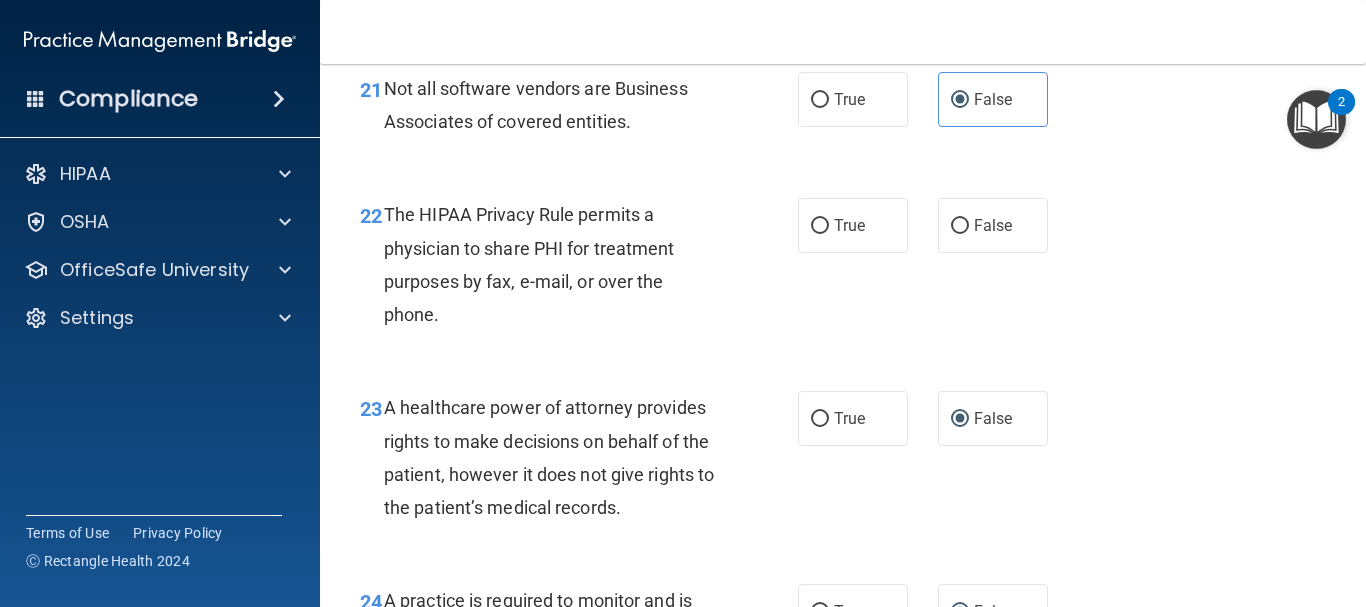 scroll, scrollTop: 4122, scrollLeft: 0, axis: vertical 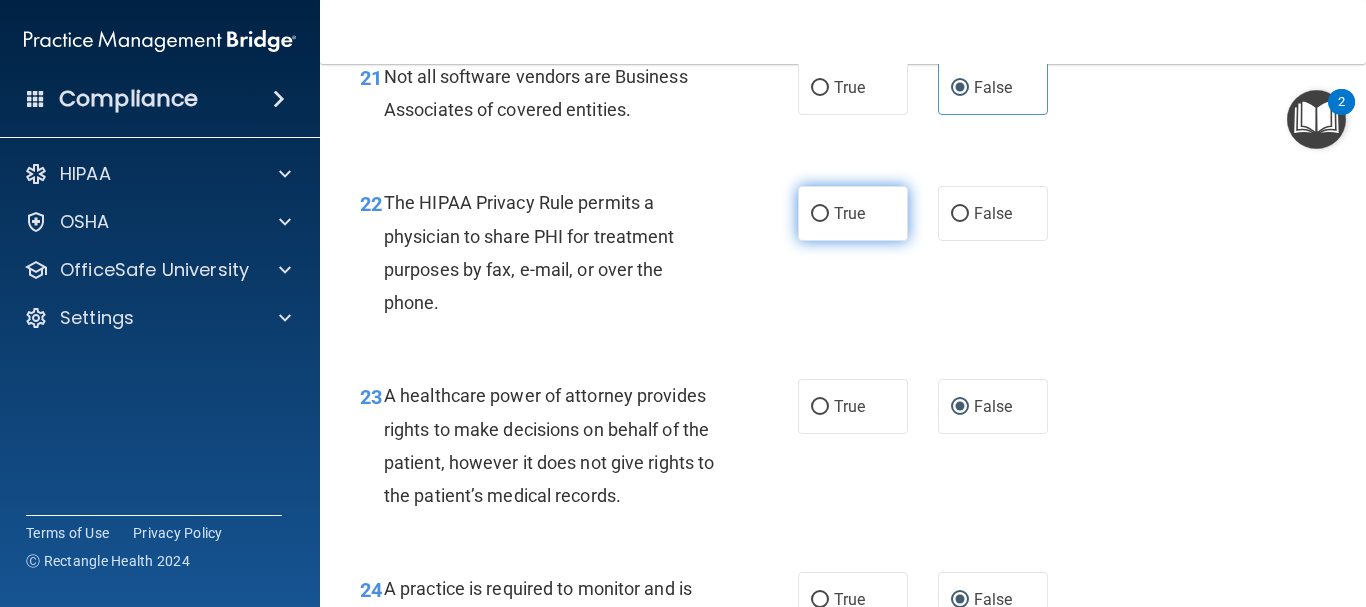 click on "True" at bounding box center [853, 213] 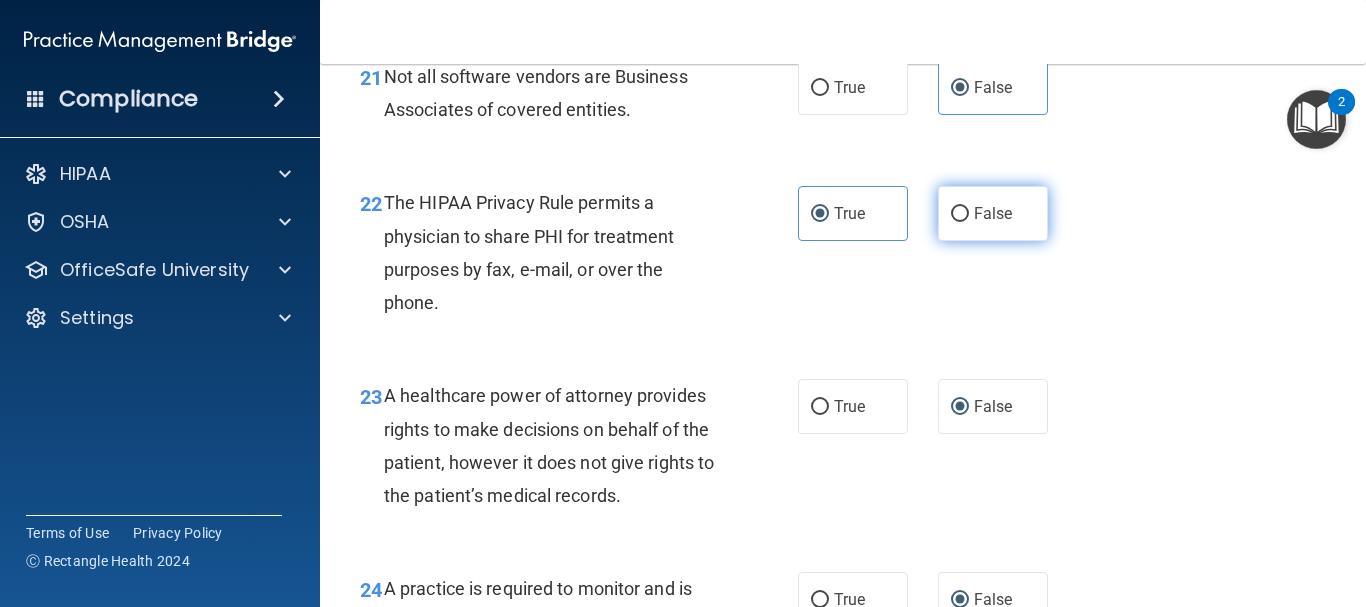 click on "False" at bounding box center [960, 214] 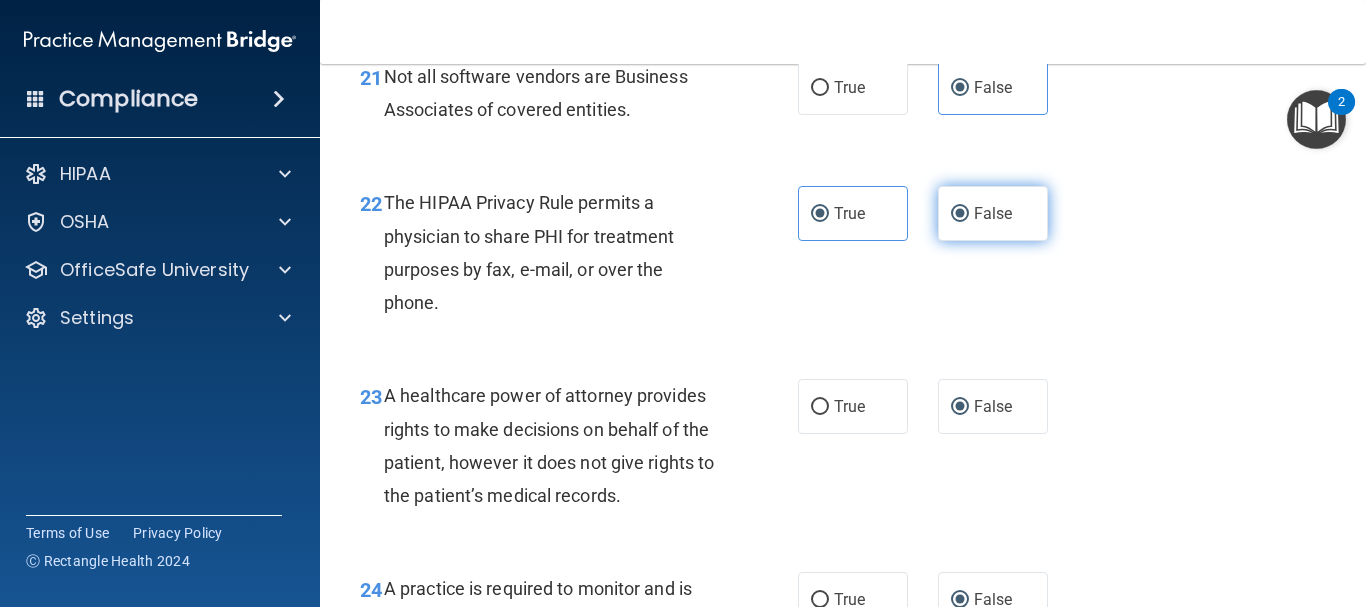 radio on "false" 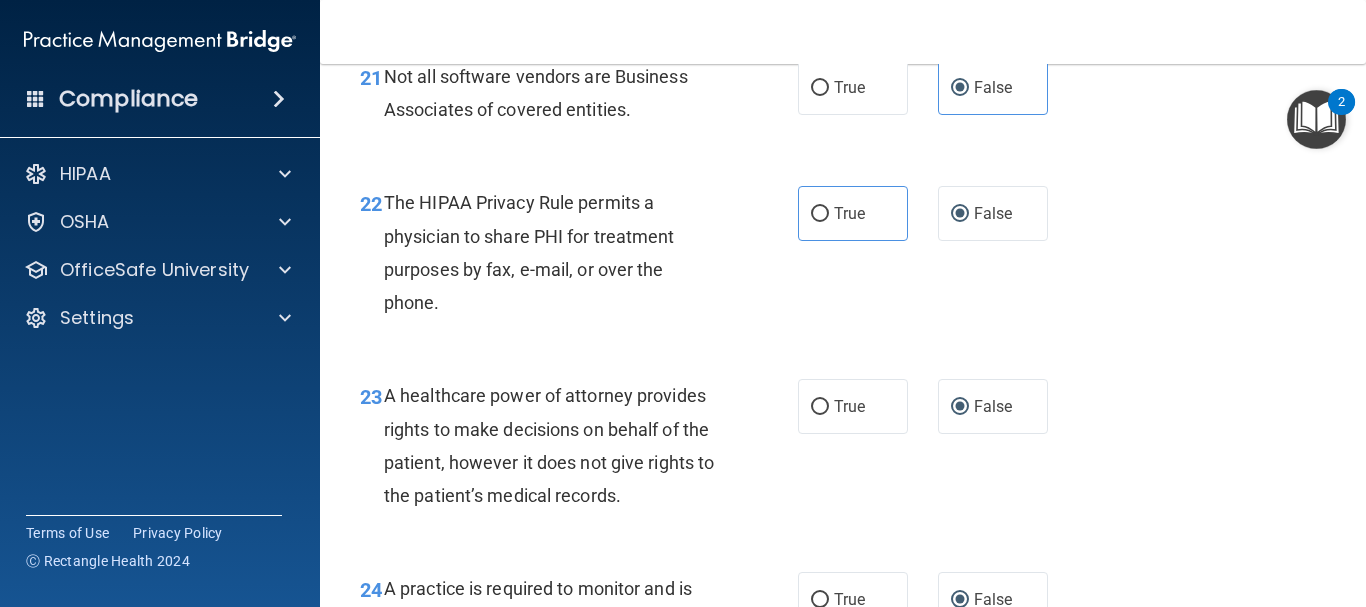 click on "22       The HIPAA Privacy Rule permits a physician to share PHI for treatment purposes by fax, e-mail, or over the phone.                 True           False" at bounding box center [843, 257] 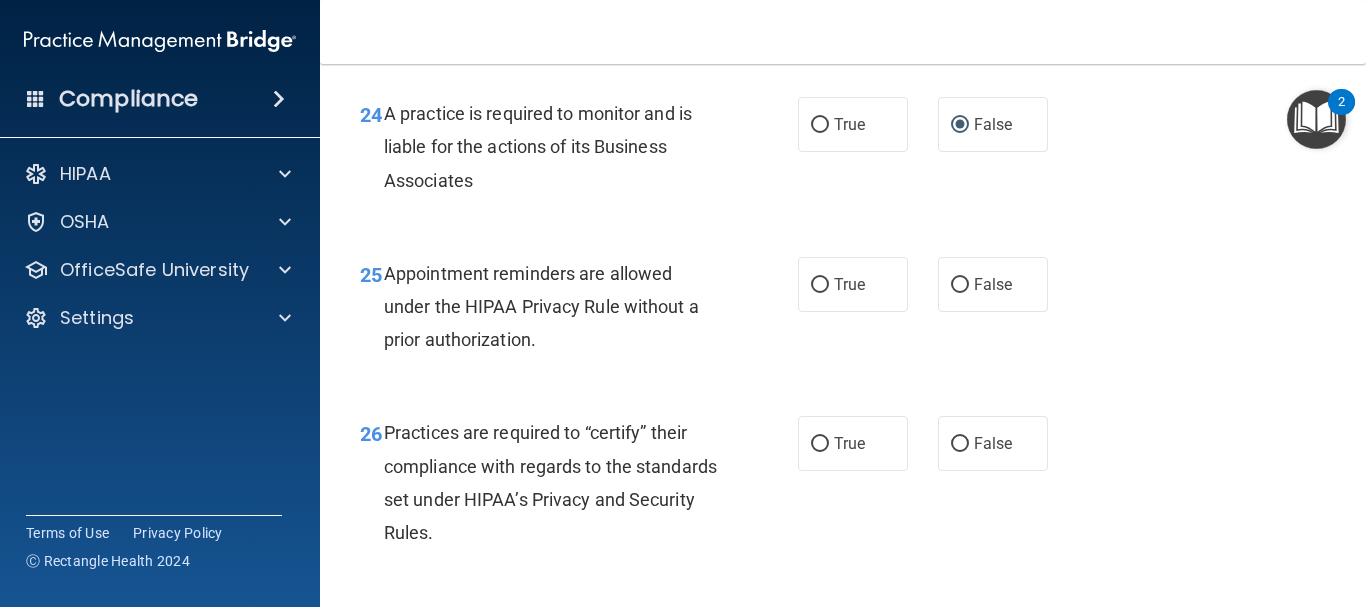 scroll, scrollTop: 4621, scrollLeft: 0, axis: vertical 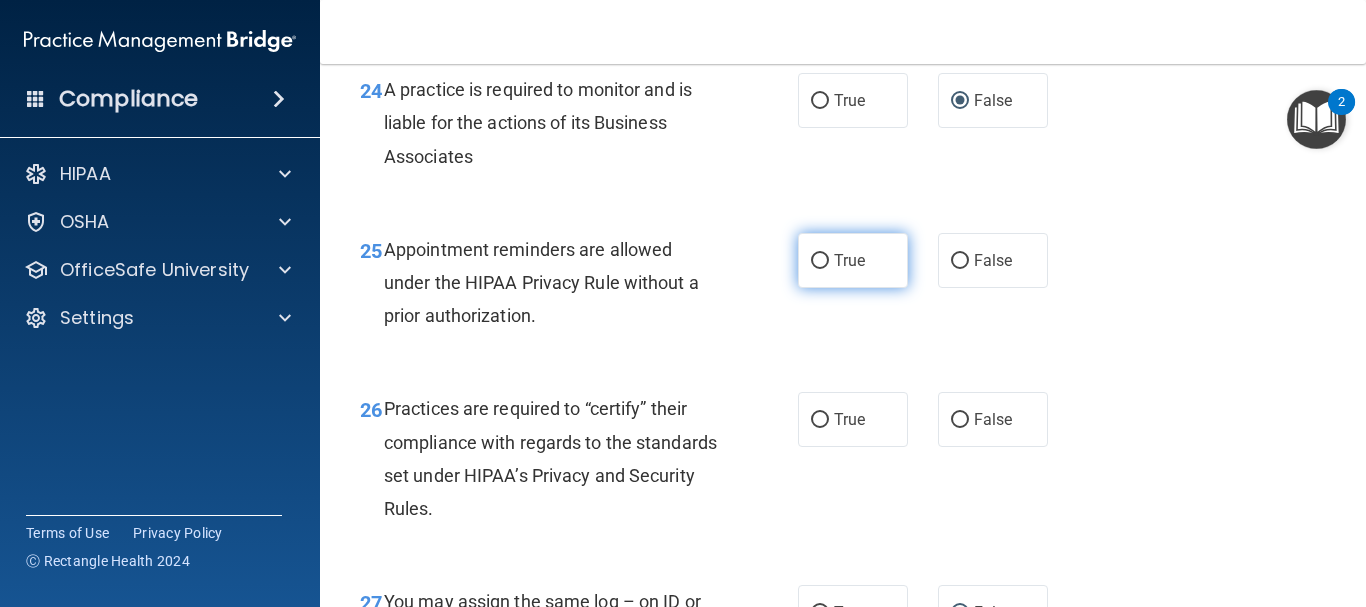 click on "True" at bounding box center [853, 260] 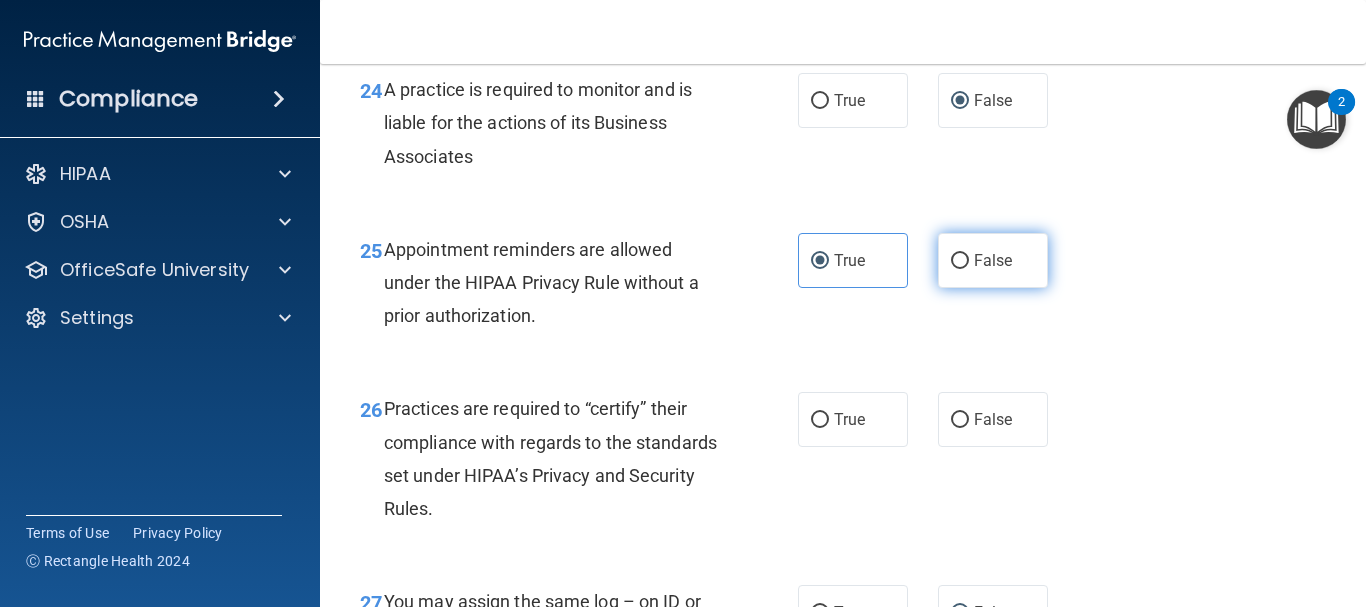 click on "False" at bounding box center (960, 261) 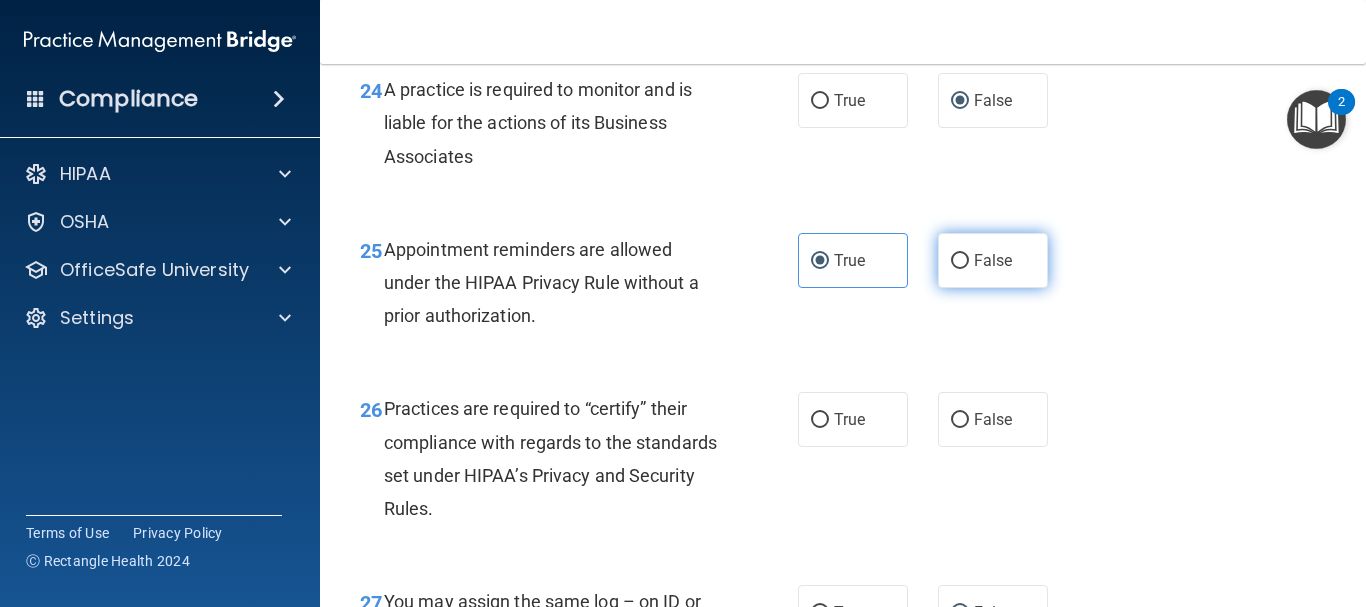 radio on "true" 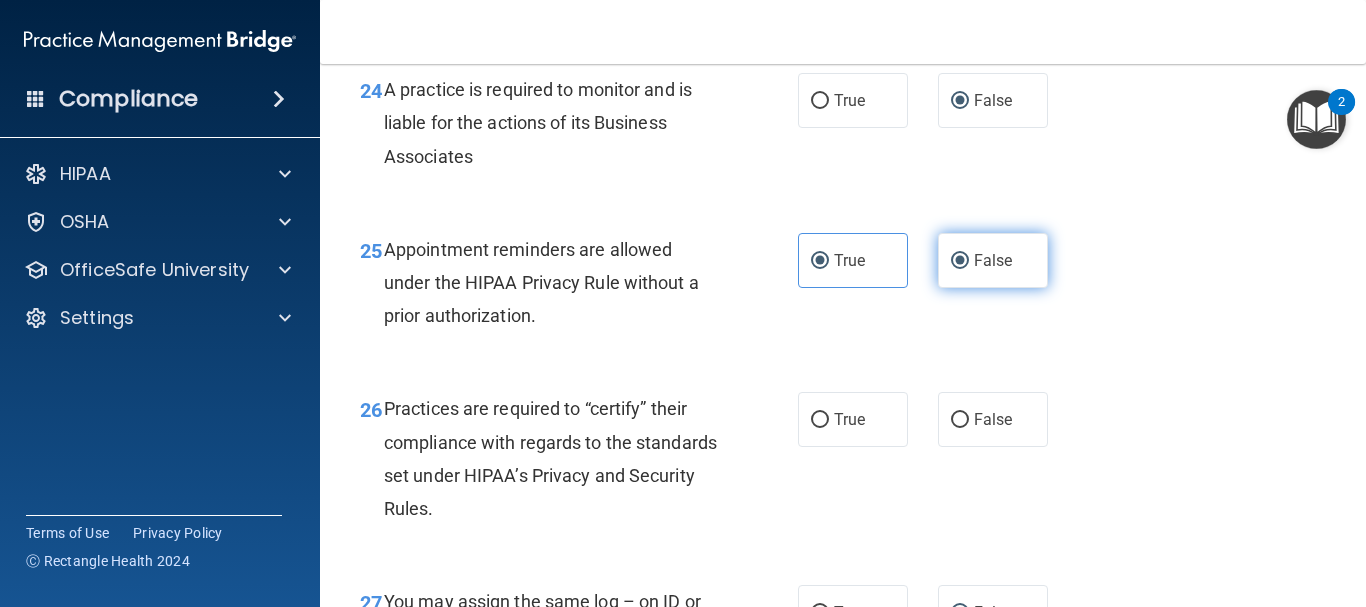 radio on "false" 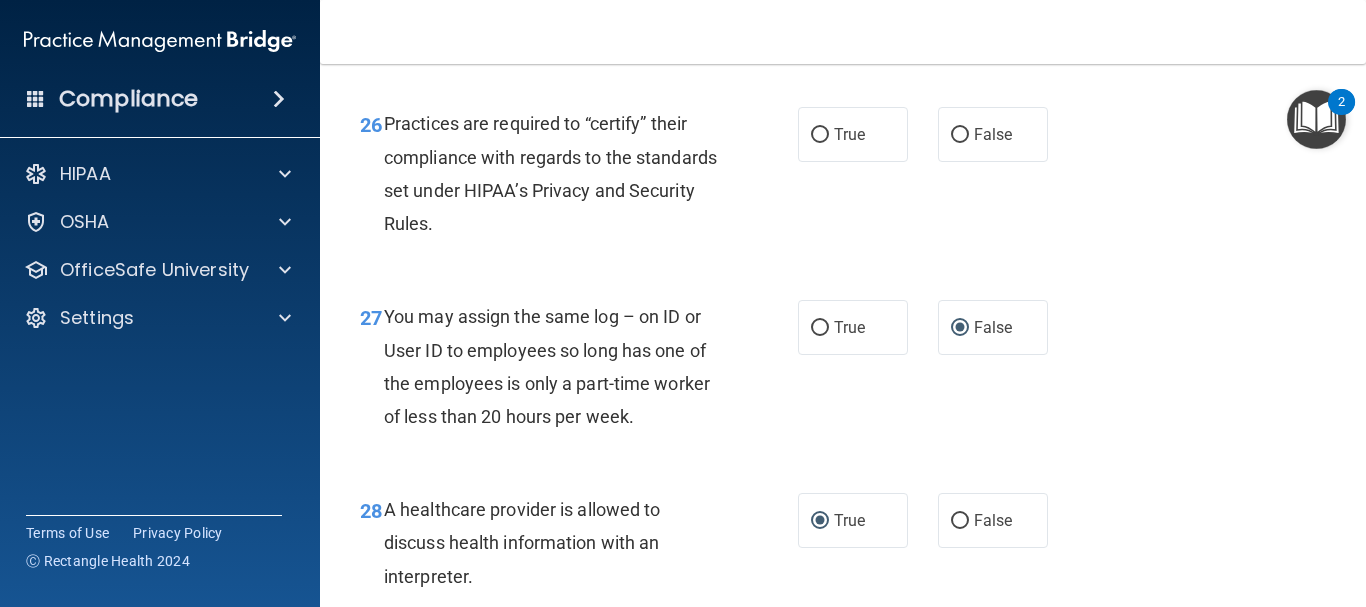 scroll, scrollTop: 4918, scrollLeft: 0, axis: vertical 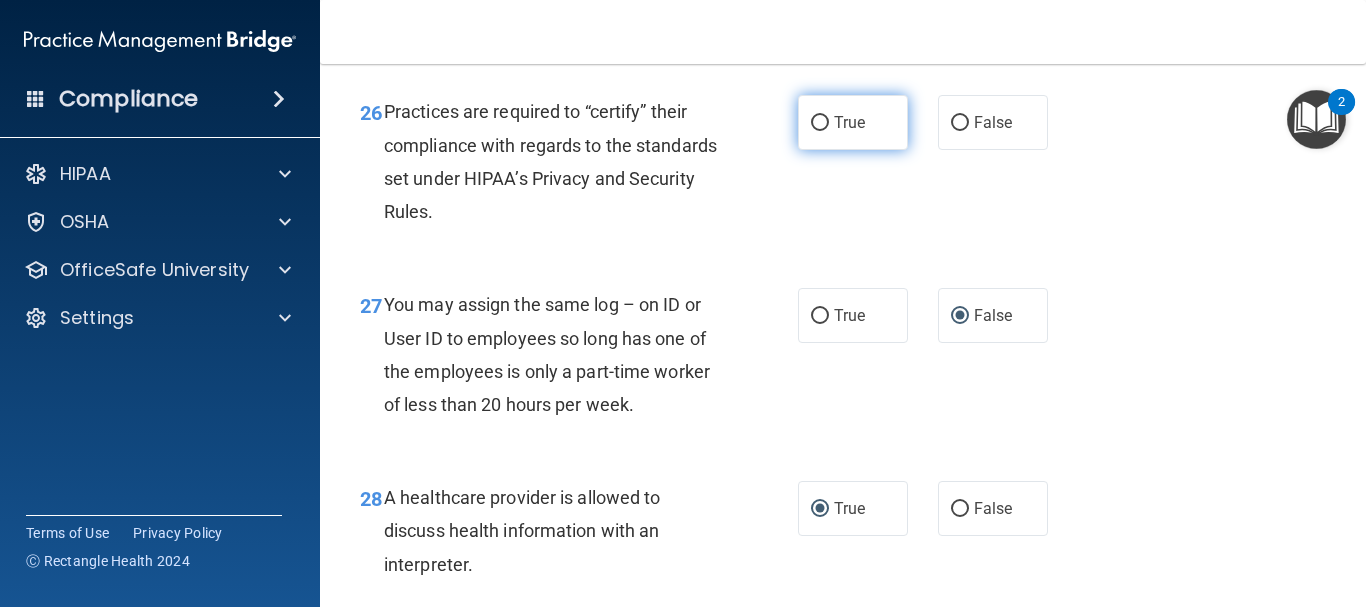 click on "True" at bounding box center [853, 122] 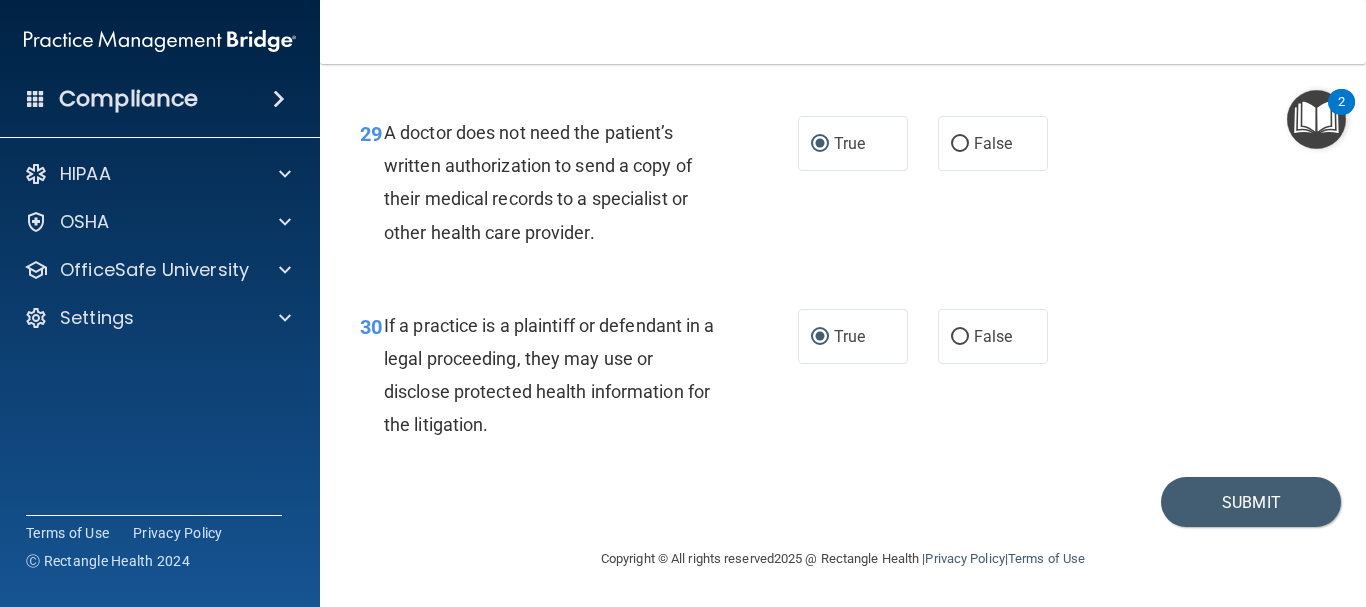 scroll, scrollTop: 5476, scrollLeft: 0, axis: vertical 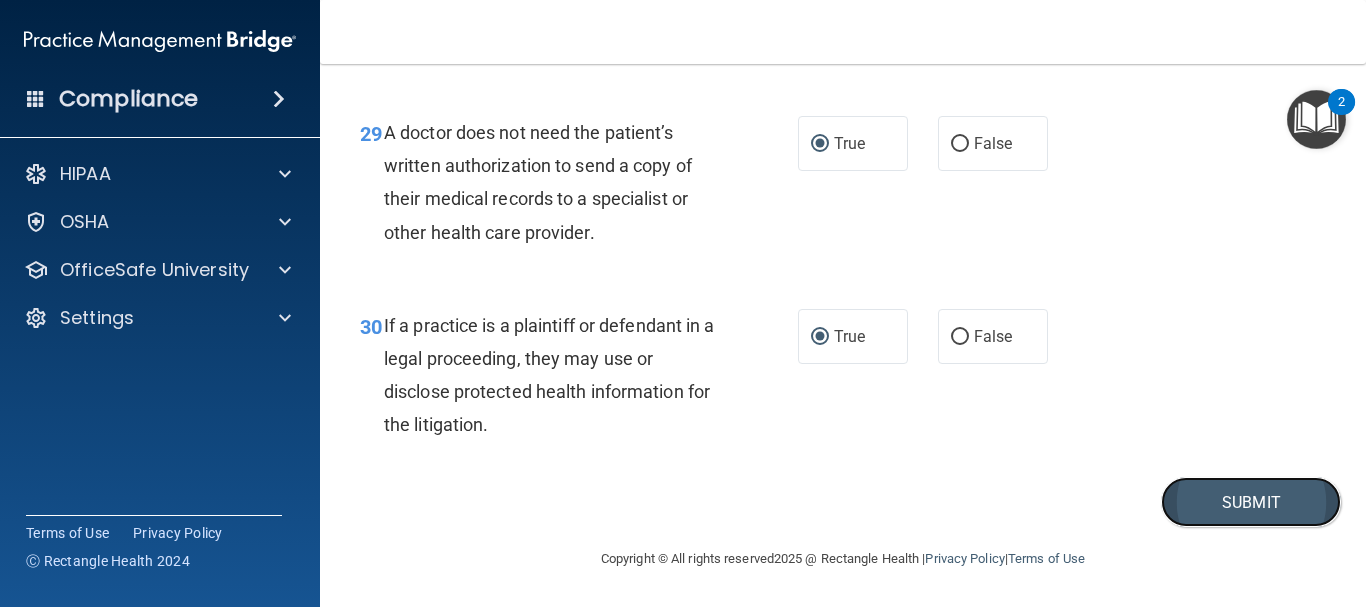 click on "Submit" at bounding box center [1251, 502] 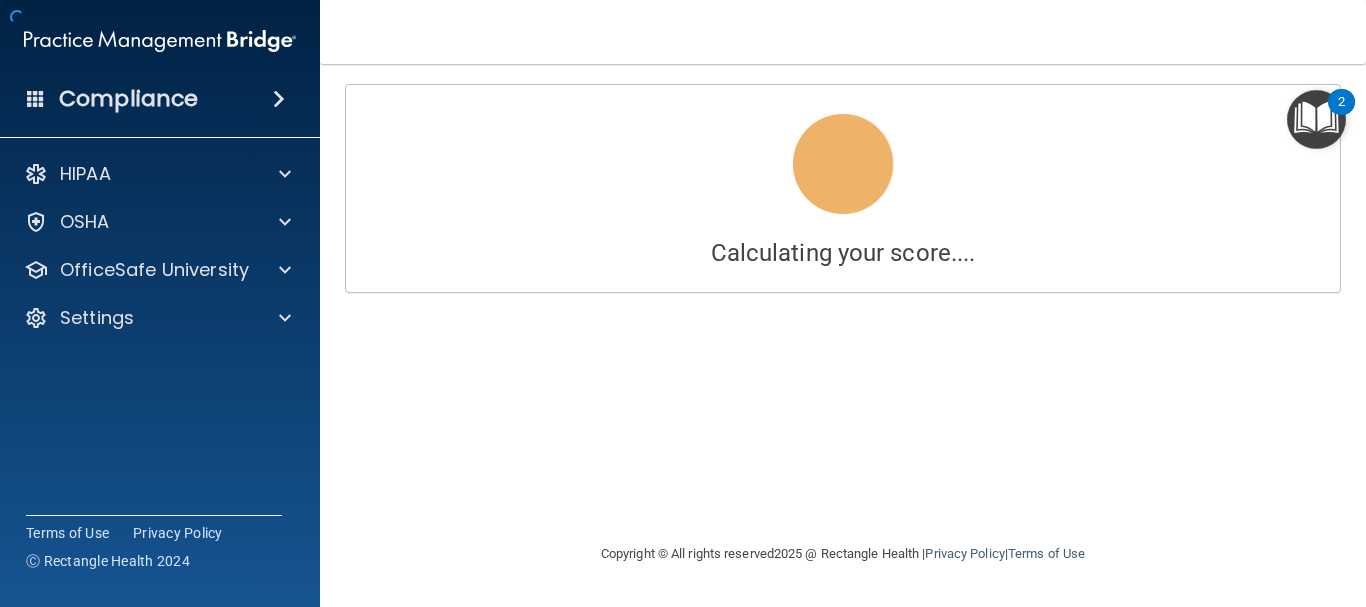 scroll, scrollTop: 0, scrollLeft: 0, axis: both 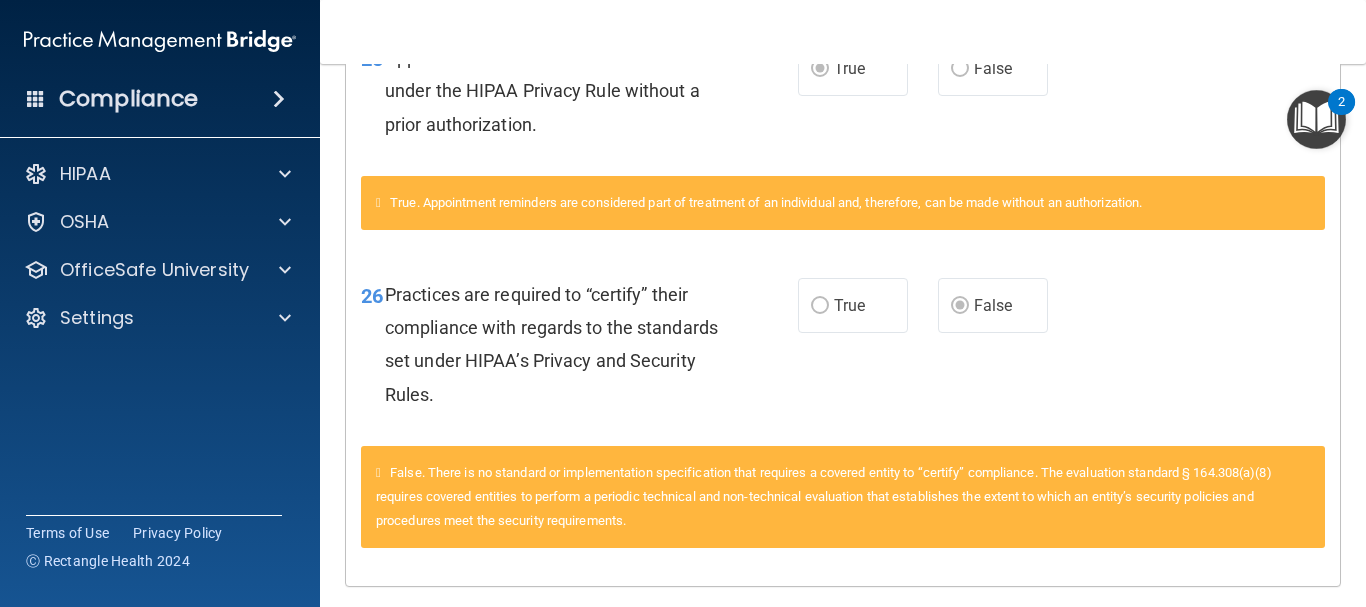 drag, startPoint x: 1357, startPoint y: 555, endPoint x: 1322, endPoint y: 596, distance: 53.90733 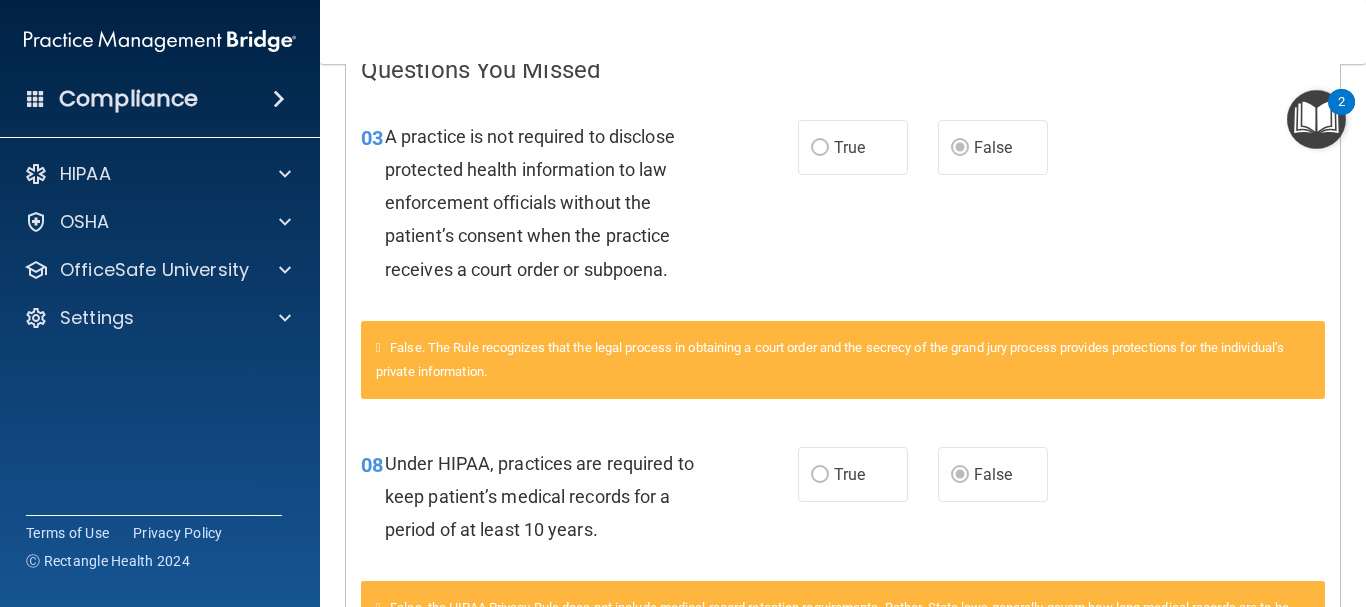 scroll, scrollTop: 0, scrollLeft: 0, axis: both 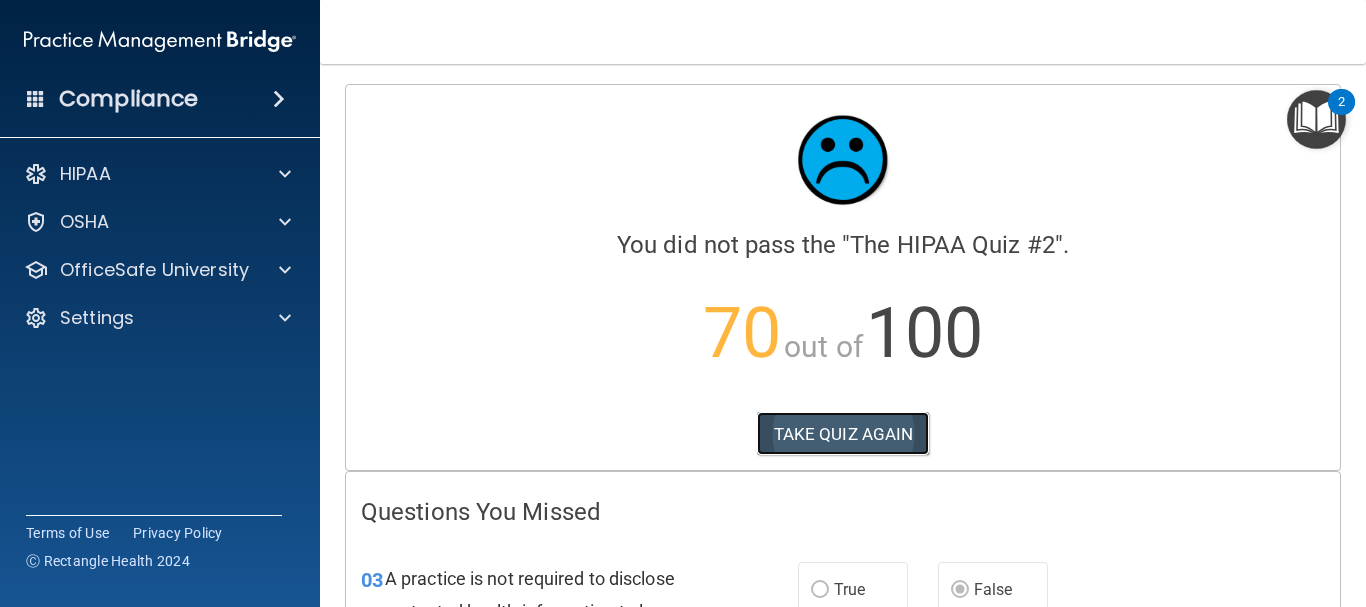 click on "TAKE QUIZ AGAIN" at bounding box center [843, 434] 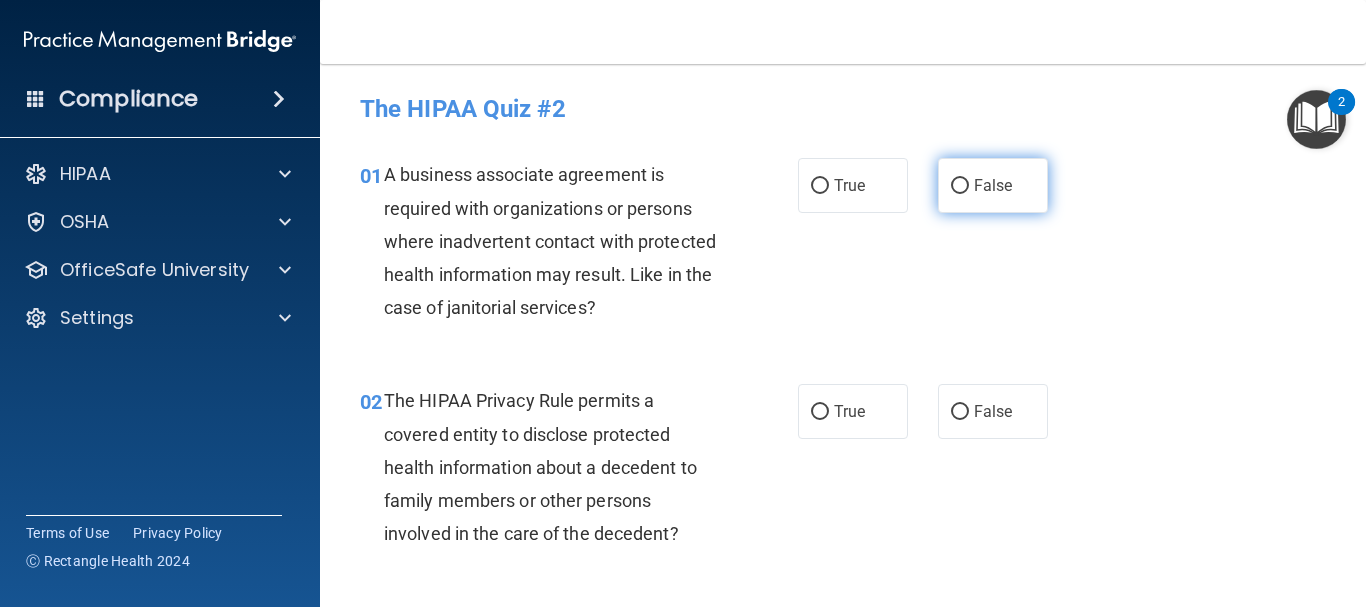 click on "False" at bounding box center (960, 186) 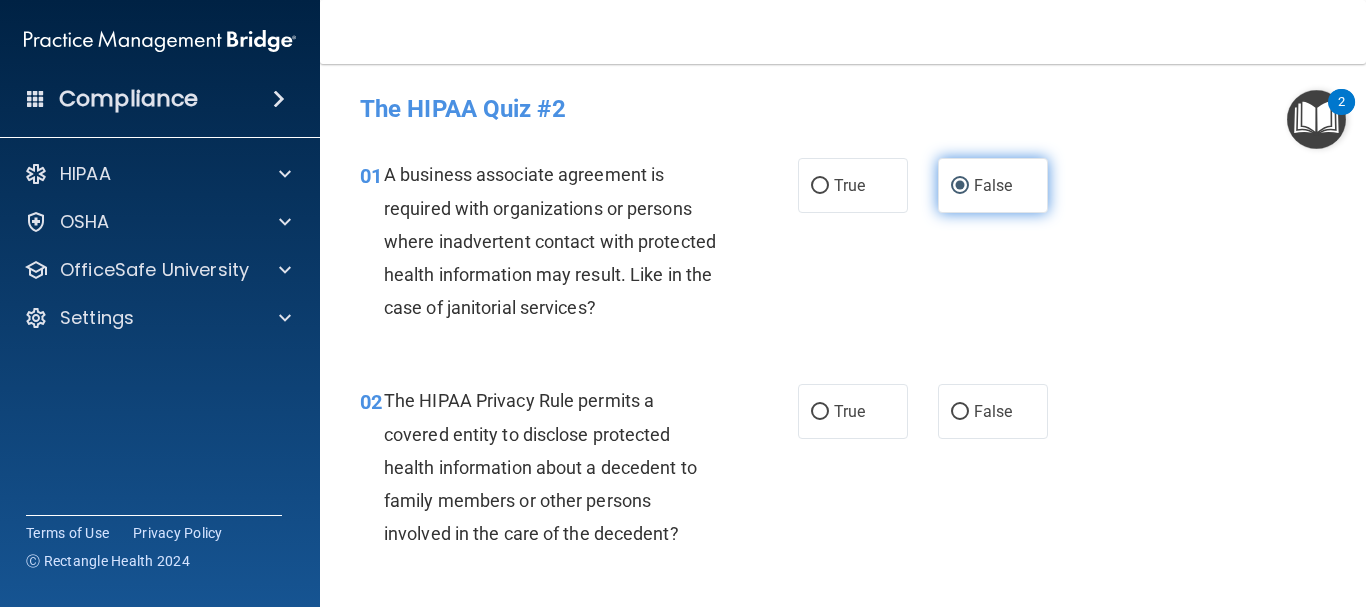 click on "False" at bounding box center [960, 186] 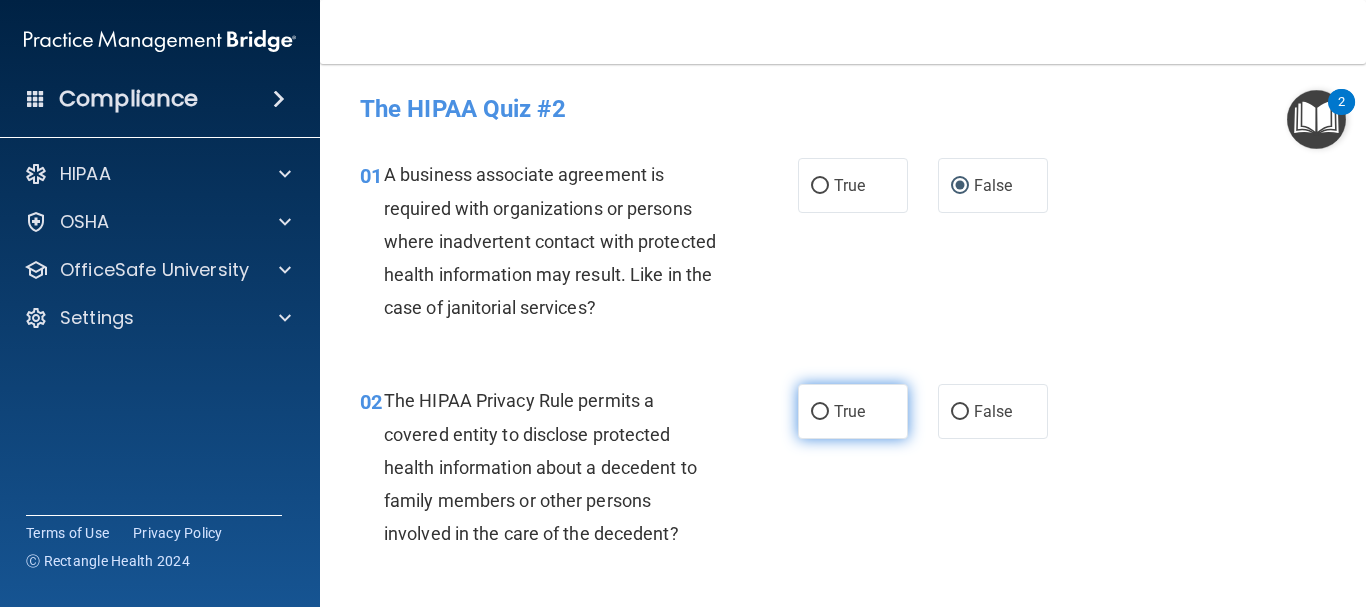 click on "True" at bounding box center (849, 411) 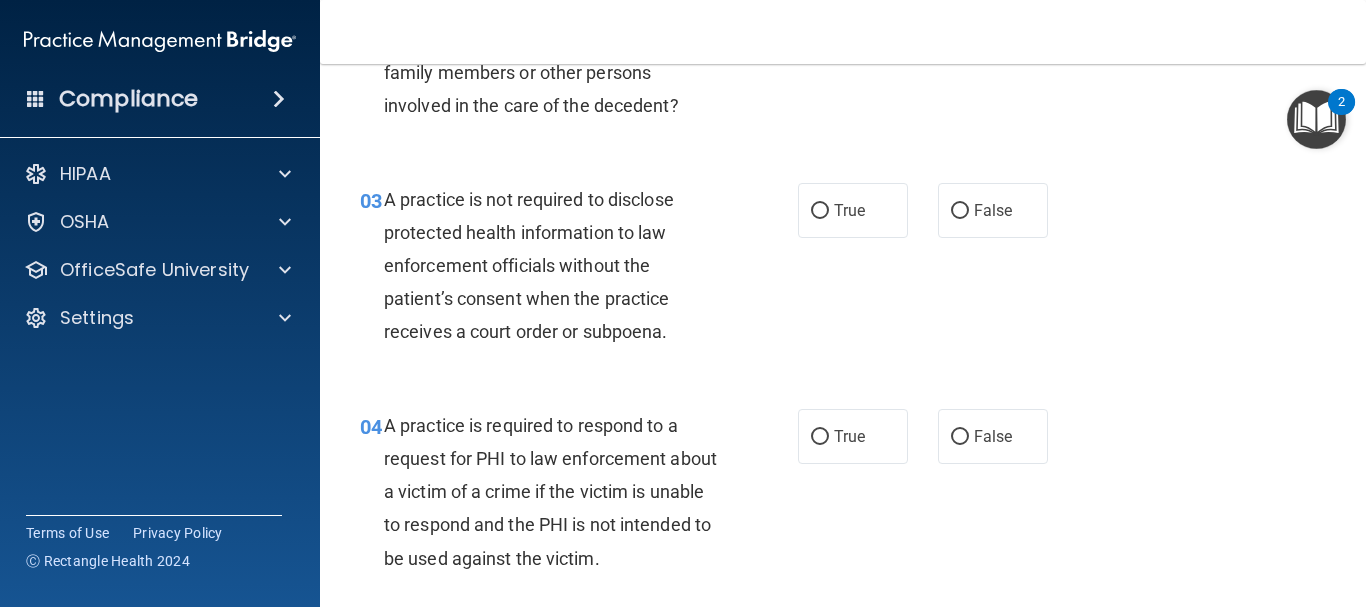 scroll, scrollTop: 452, scrollLeft: 0, axis: vertical 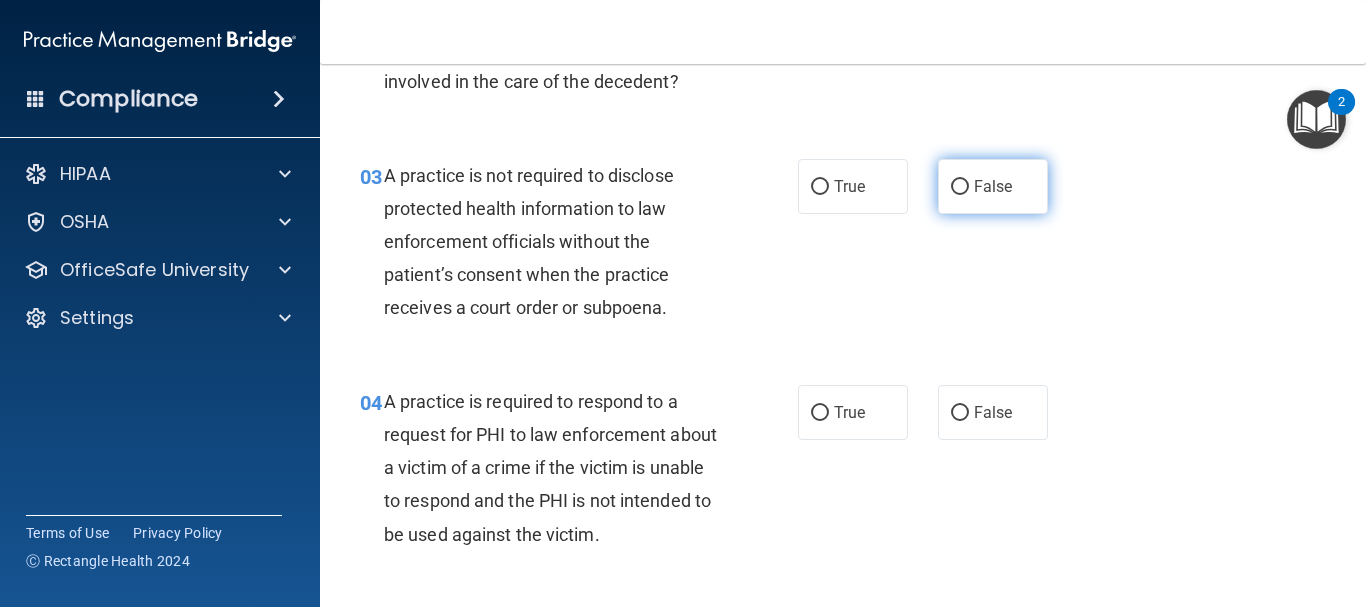 click on "False" at bounding box center (993, 186) 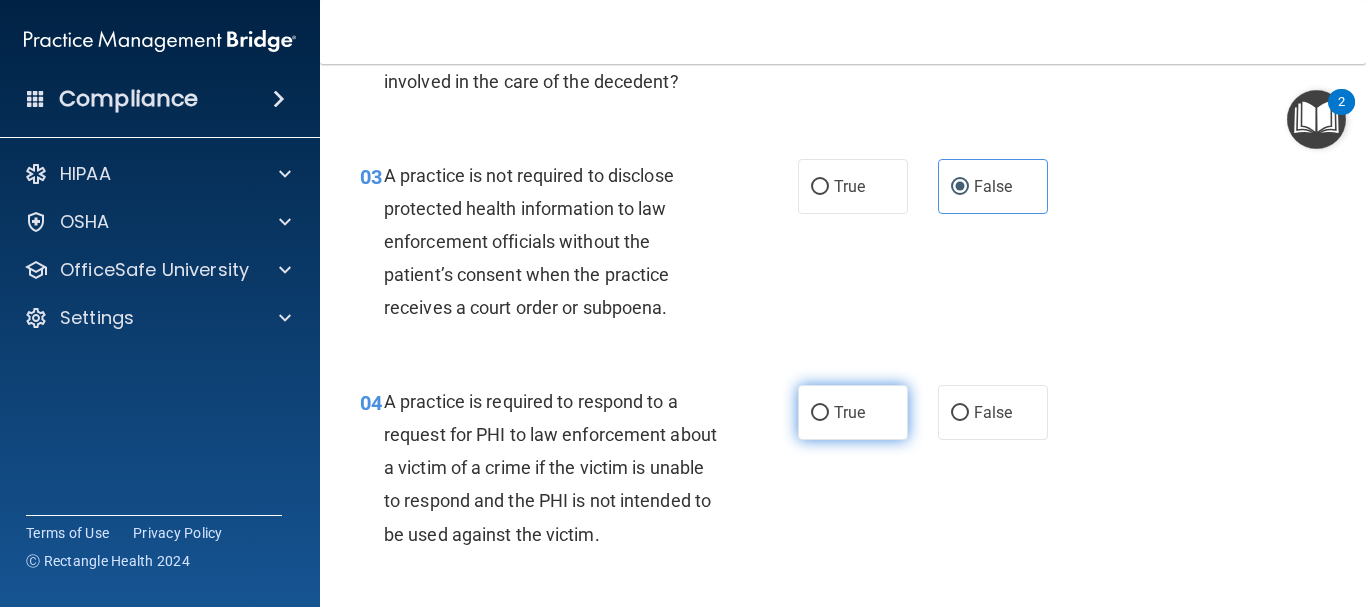 click on "True" at bounding box center (853, 412) 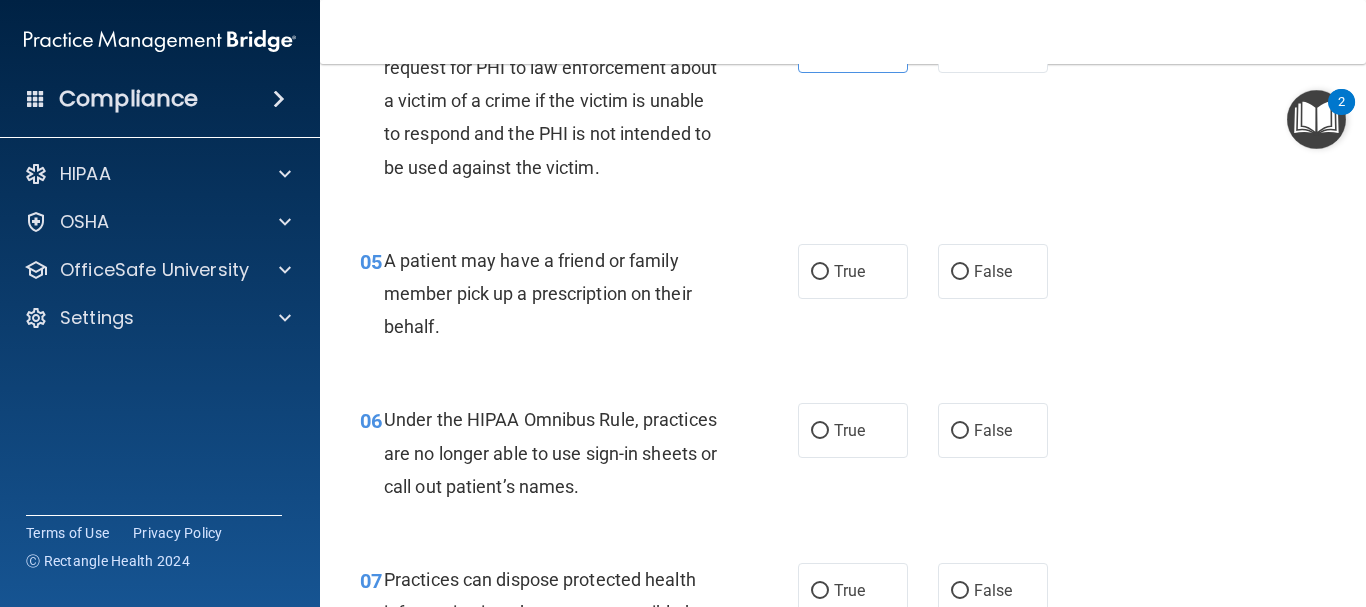 scroll, scrollTop: 832, scrollLeft: 0, axis: vertical 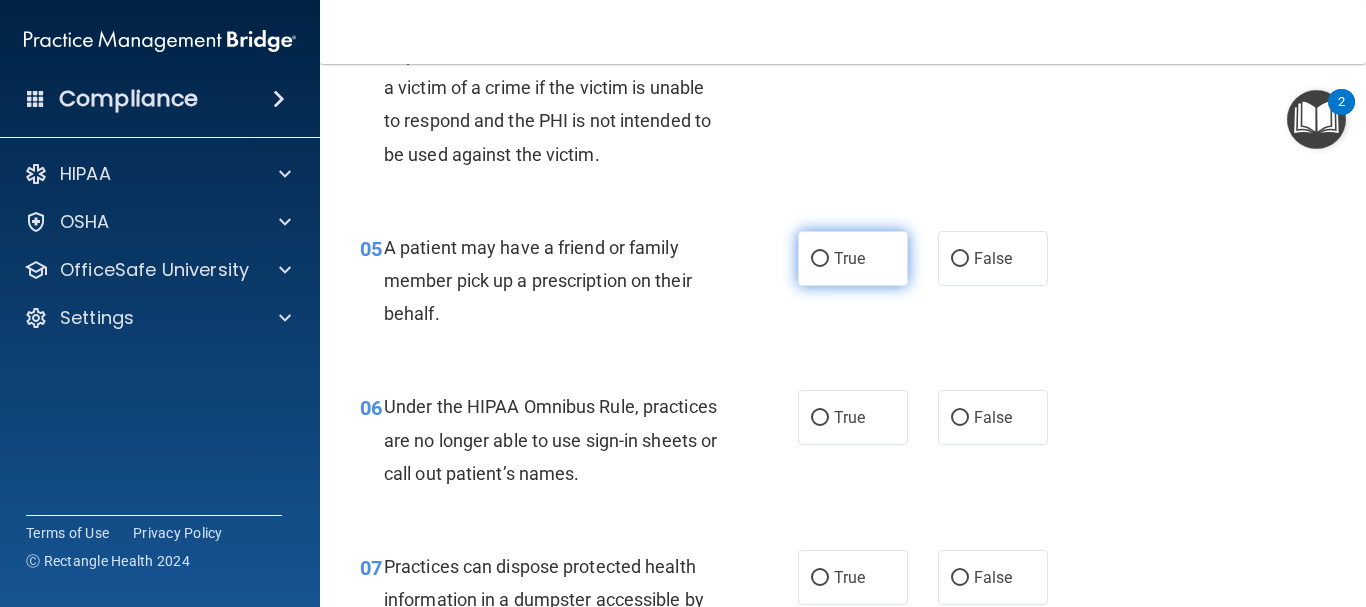 click on "True" at bounding box center (849, 258) 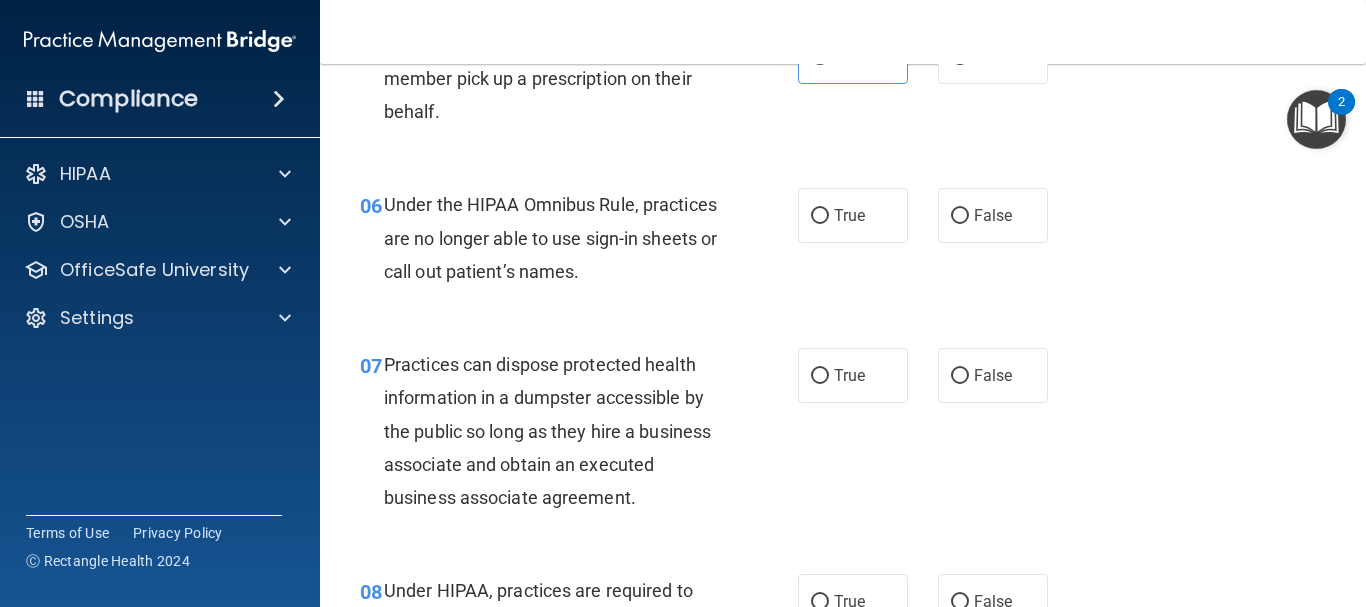 scroll, scrollTop: 1046, scrollLeft: 0, axis: vertical 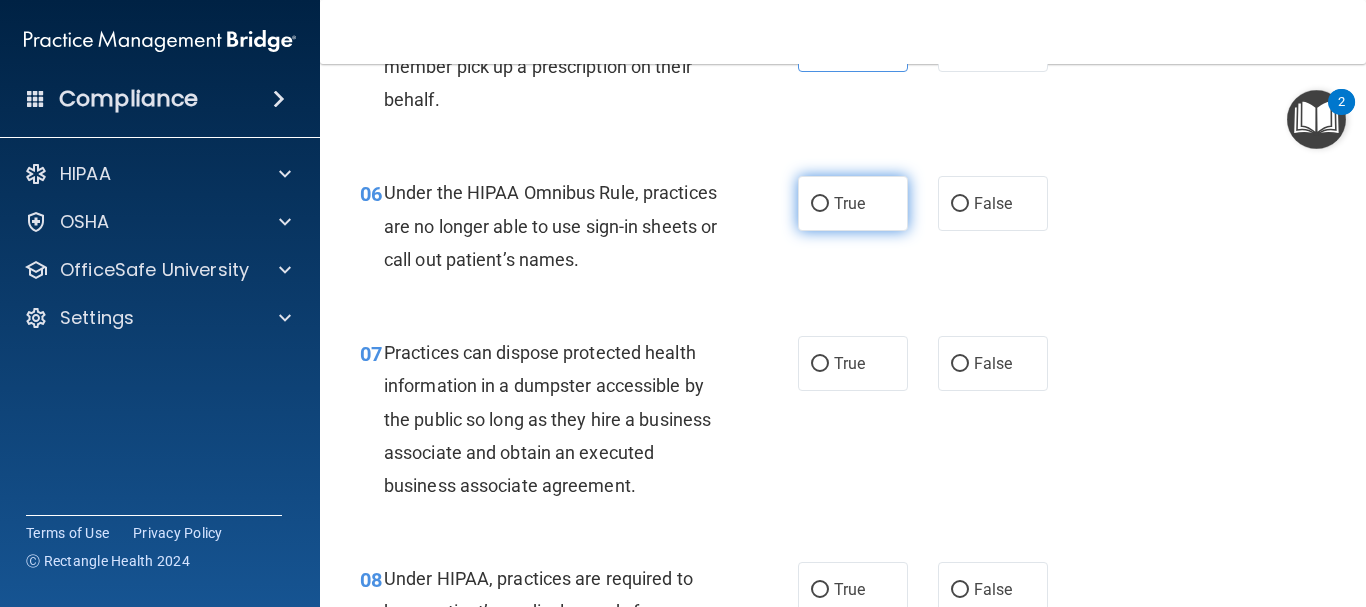 click on "True" at bounding box center (853, 203) 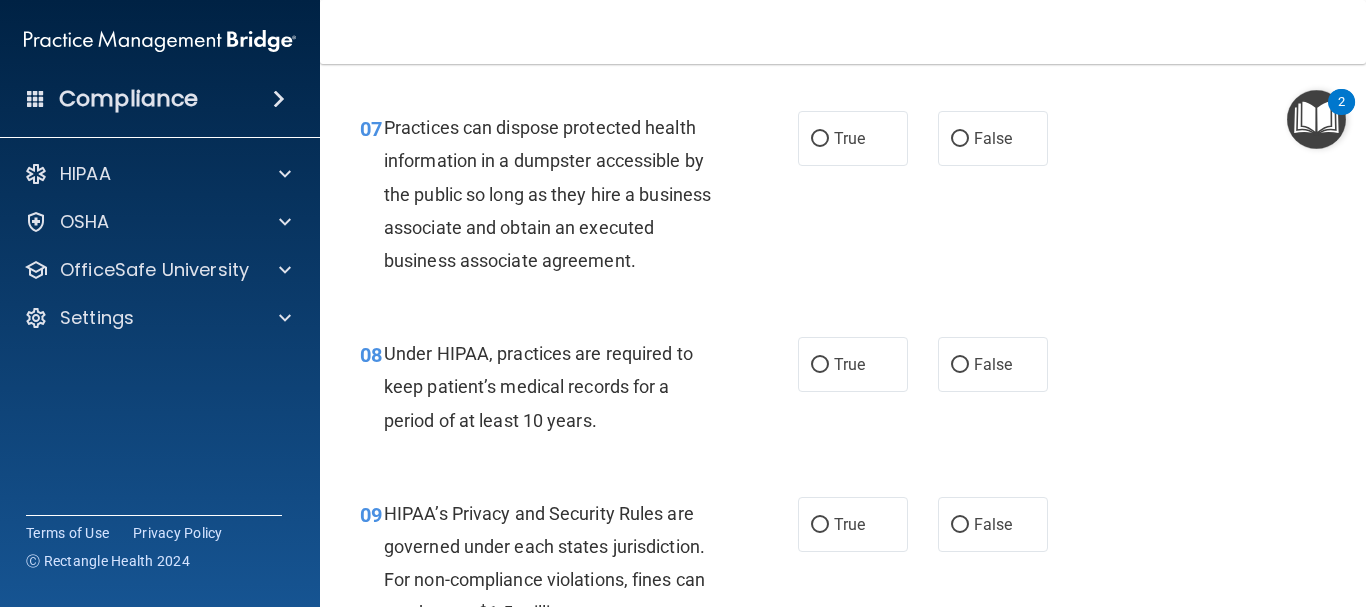 scroll, scrollTop: 1283, scrollLeft: 0, axis: vertical 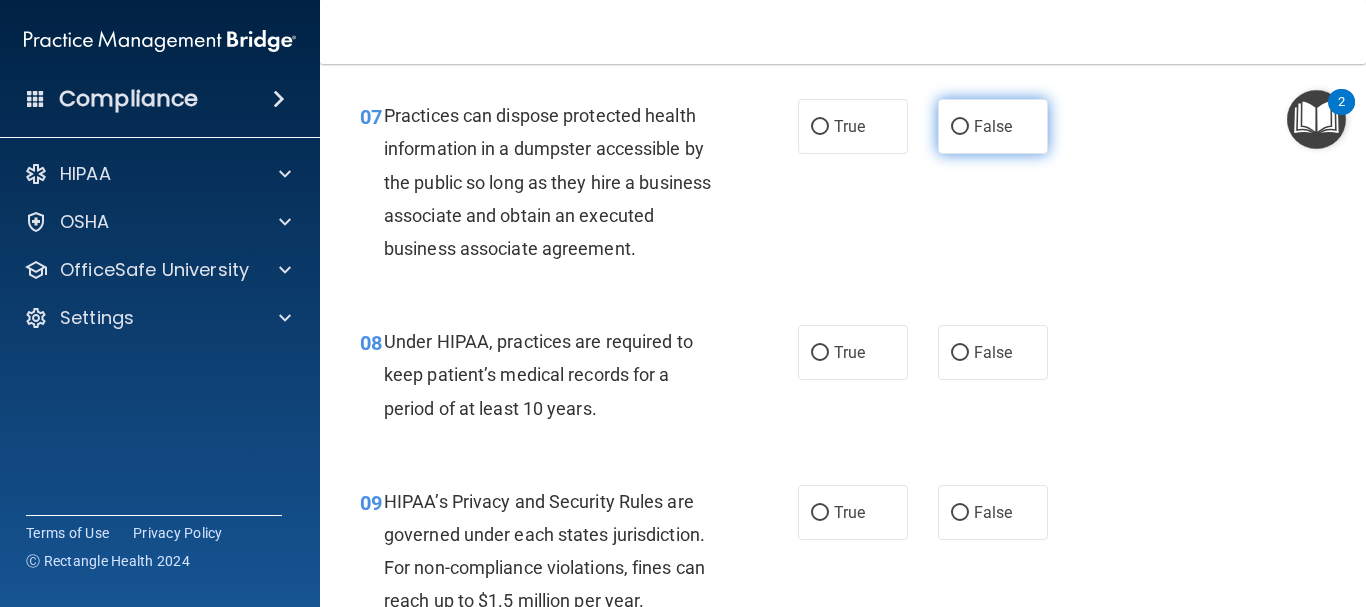 click on "False" at bounding box center [960, 127] 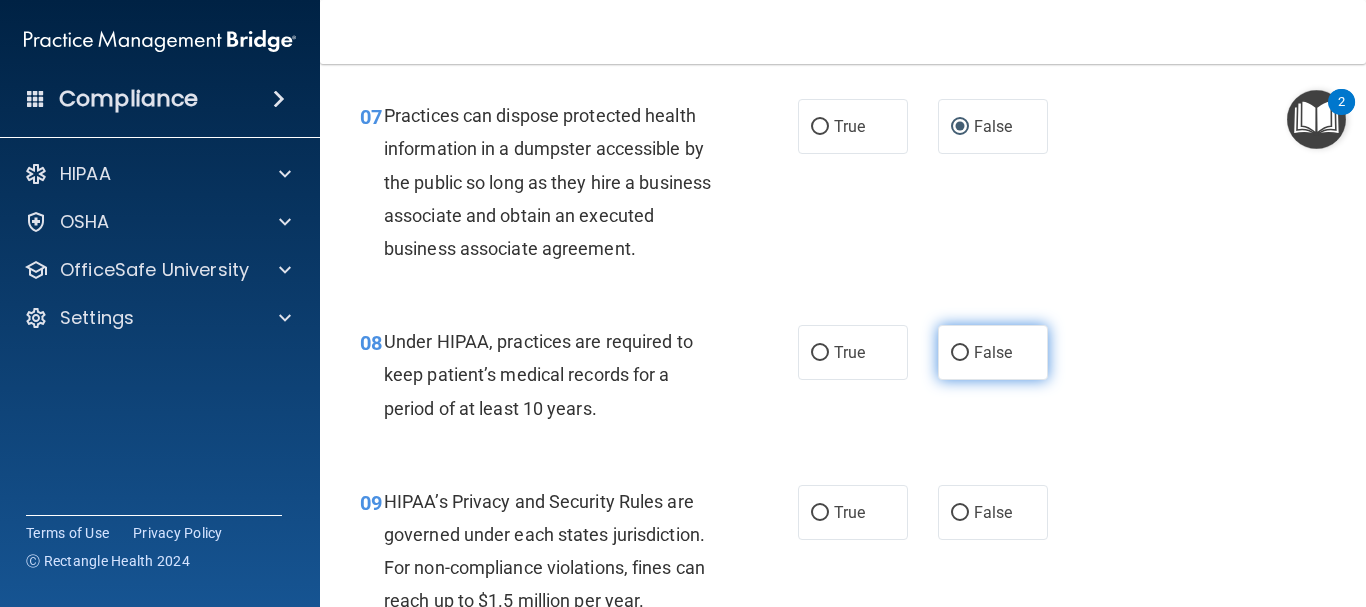 click on "False" at bounding box center [960, 353] 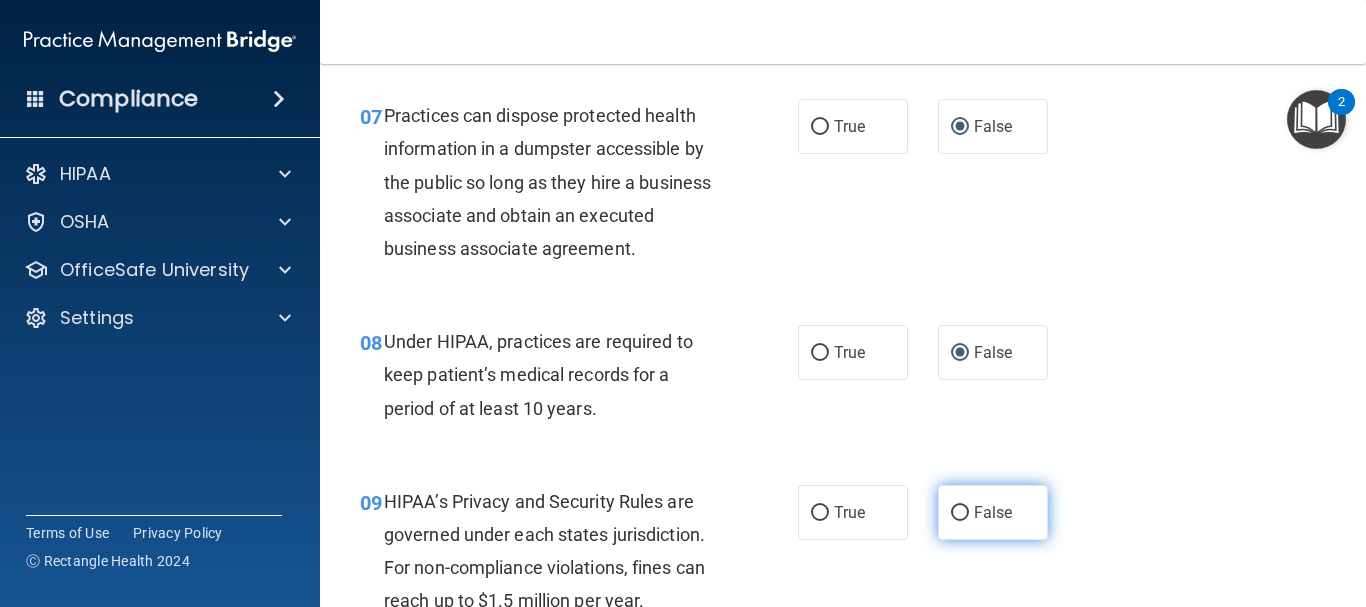 click on "False" at bounding box center (960, 513) 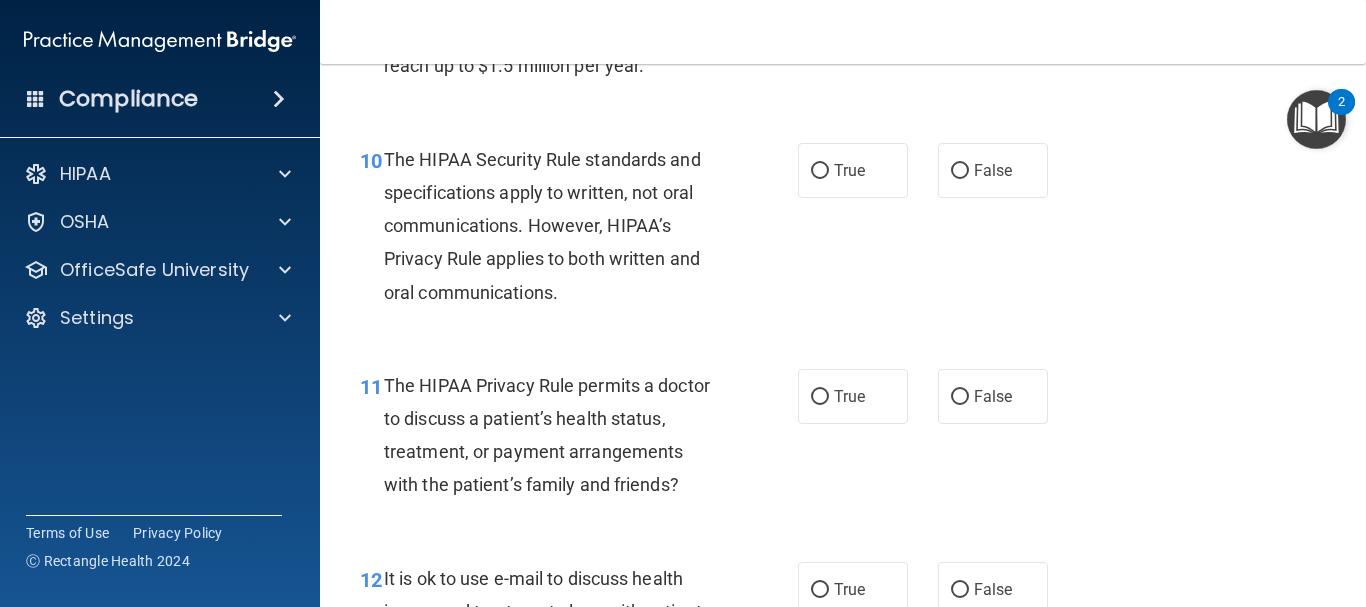 scroll, scrollTop: 1842, scrollLeft: 0, axis: vertical 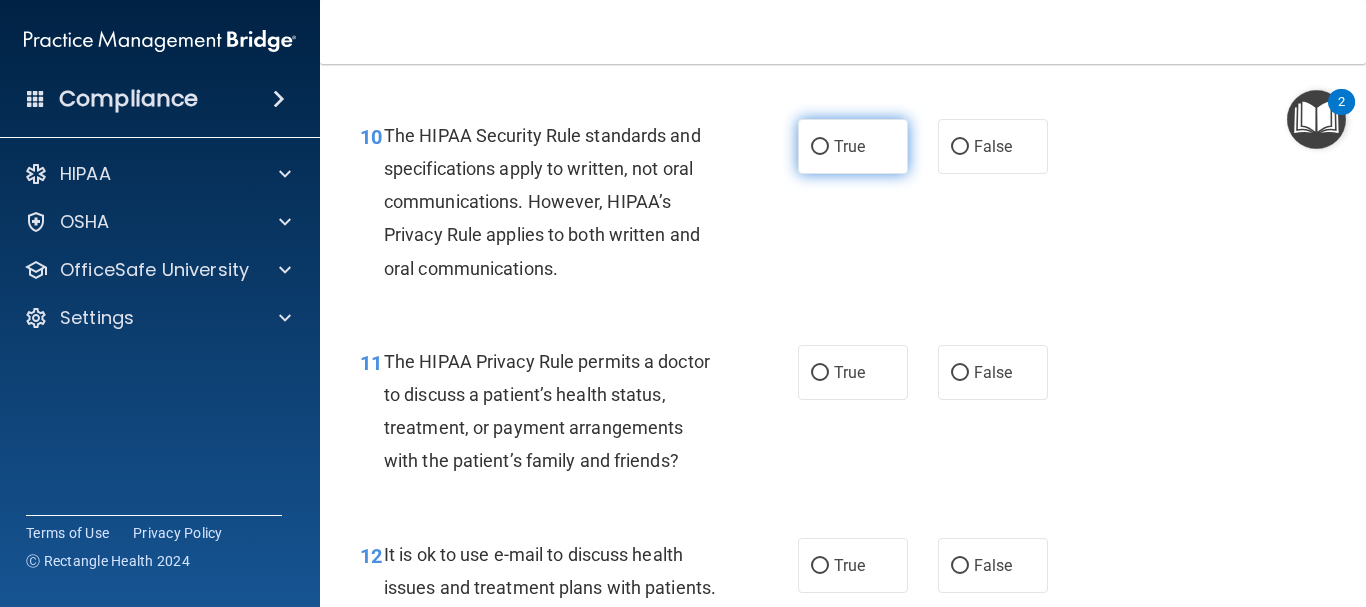 click on "True" at bounding box center [820, 147] 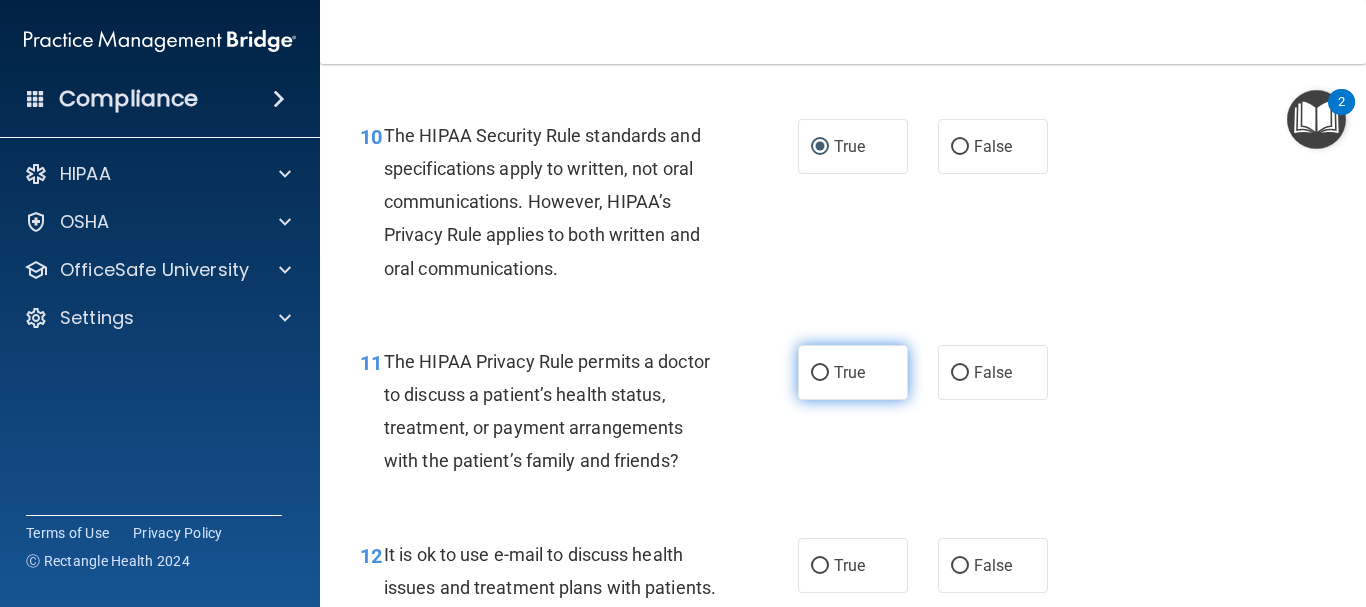 click on "True" at bounding box center (820, 373) 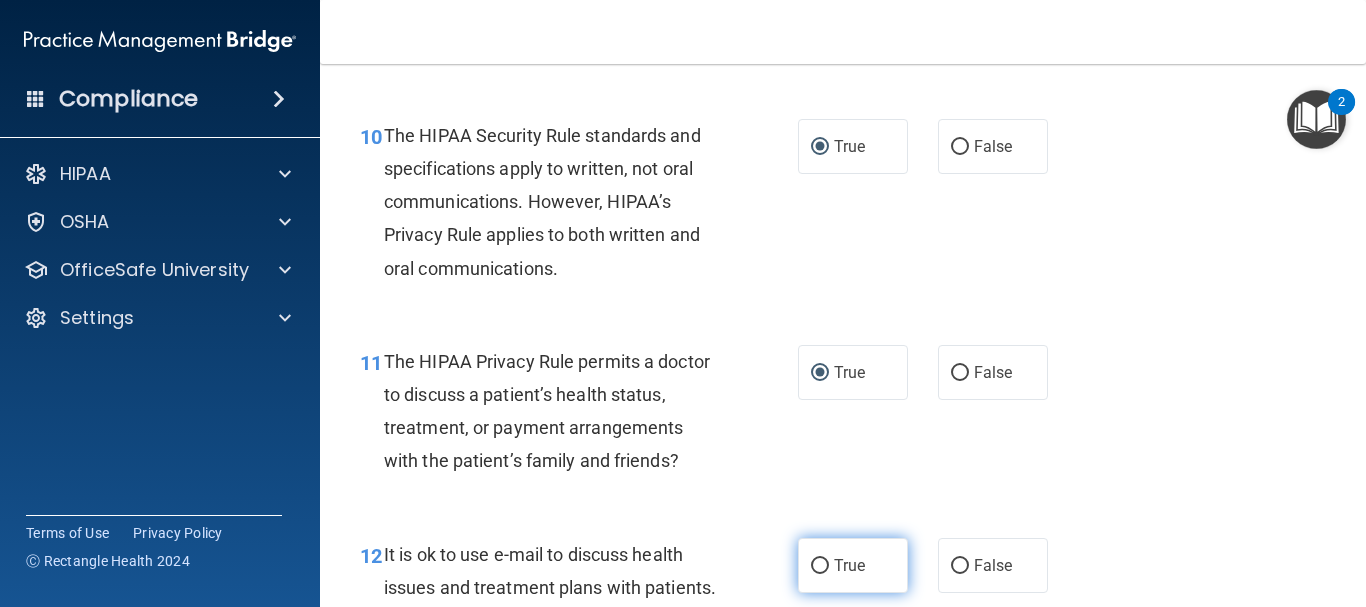click on "True" at bounding box center [853, 565] 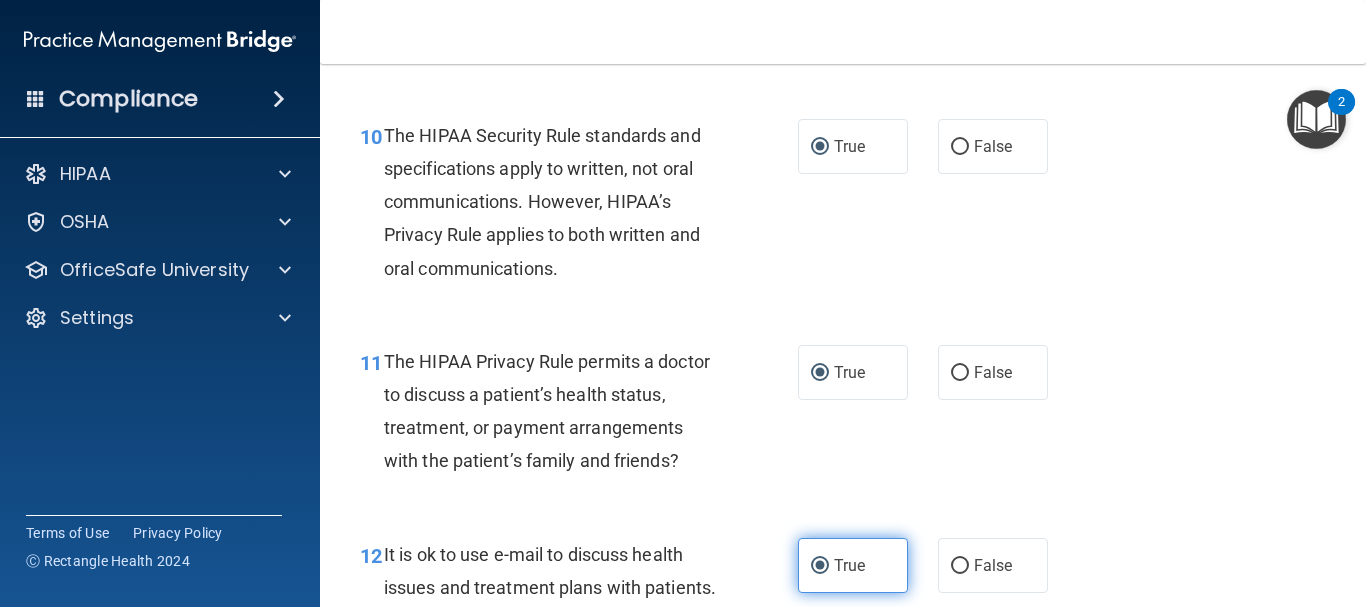 click on "True" at bounding box center [820, 566] 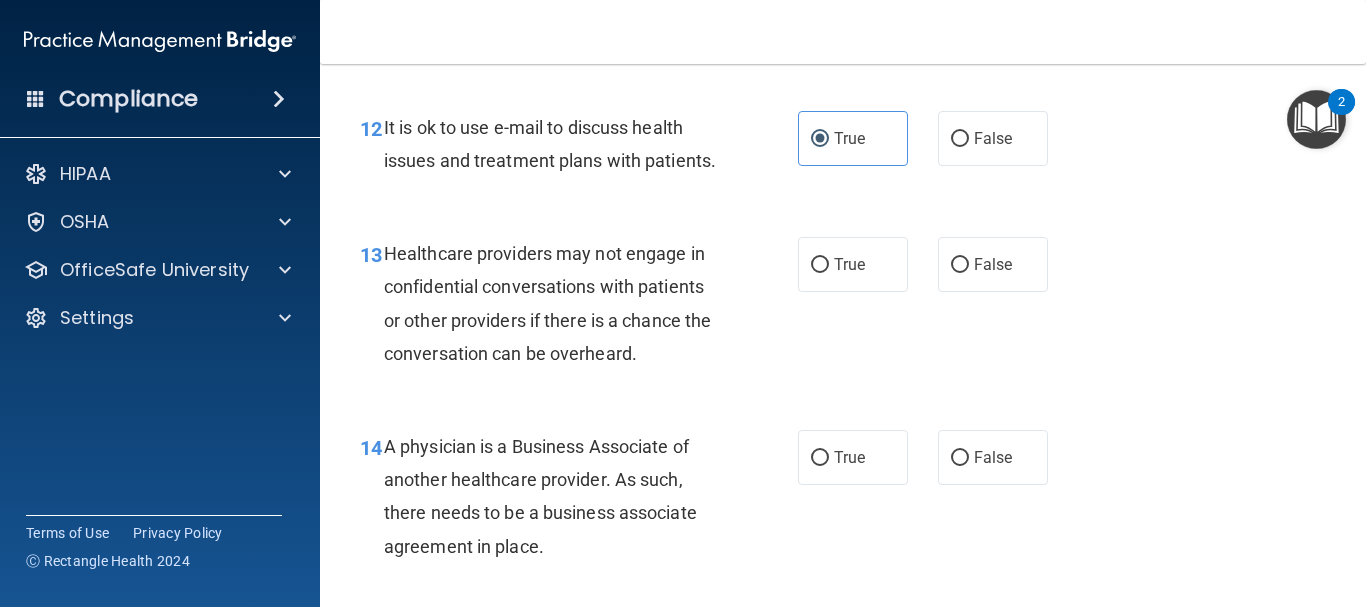 scroll, scrollTop: 2281, scrollLeft: 0, axis: vertical 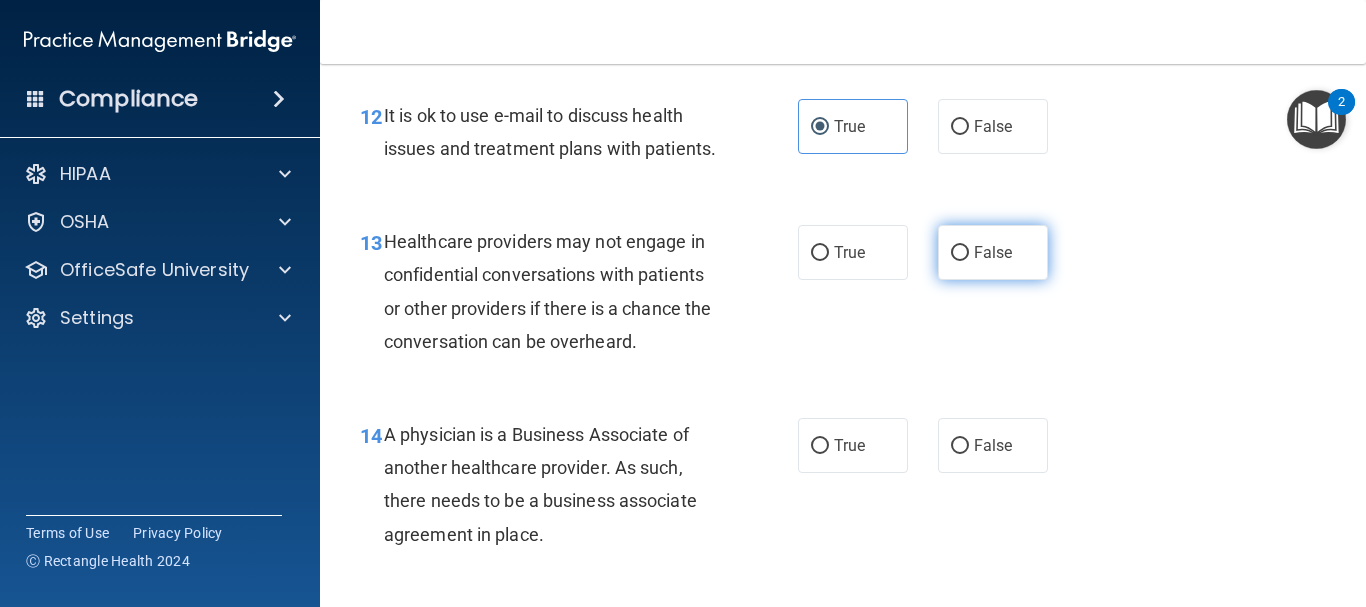 click on "False" at bounding box center [993, 252] 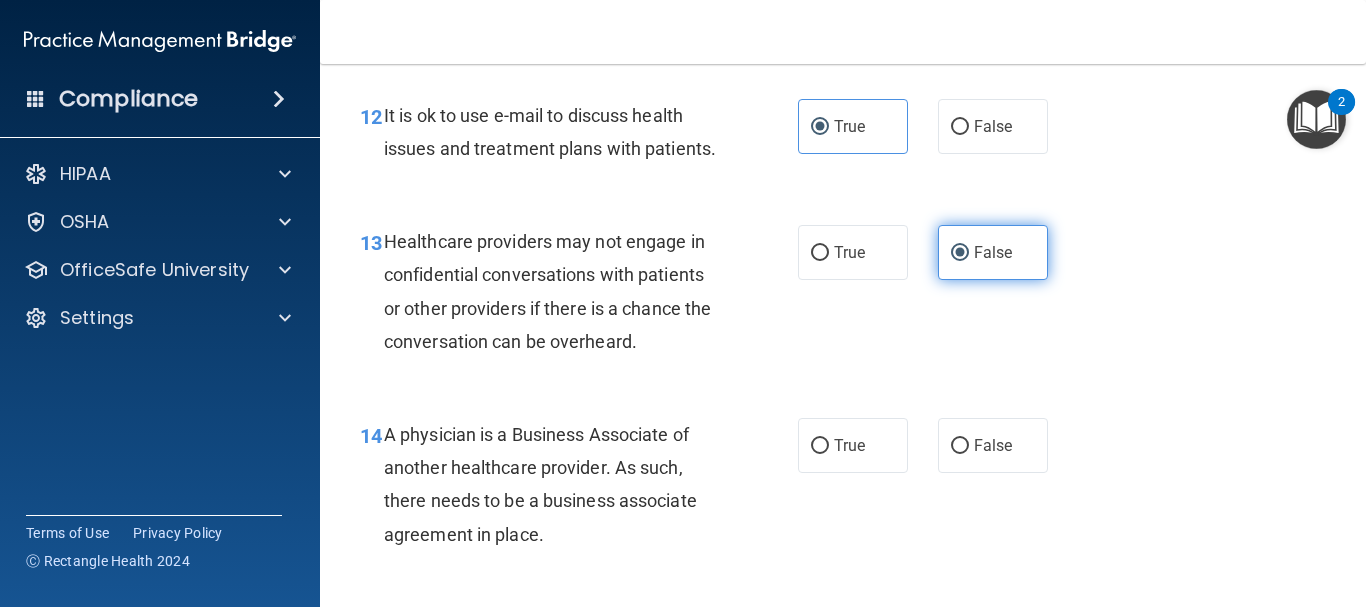 click on "False" at bounding box center [960, 253] 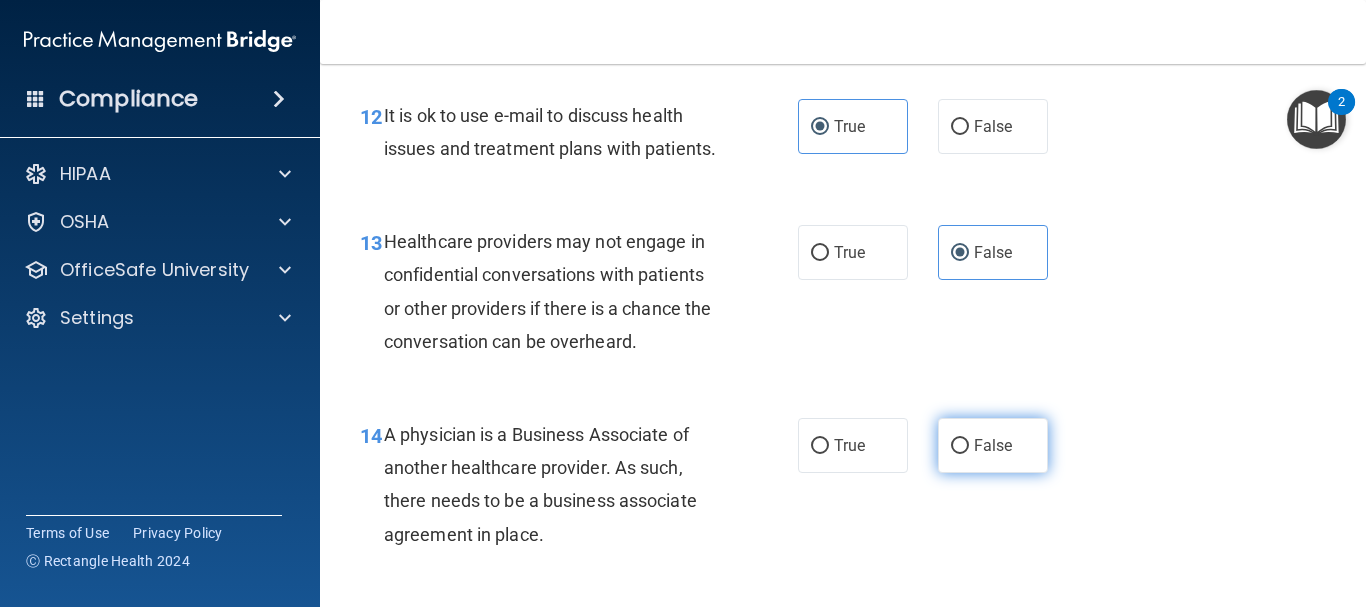 click on "False" at bounding box center (960, 446) 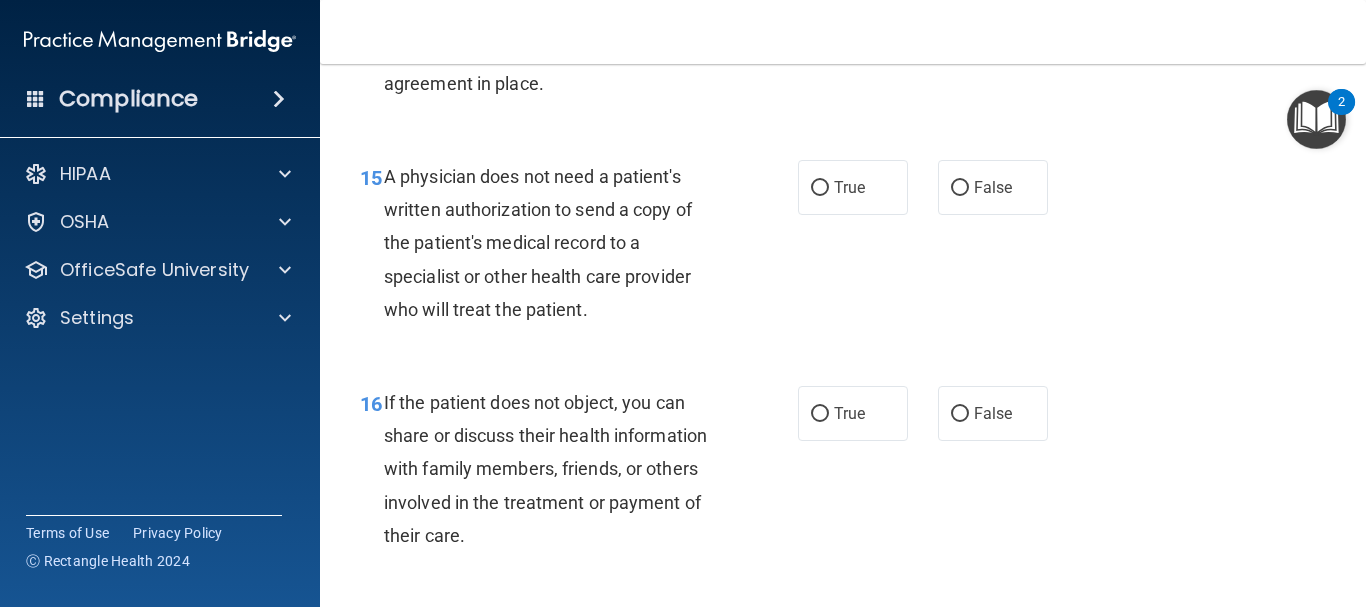 scroll, scrollTop: 2744, scrollLeft: 0, axis: vertical 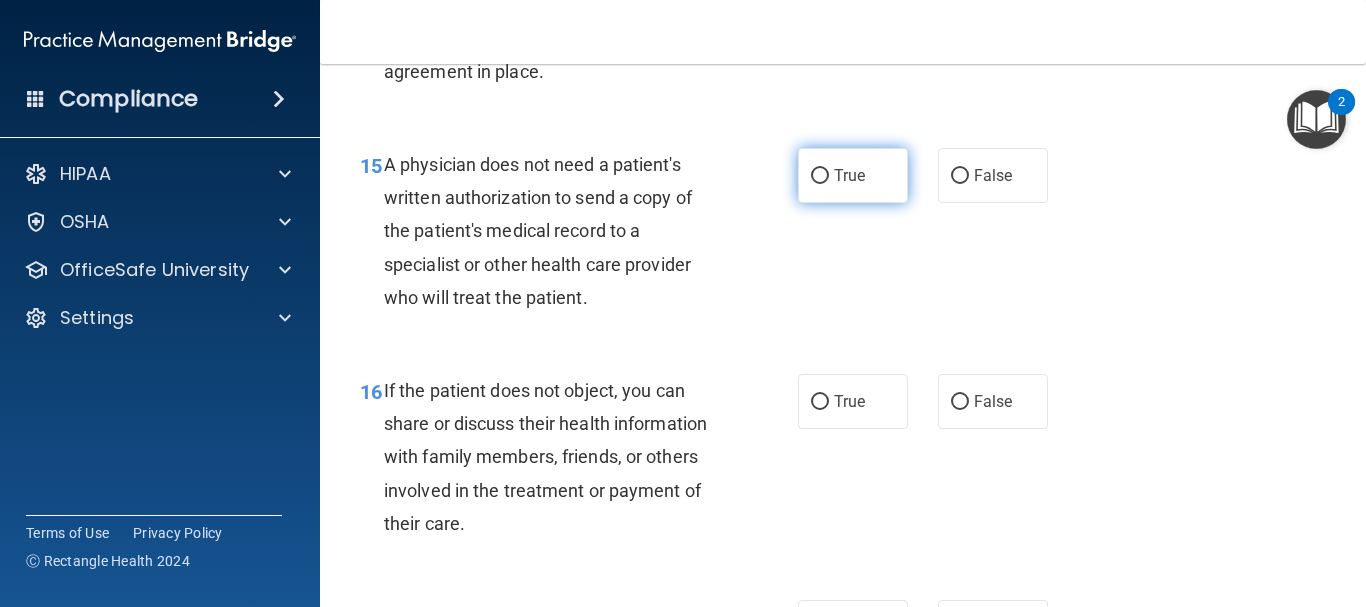 click on "True" at bounding box center (853, 175) 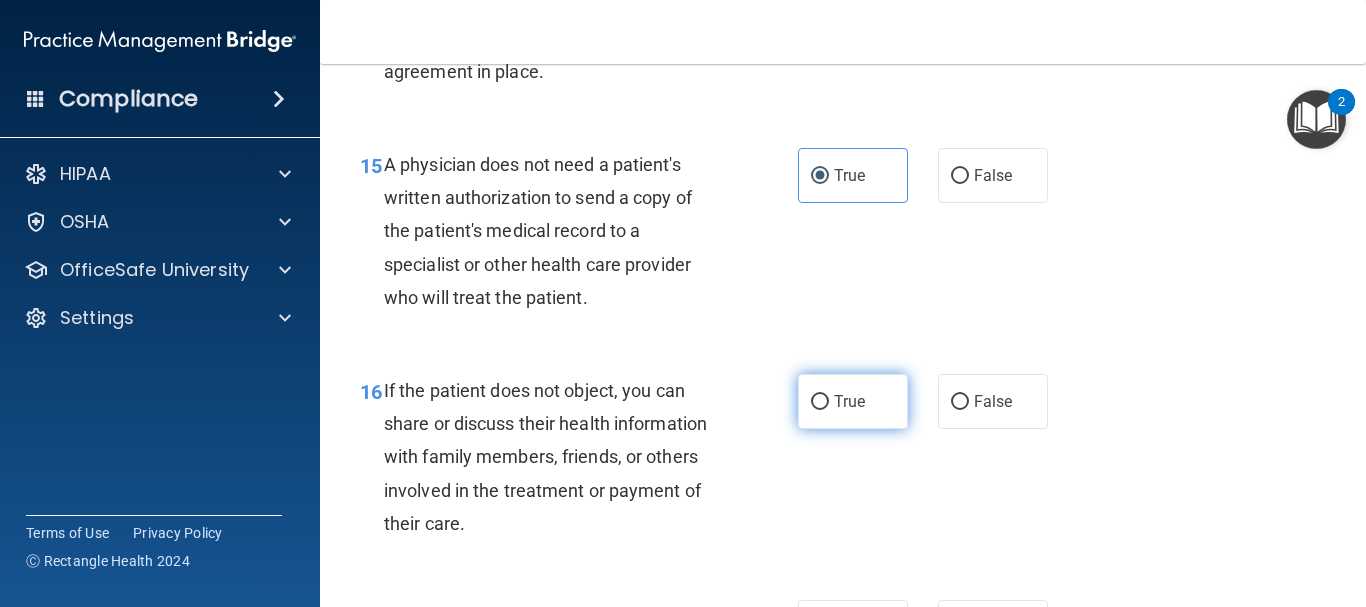 click on "True" at bounding box center [849, 401] 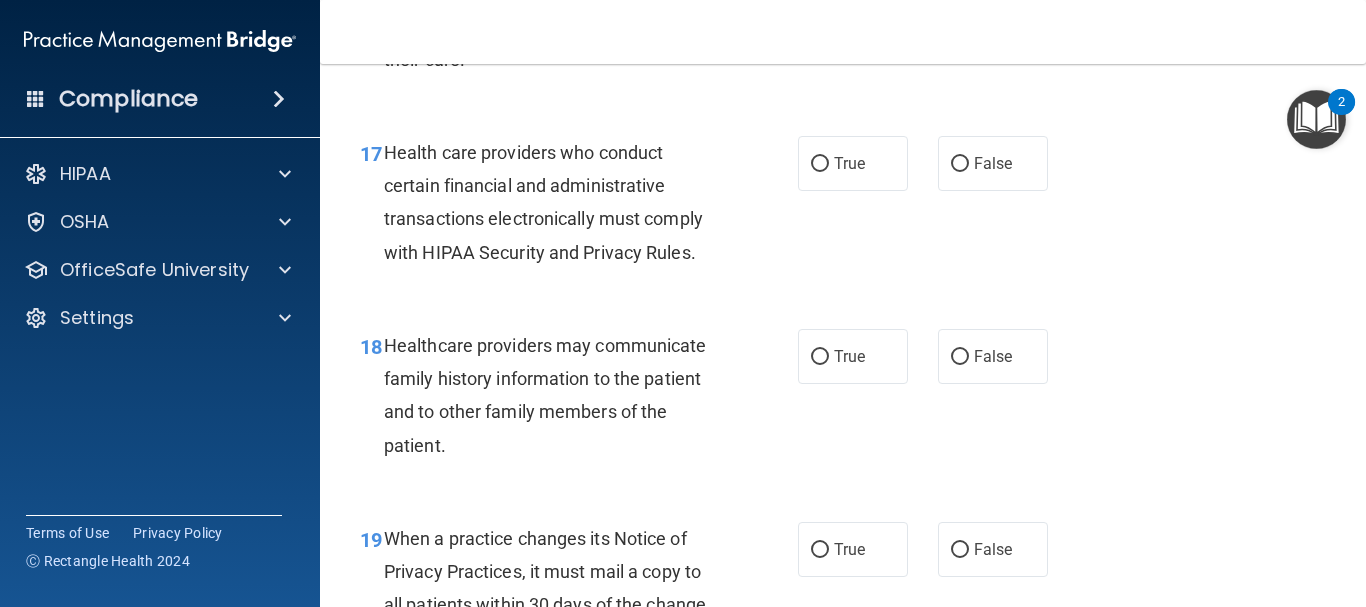 scroll, scrollTop: 3243, scrollLeft: 0, axis: vertical 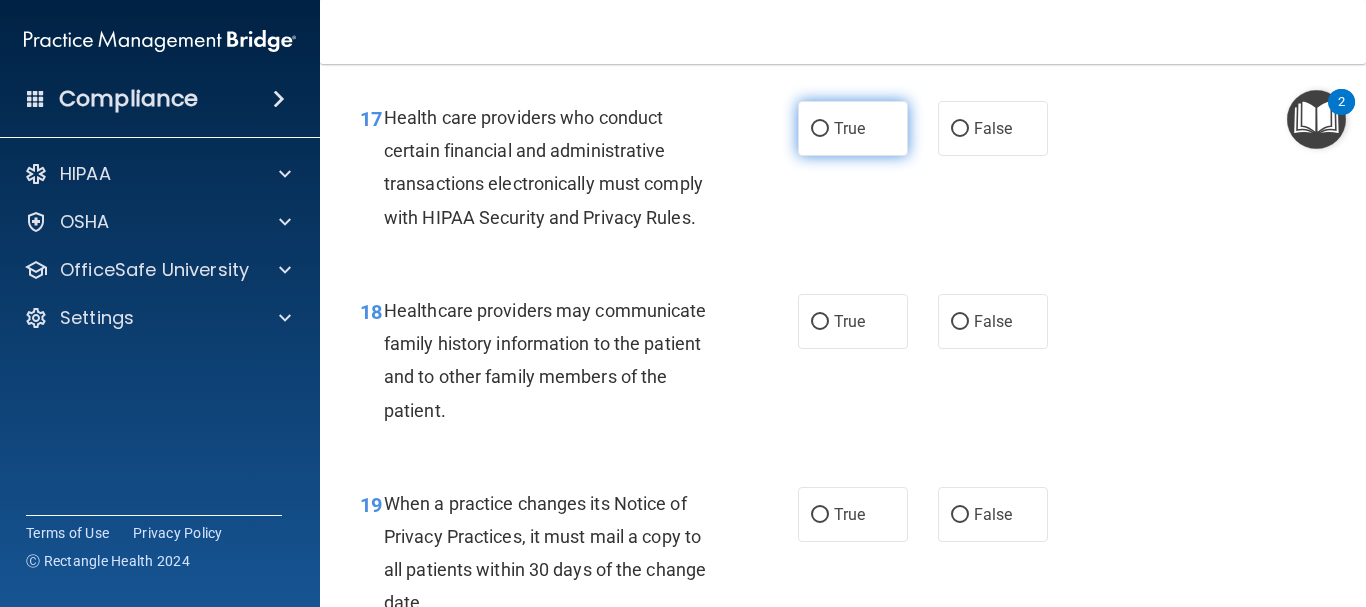 click on "True" at bounding box center [849, 128] 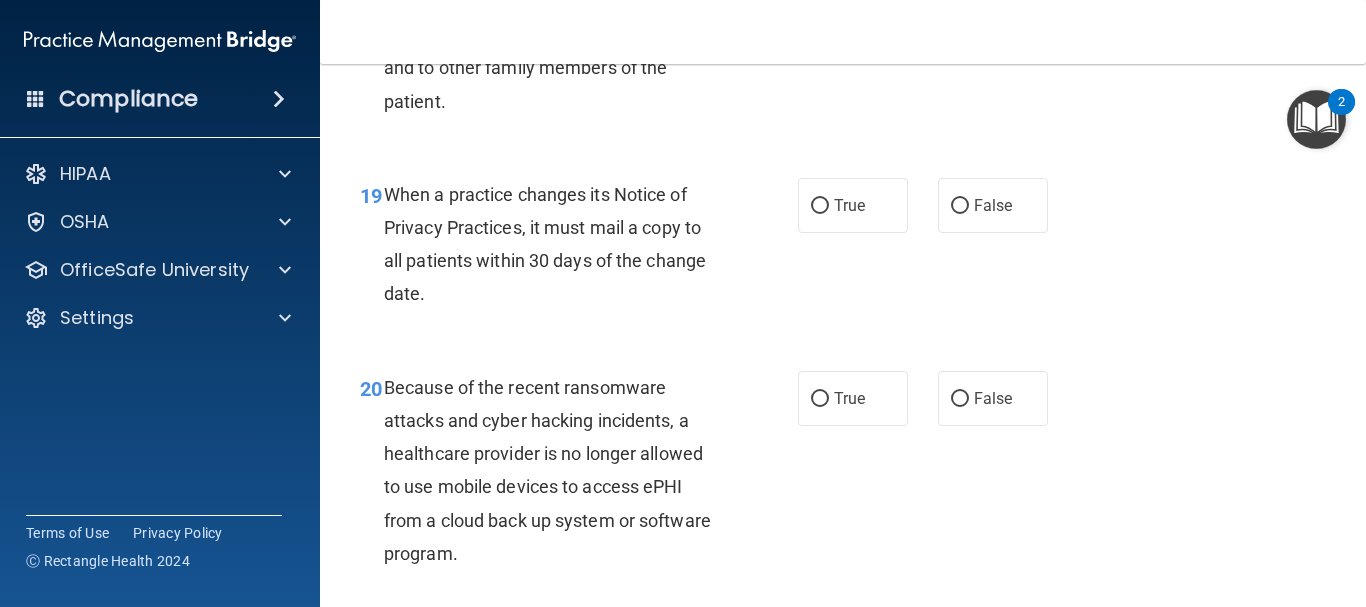 scroll, scrollTop: 3493, scrollLeft: 0, axis: vertical 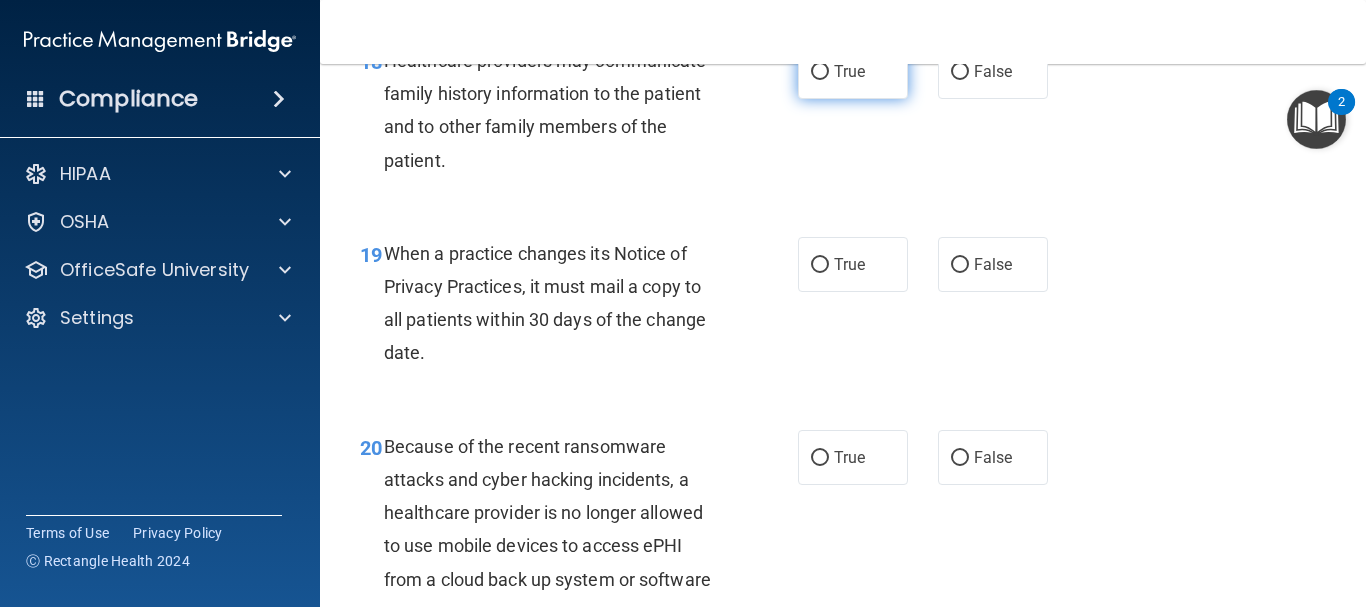 click on "True" at bounding box center (820, 72) 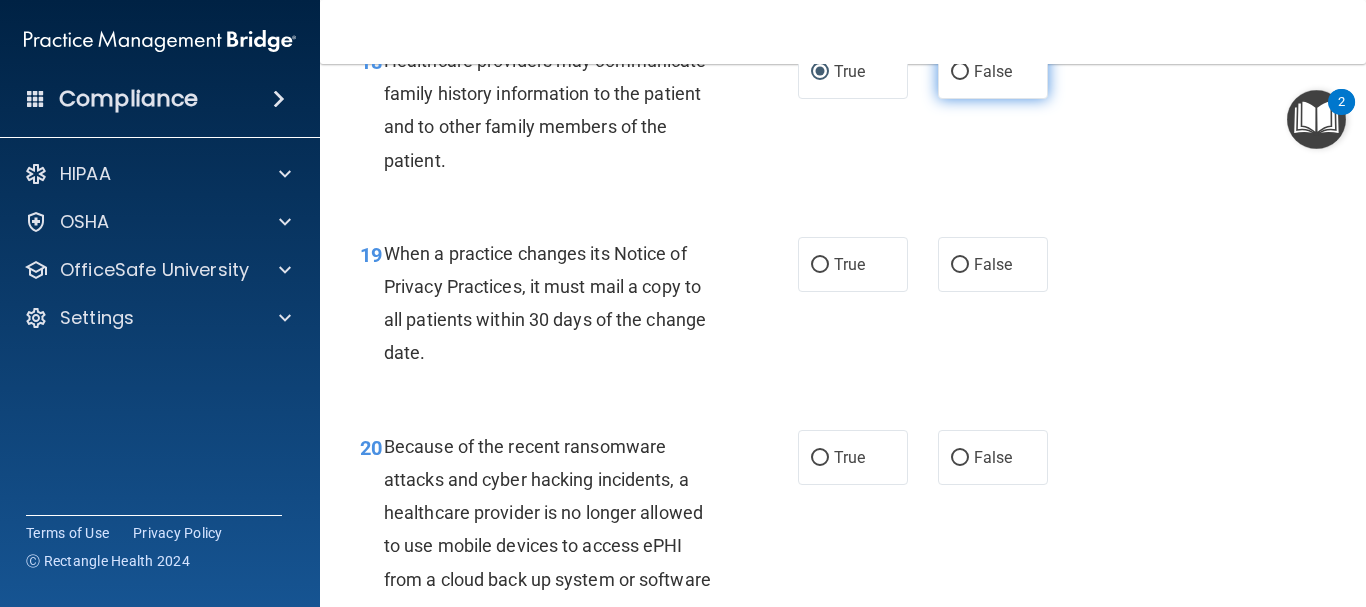 click on "False" at bounding box center [960, 72] 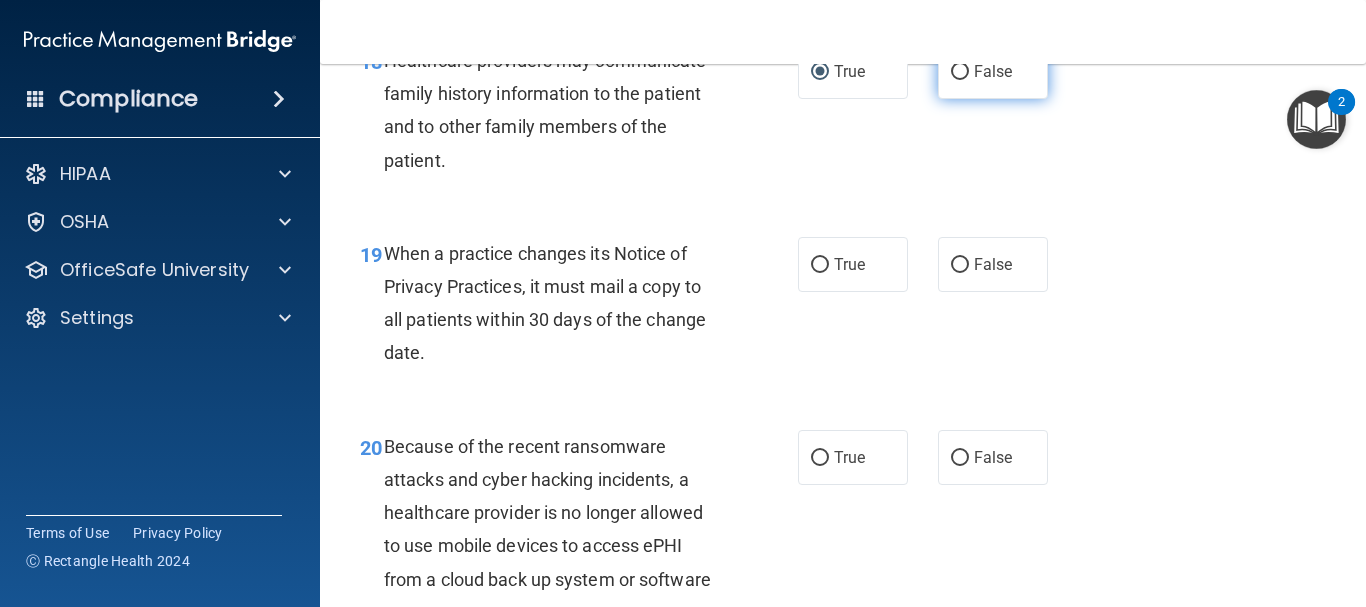 radio on "true" 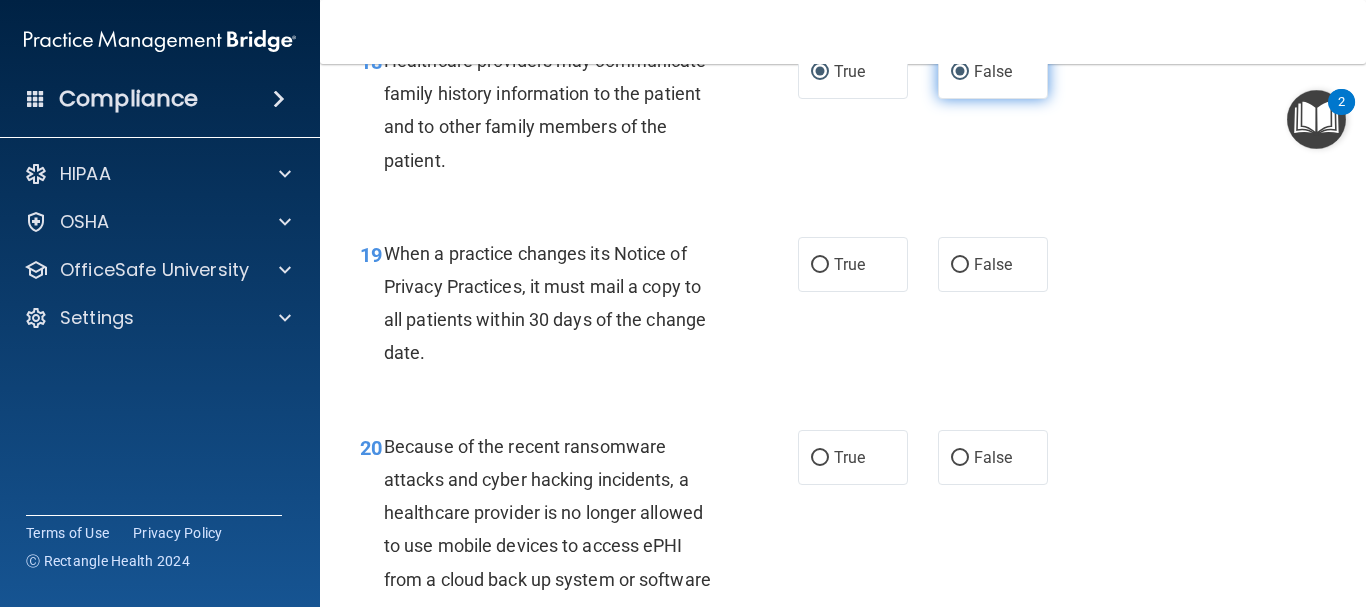 radio on "false" 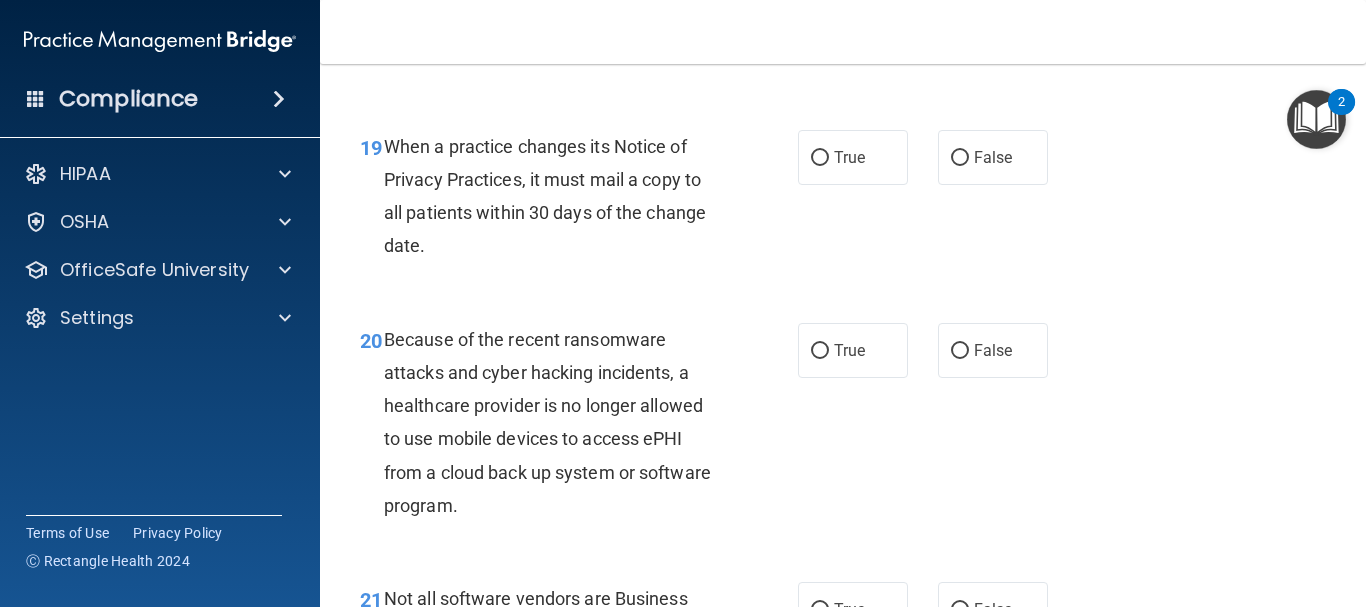 scroll, scrollTop: 3623, scrollLeft: 0, axis: vertical 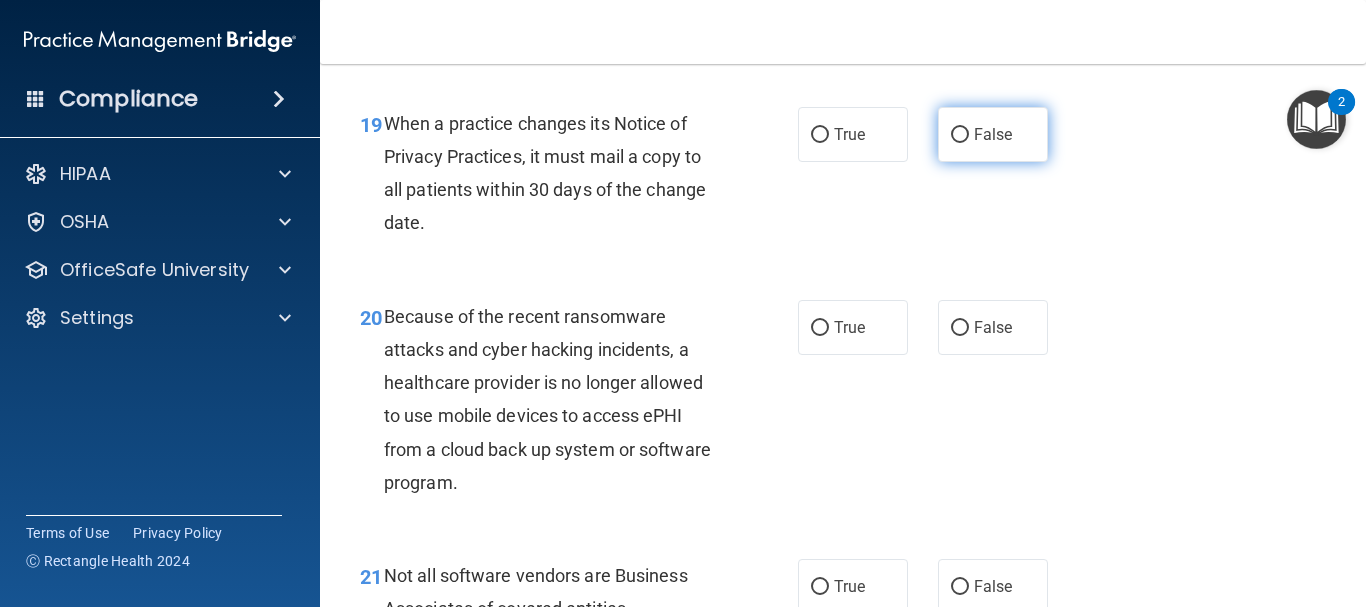 click on "False" at bounding box center [960, 135] 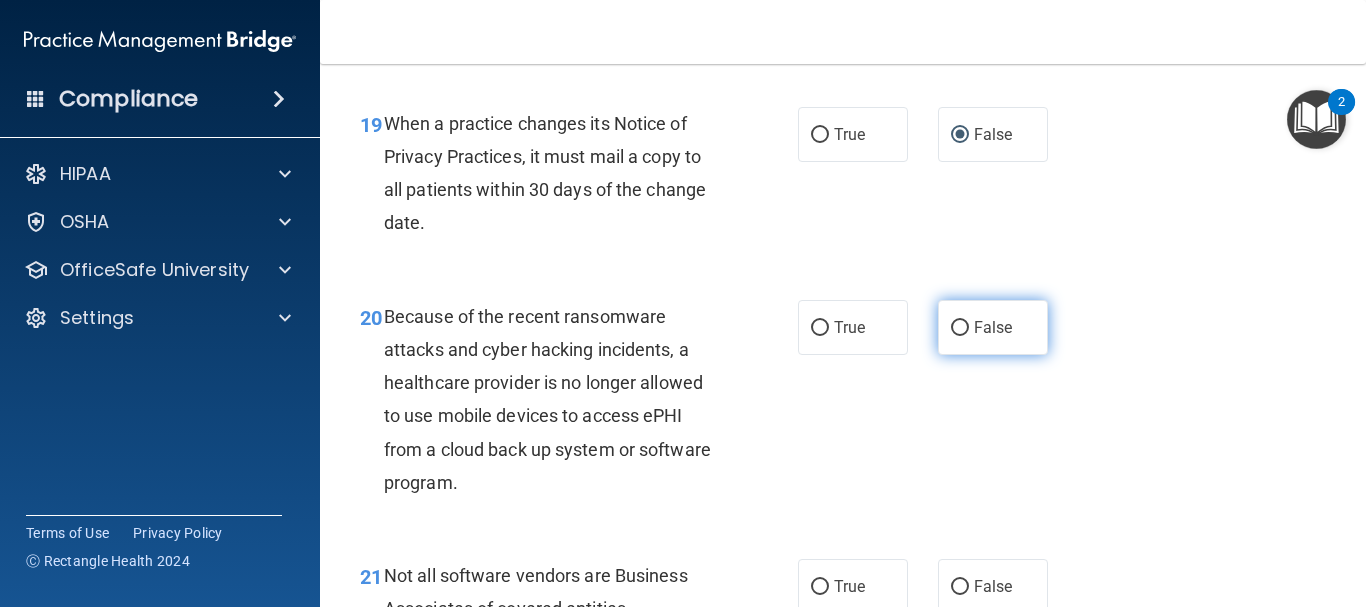 click on "False" at bounding box center [960, 328] 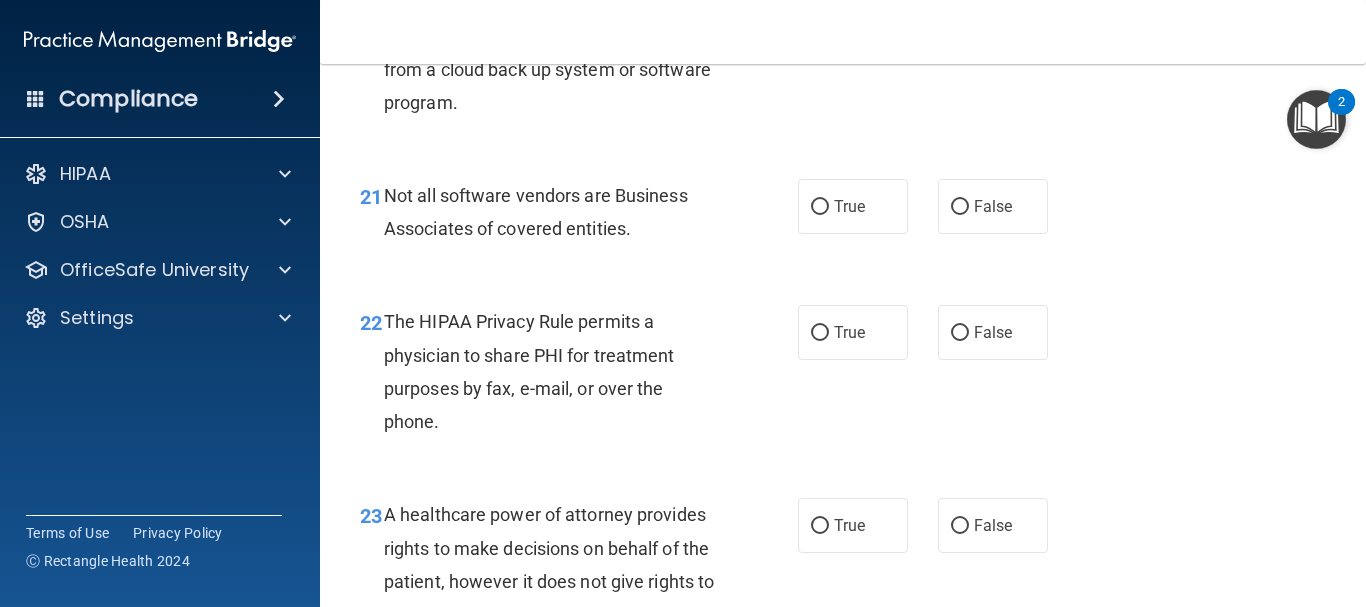 scroll, scrollTop: 4015, scrollLeft: 0, axis: vertical 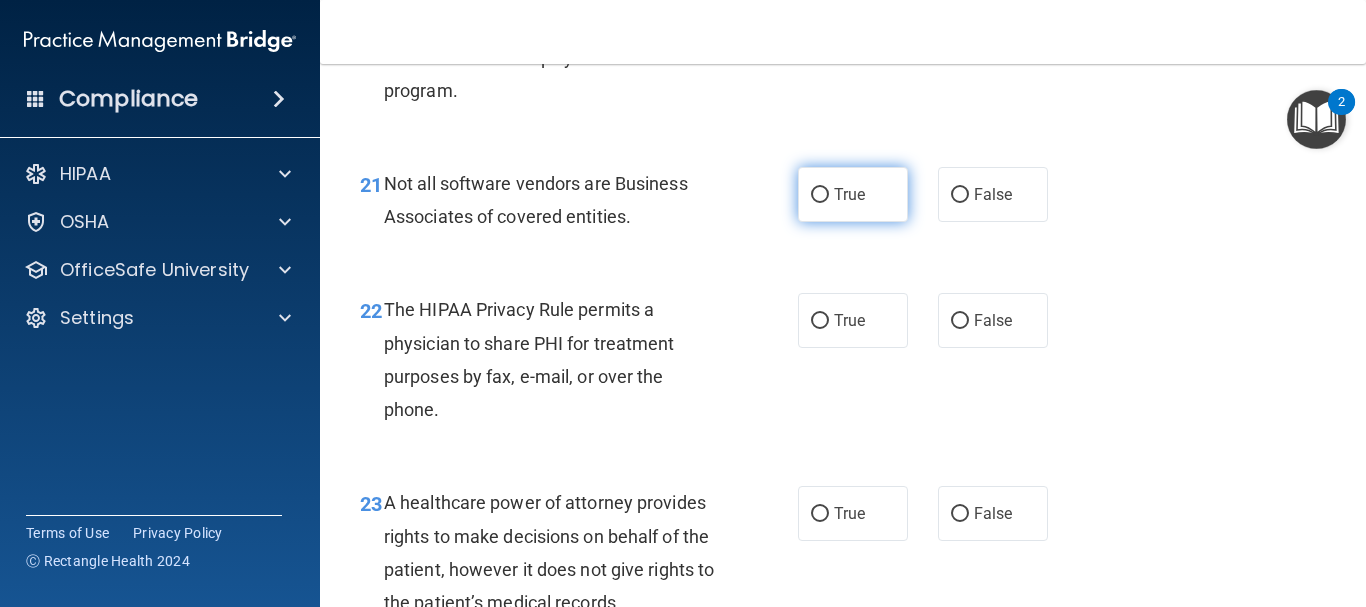 click on "True" at bounding box center (820, 195) 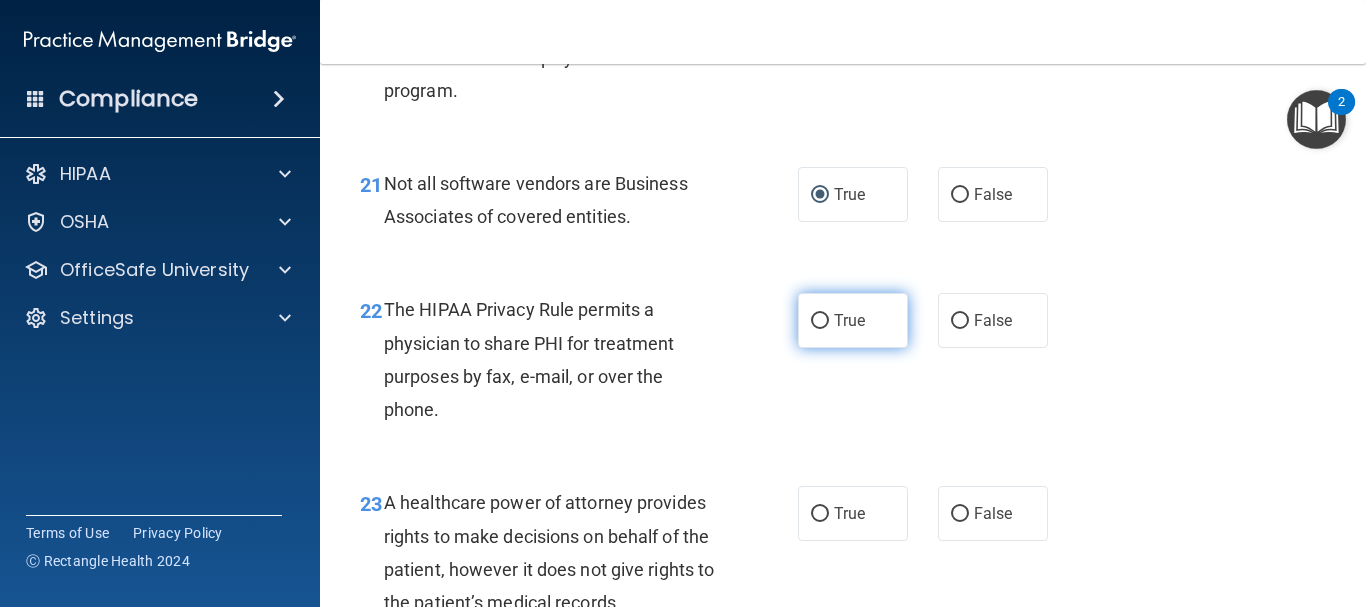 click on "True" at bounding box center [853, 320] 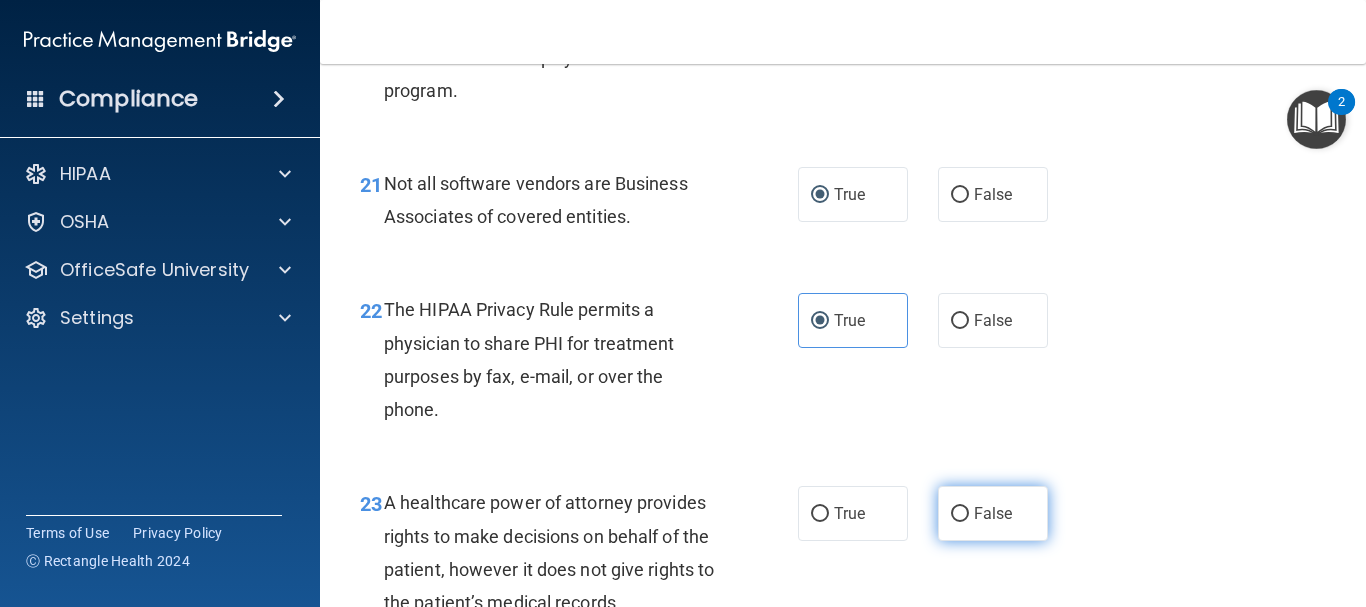 click on "False" at bounding box center [960, 514] 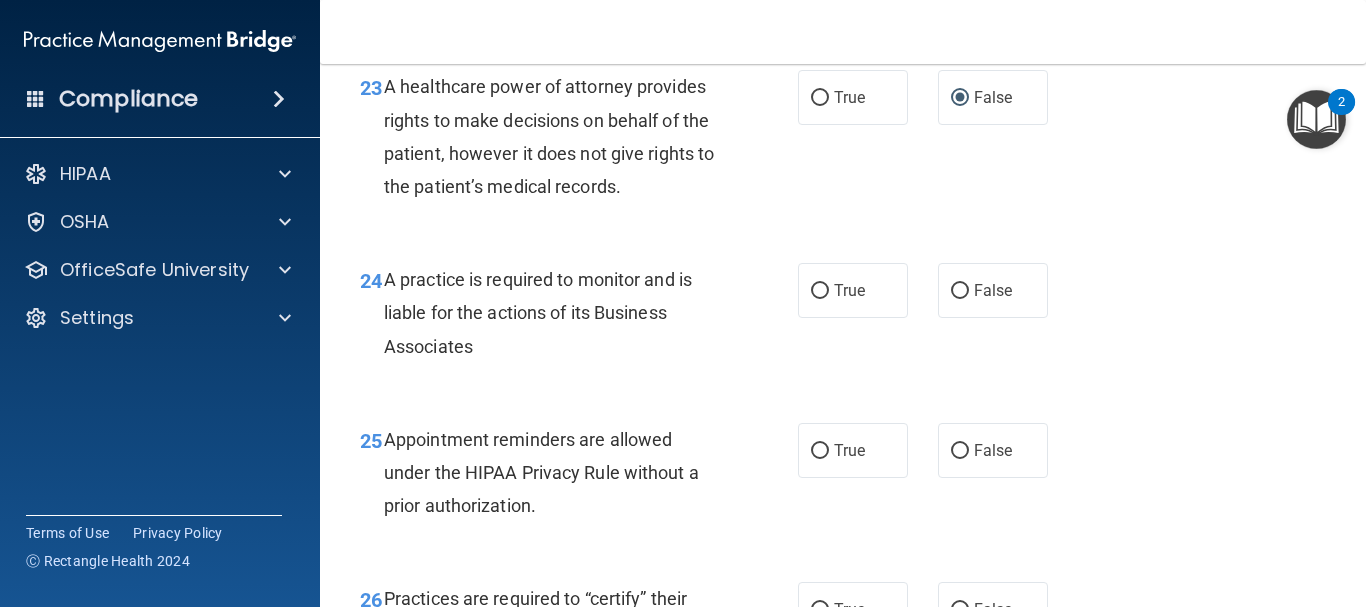 scroll, scrollTop: 4467, scrollLeft: 0, axis: vertical 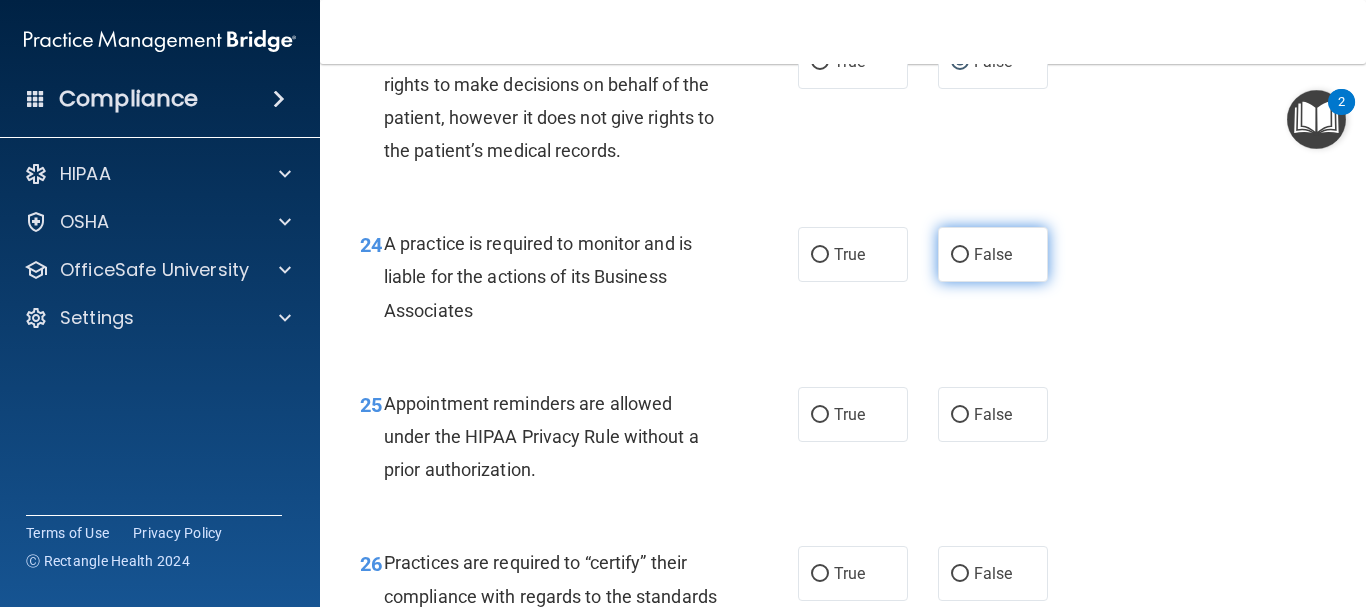 click on "False" at bounding box center (993, 254) 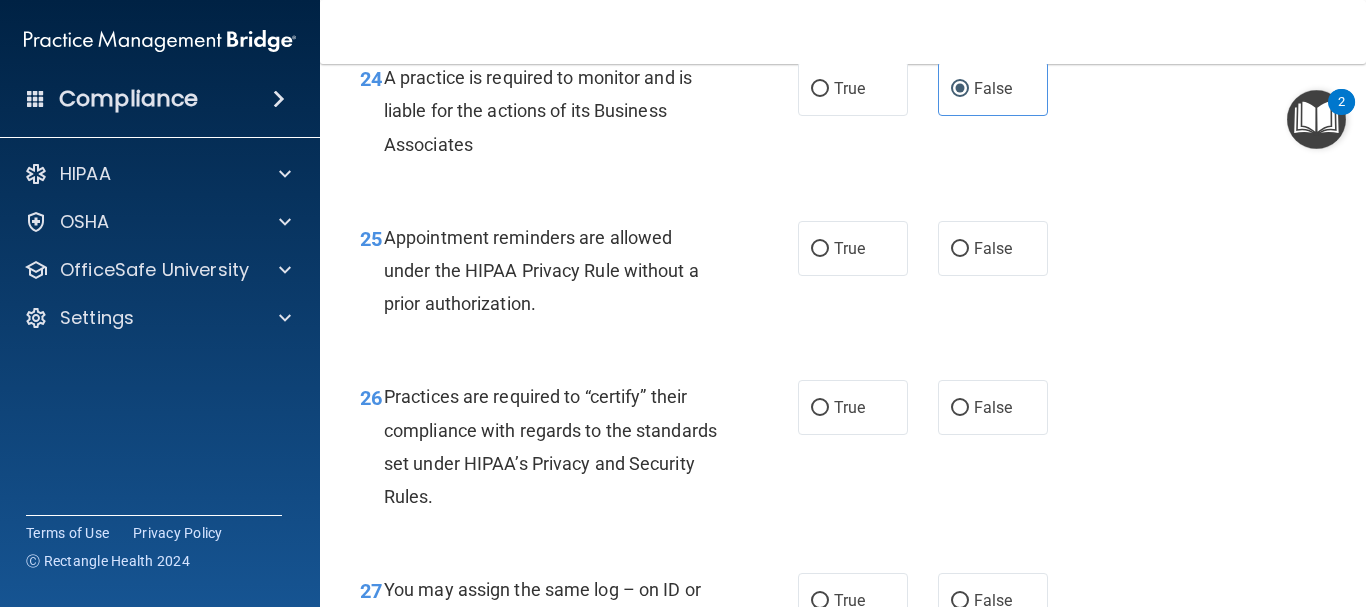 scroll, scrollTop: 4645, scrollLeft: 0, axis: vertical 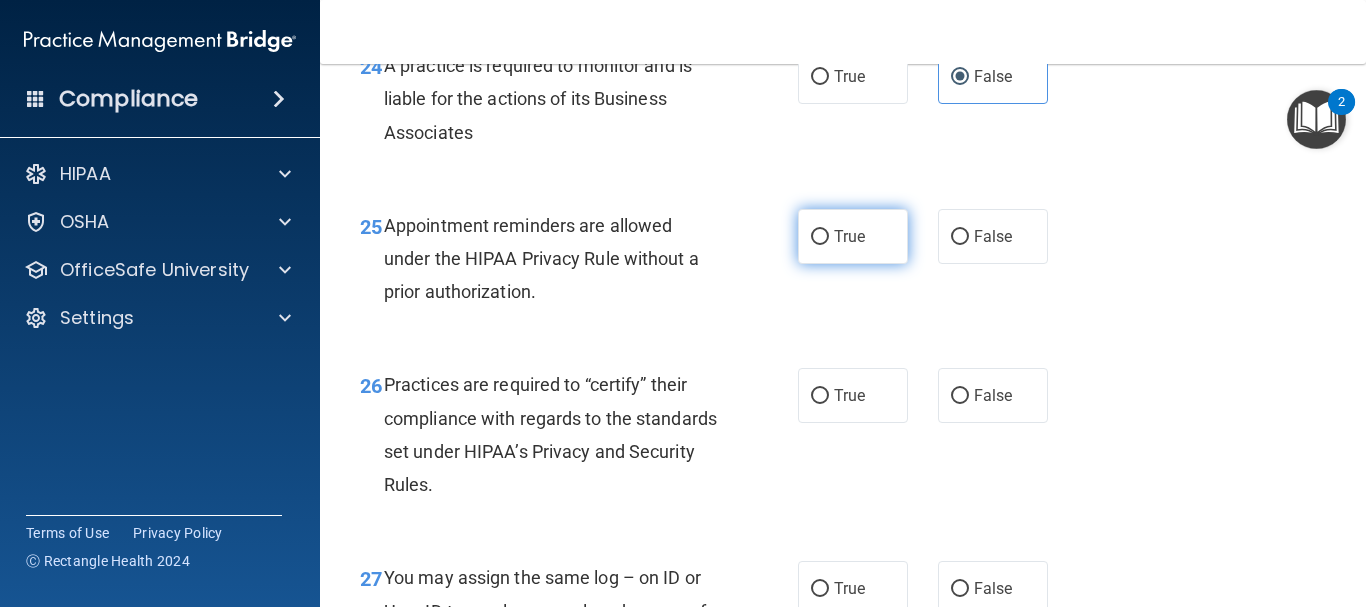 click on "True" at bounding box center (853, 236) 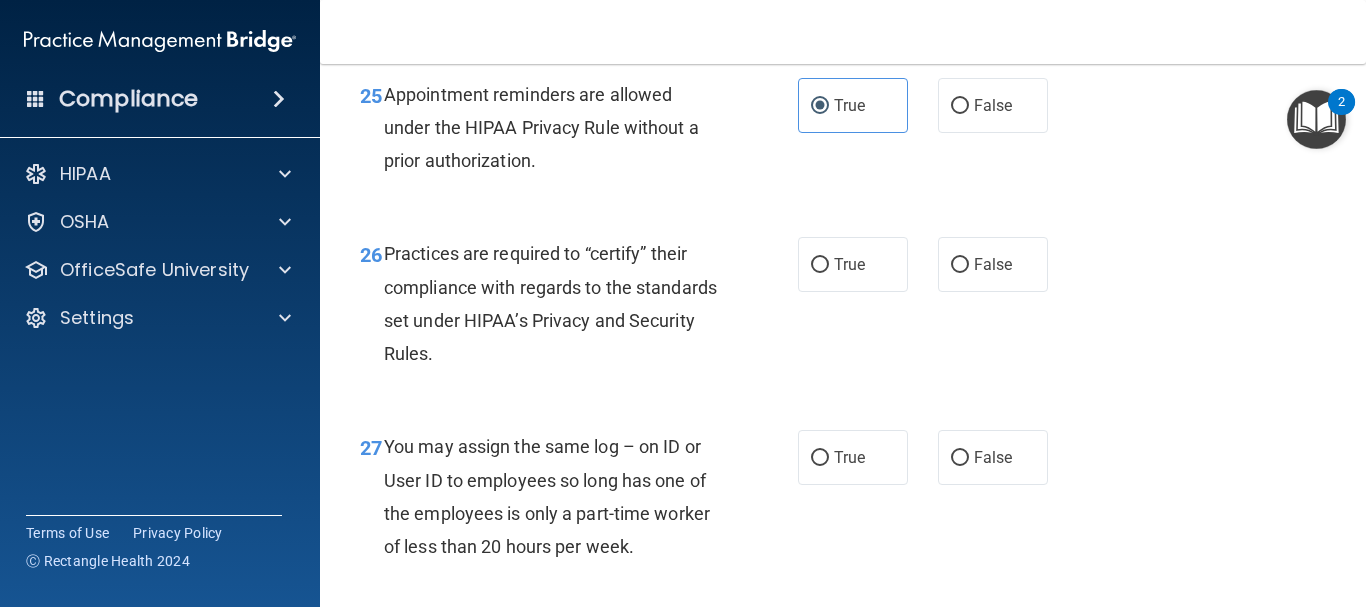 scroll, scrollTop: 4811, scrollLeft: 0, axis: vertical 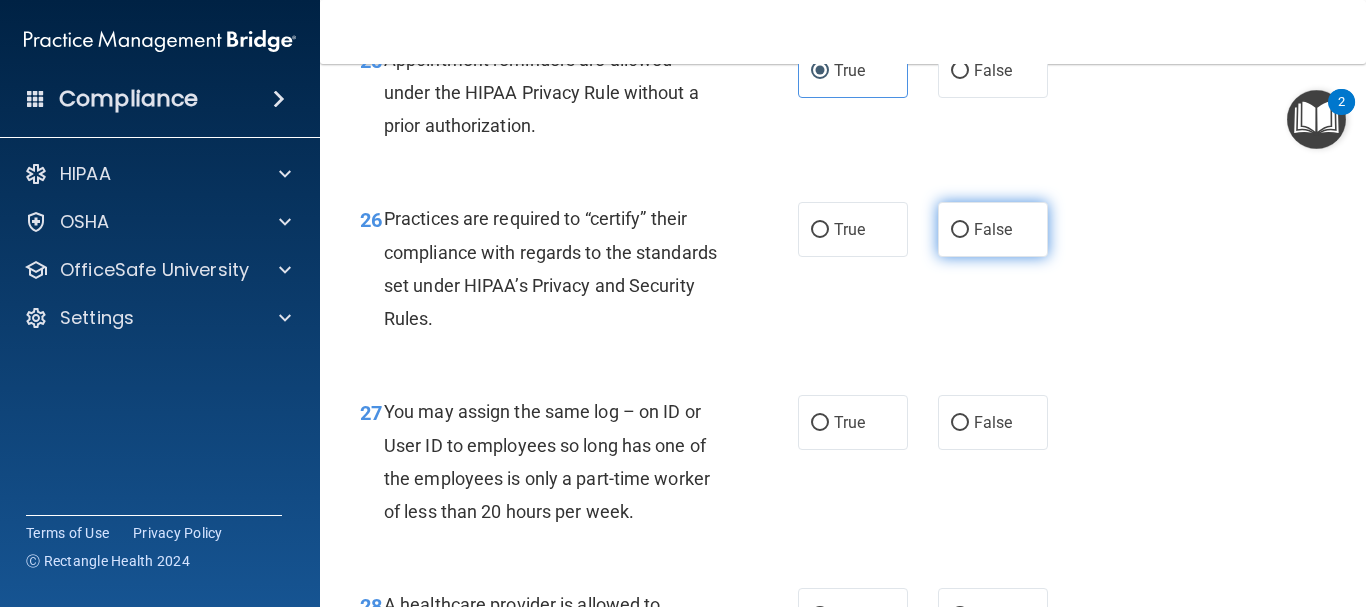 click on "False" at bounding box center (993, 229) 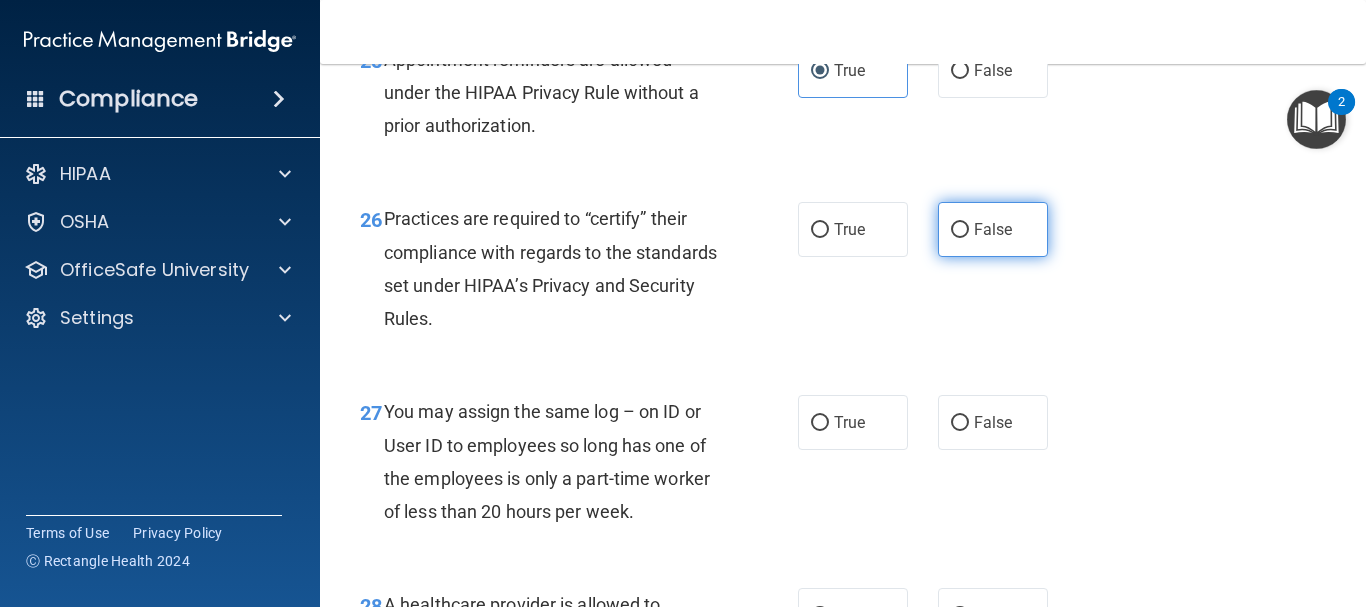 click on "False" at bounding box center [960, 230] 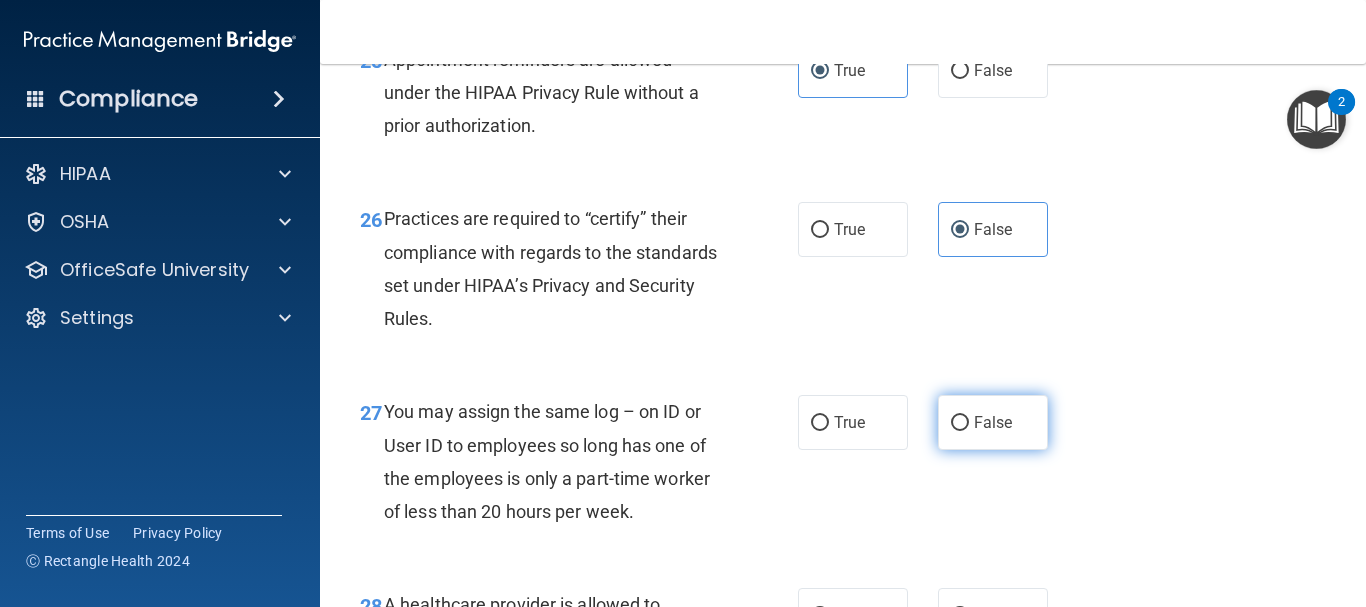 click on "False" at bounding box center (960, 423) 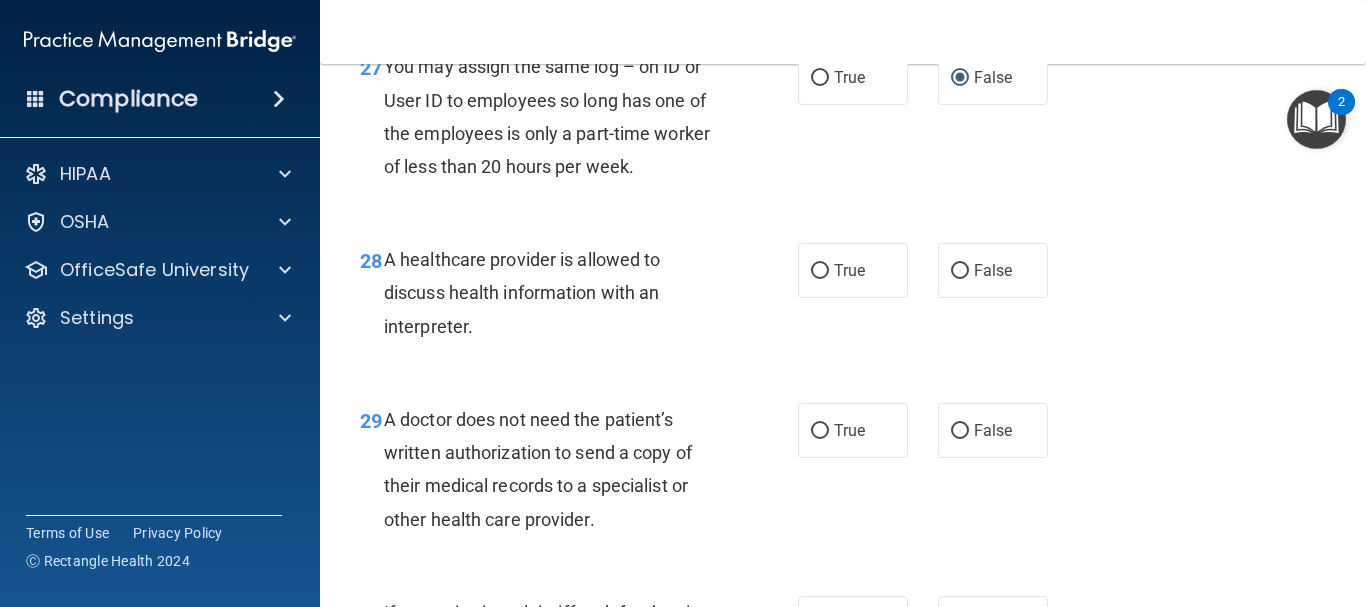 scroll, scrollTop: 5144, scrollLeft: 0, axis: vertical 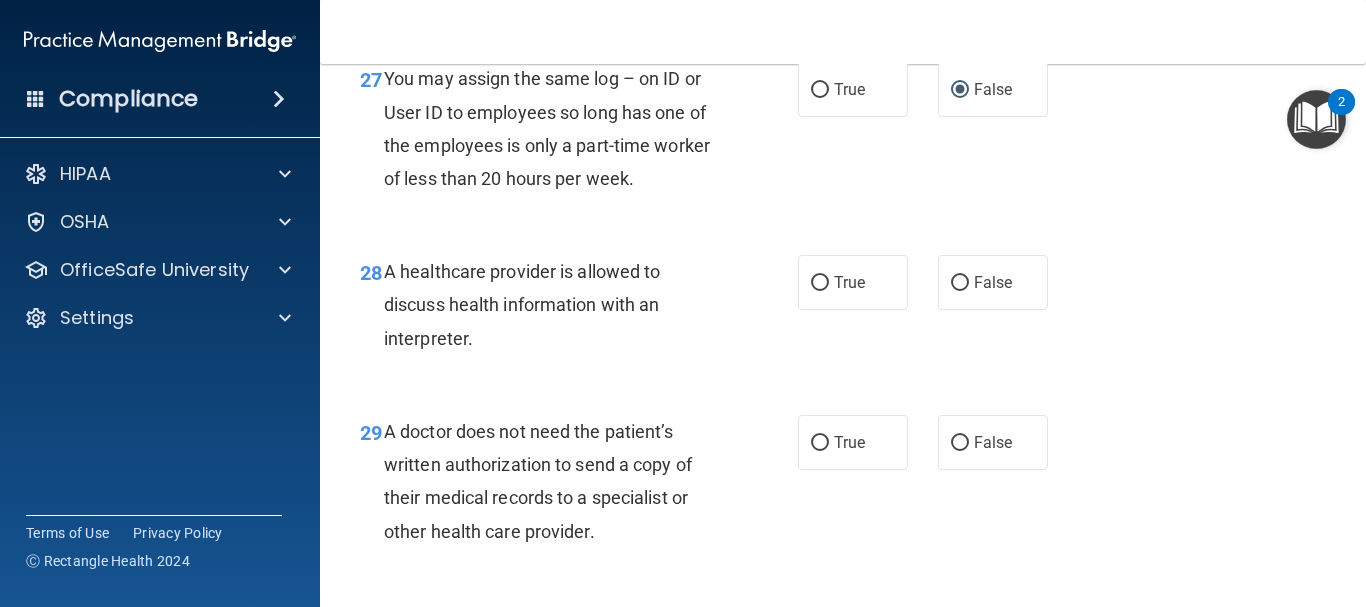 click on "-                The HIPAA Quiz #2         This quiz doesn’t expire until 05/26/2025. Are you sure you want to take this quiz now?   Take the quiz anyway!                       01       A business associate agreement is required with organizations or persons where inadvertent contact with protected health information may result.  Like in the case of janitorial services?                 True           False                       02       The HIPAA Privacy Rule permits a covered entity to disclose protected health information about a decedent to family members or other persons involved in the care of the decedent?                 True           False                       03       A practice is not required to disclose protected health information to law enforcement officials without the patient’s consent when the practice receives  a court order or subpoena.                 True           False                       04                       True           False                       05" at bounding box center (843, 335) 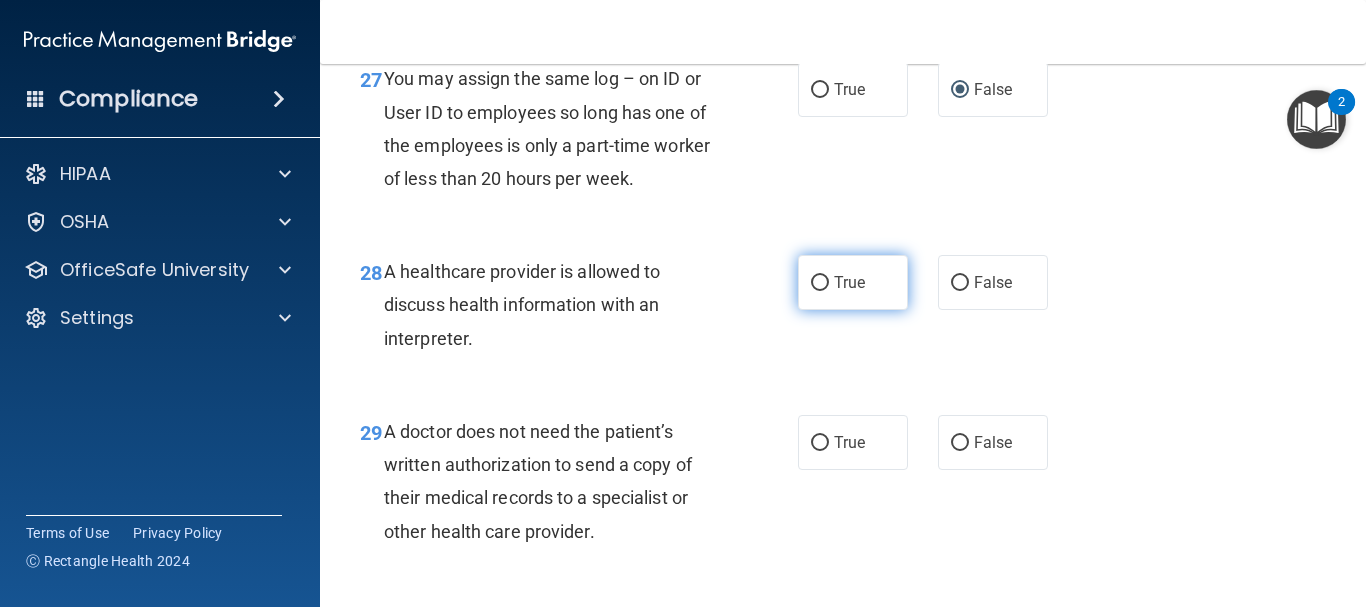 click on "True" at bounding box center (849, 282) 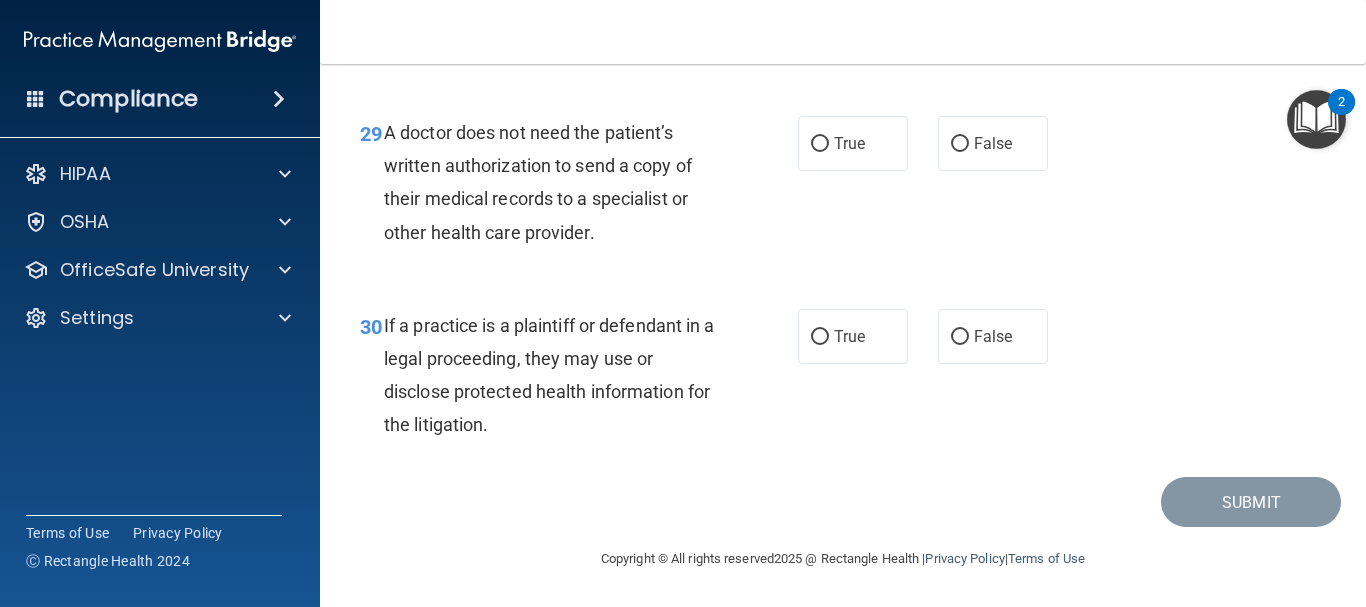 scroll, scrollTop: 5476, scrollLeft: 0, axis: vertical 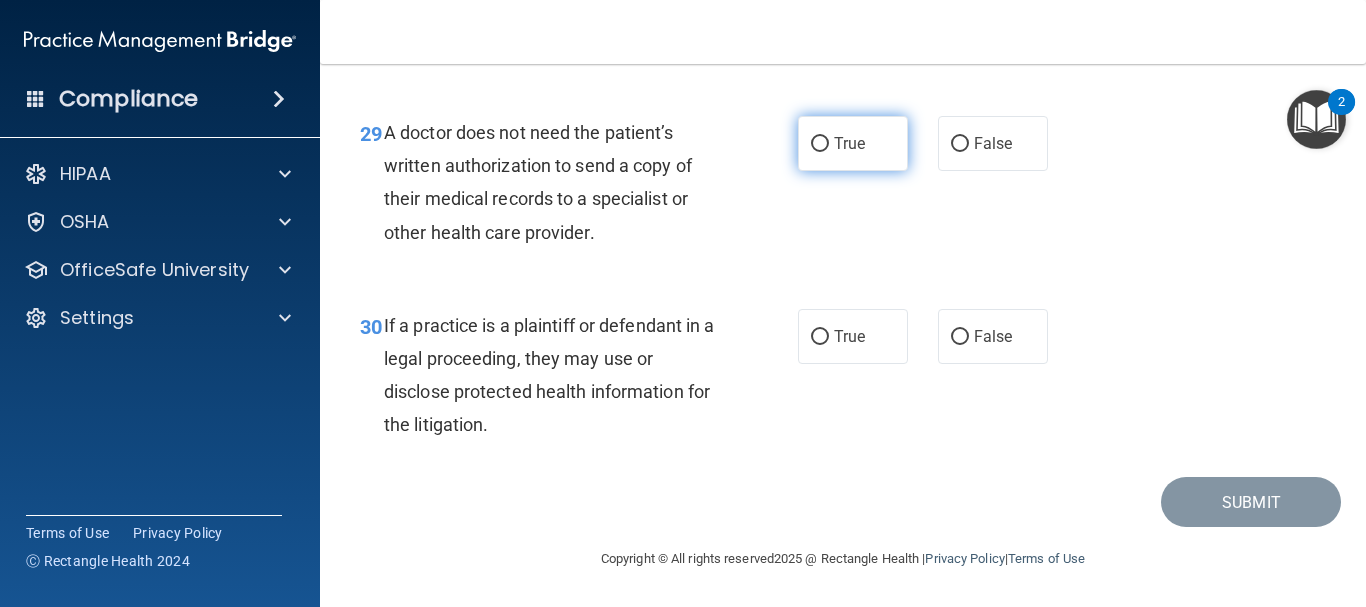 click on "True" at bounding box center [853, 143] 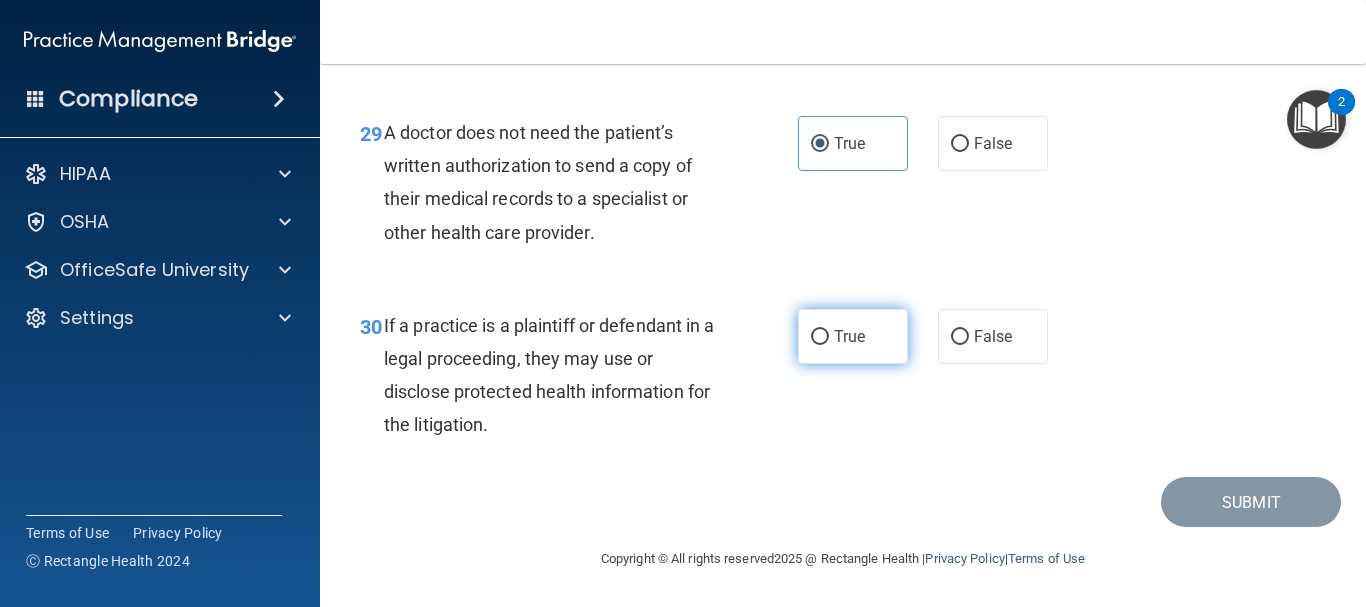 click on "True" at bounding box center [849, 336] 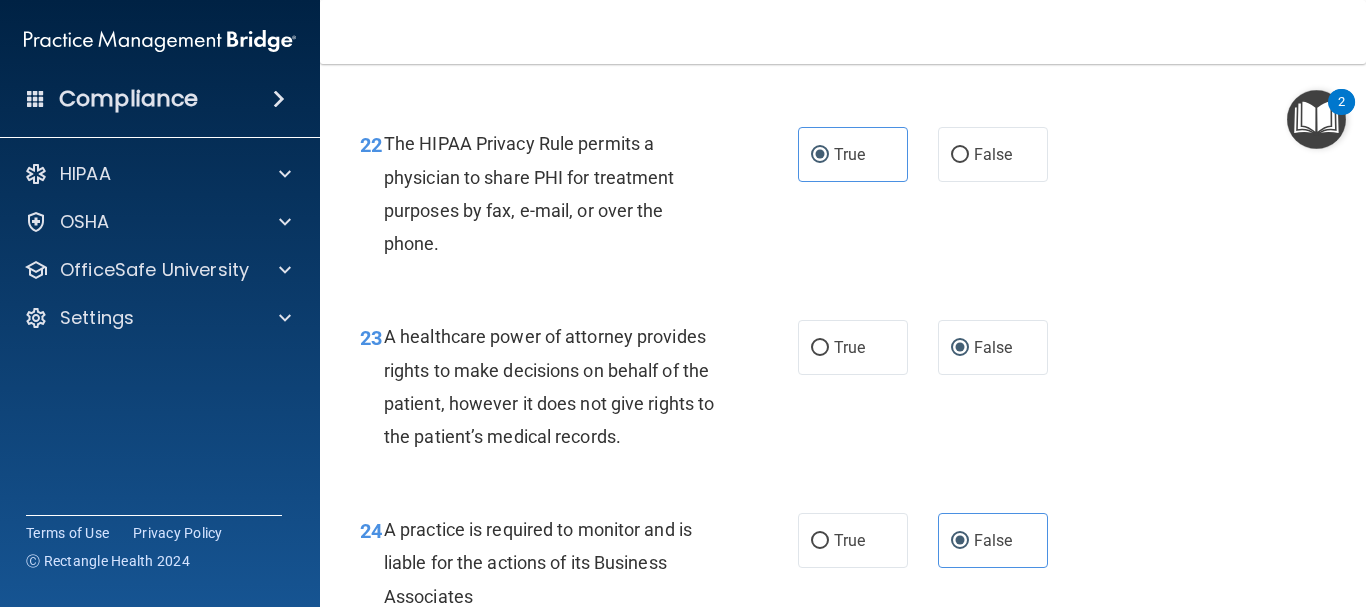 scroll, scrollTop: 4169, scrollLeft: 0, axis: vertical 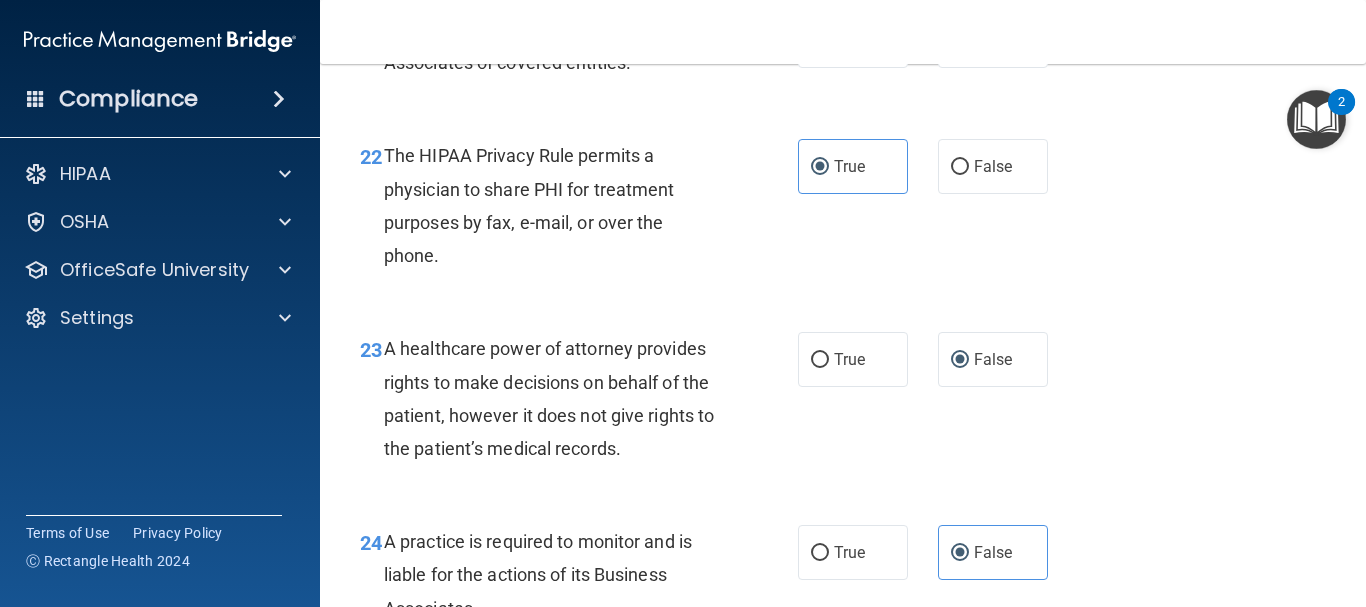 click on "23       A healthcare power of attorney provides rights to make decisions on behalf of the patient, however it does not give rights to the patient’s medical records.                  True           False" at bounding box center (843, 403) 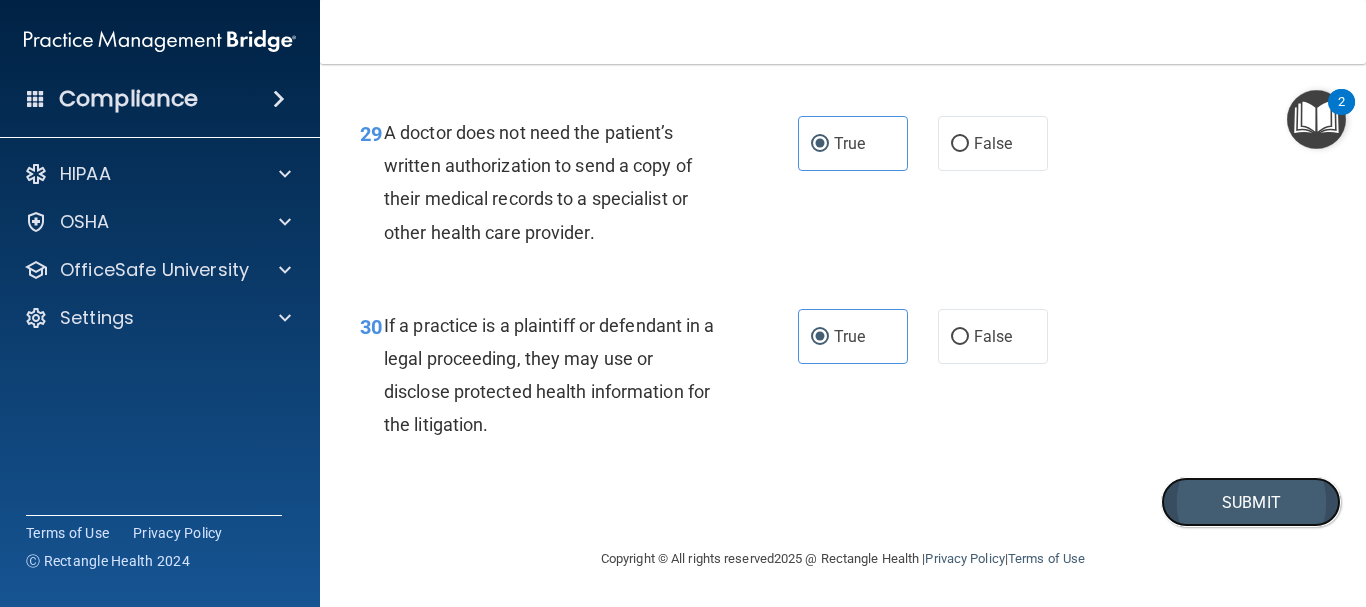 click on "Submit" at bounding box center [1251, 502] 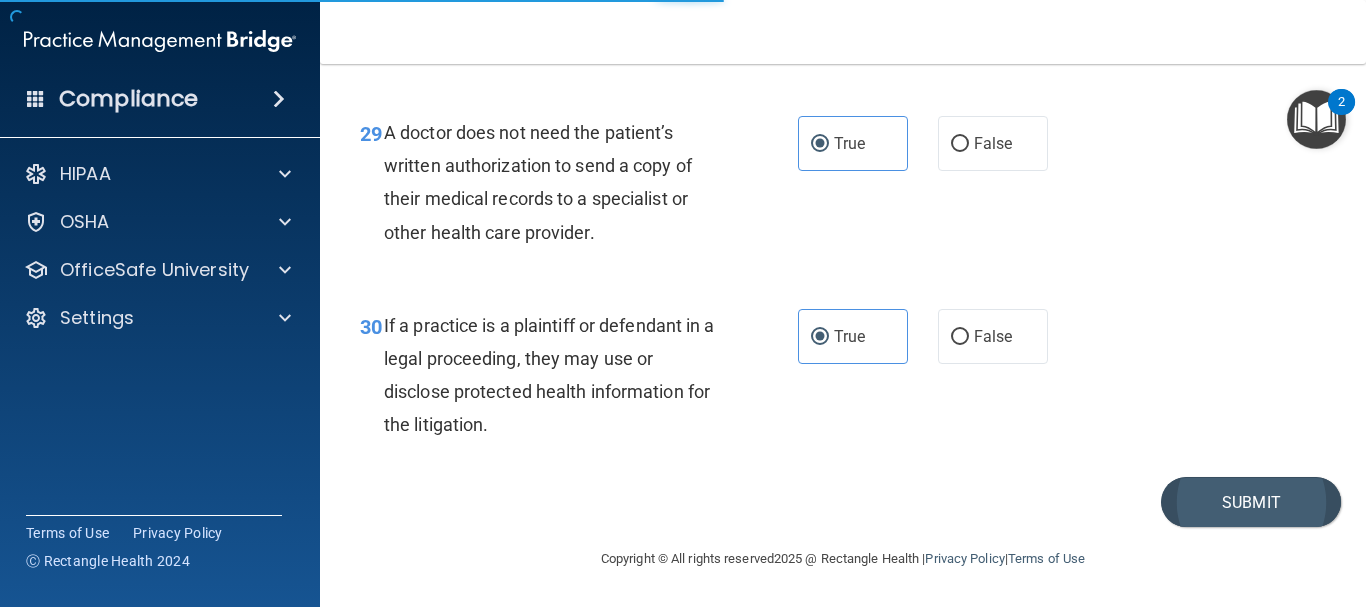 scroll, scrollTop: 0, scrollLeft: 0, axis: both 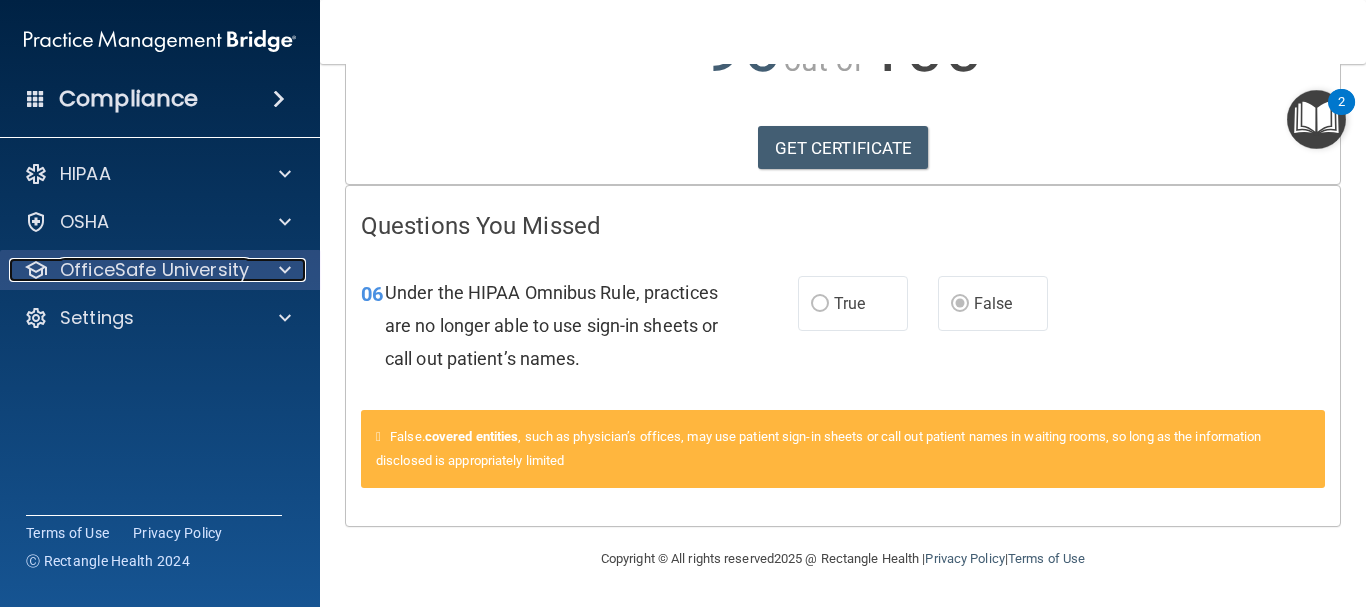 click on "OfficeSafe University" at bounding box center [154, 270] 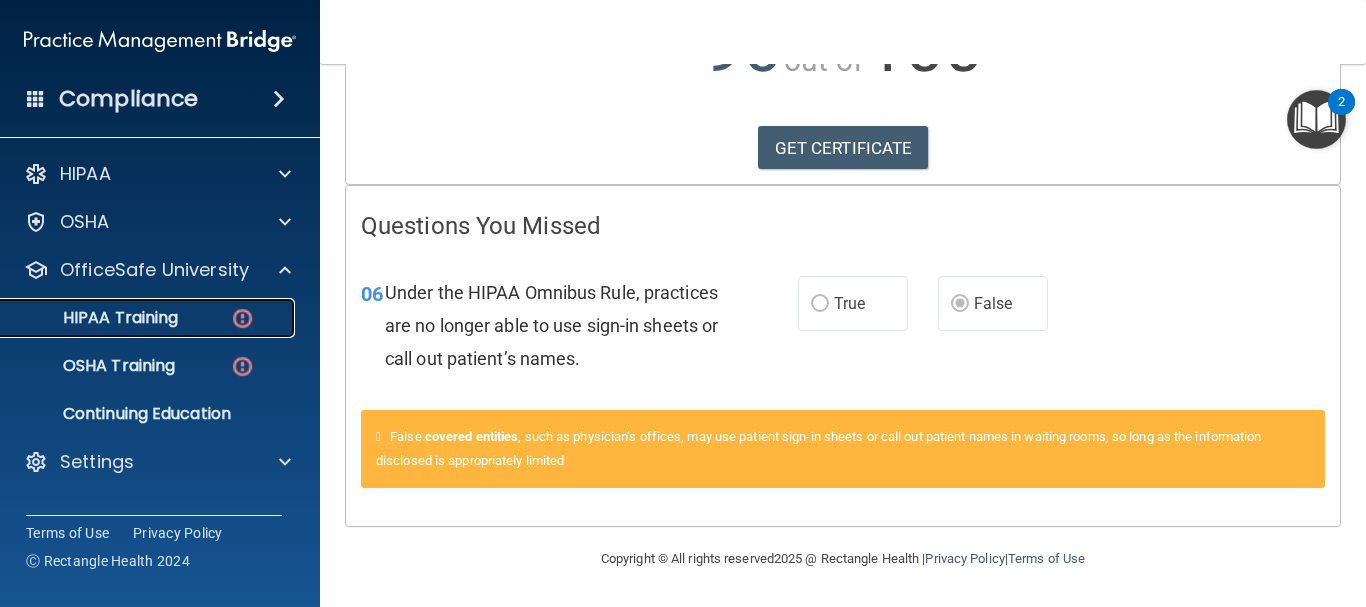 click on "HIPAA Training" at bounding box center (149, 318) 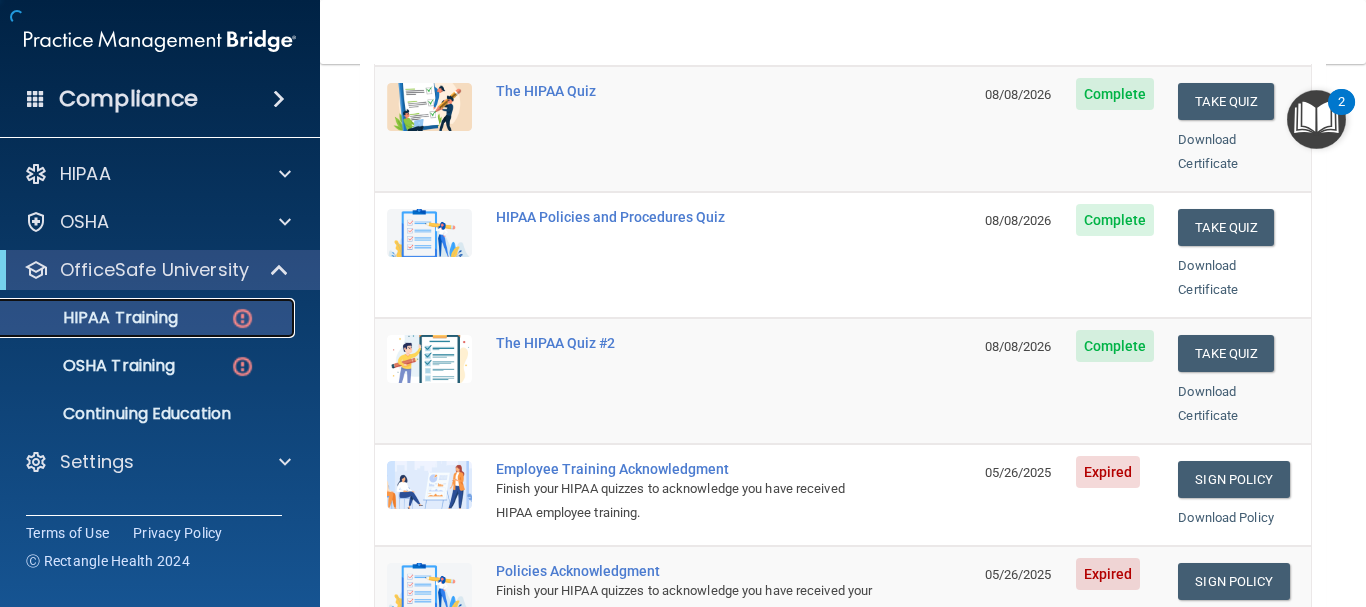 scroll, scrollTop: 971, scrollLeft: 0, axis: vertical 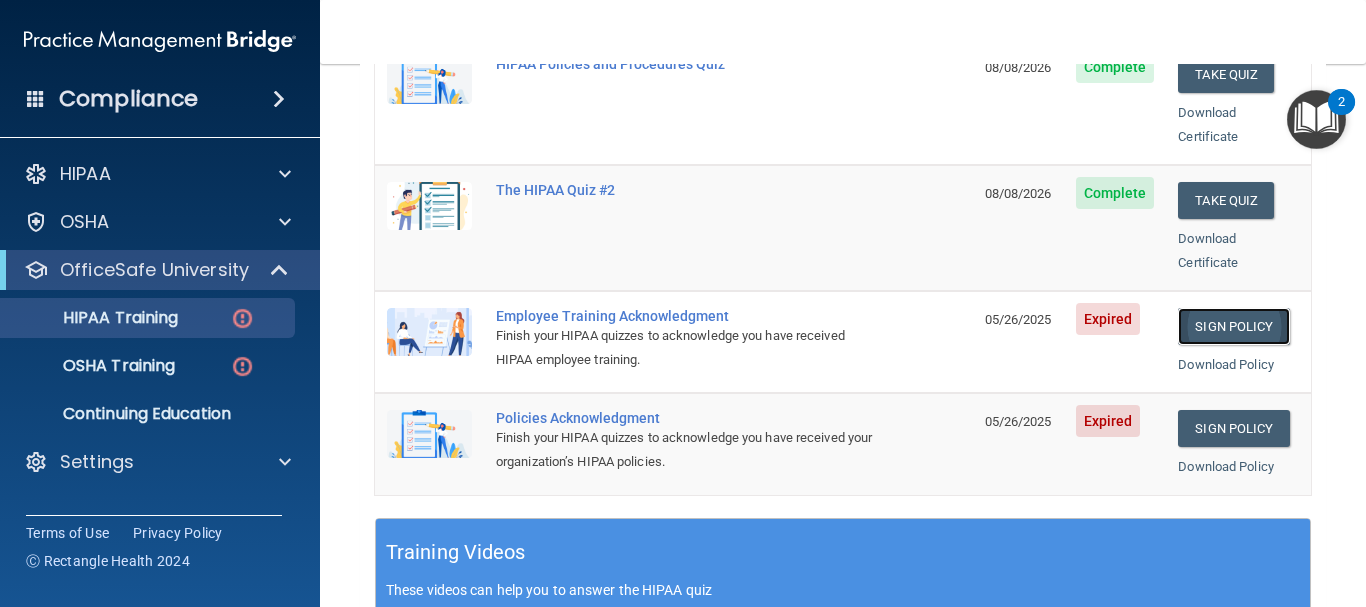 click on "Sign Policy" at bounding box center (1233, 326) 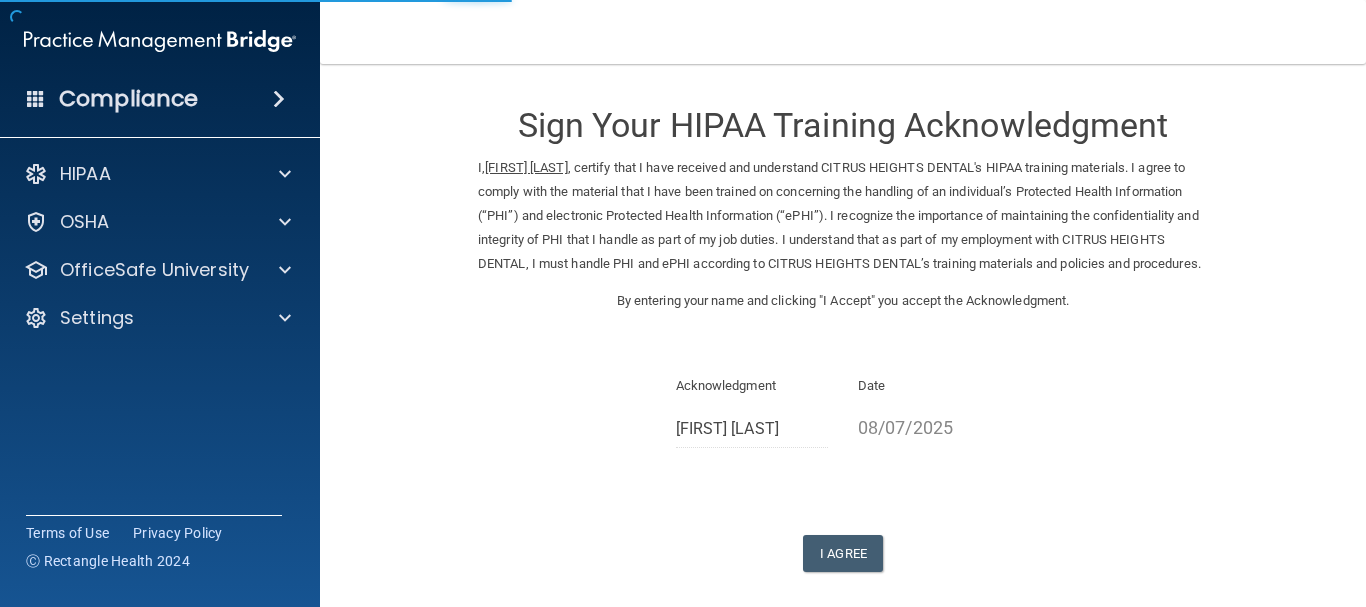 scroll, scrollTop: 0, scrollLeft: 0, axis: both 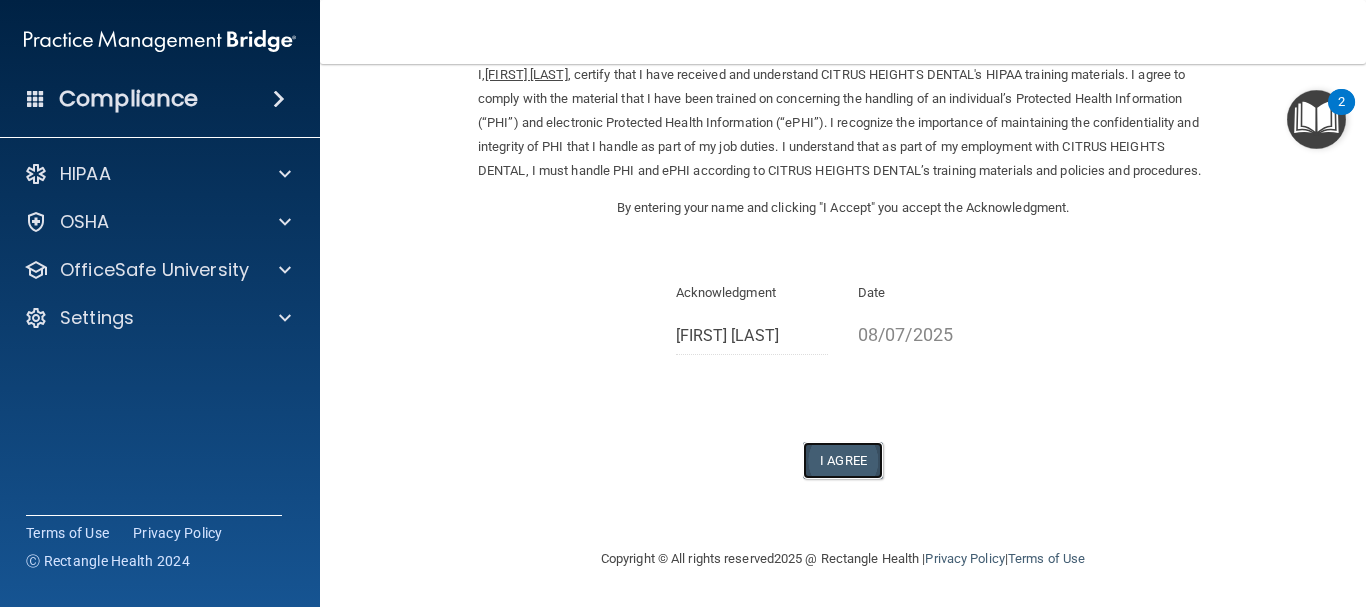 click on "I Agree" at bounding box center (843, 460) 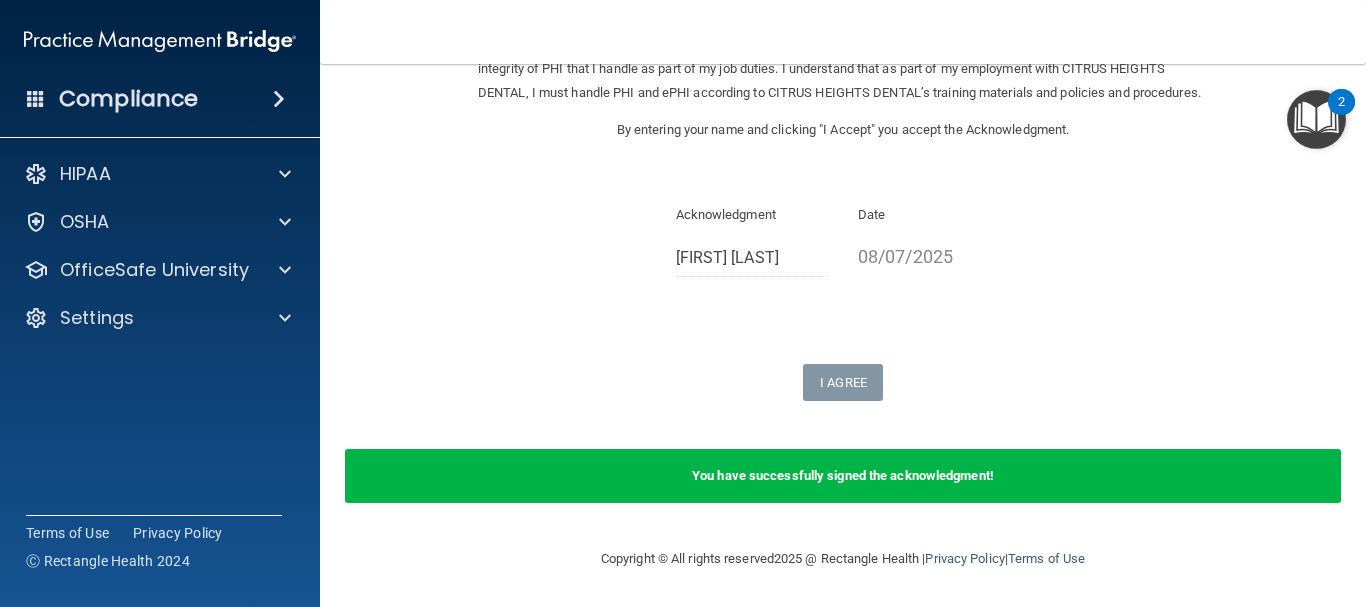 scroll, scrollTop: 0, scrollLeft: 0, axis: both 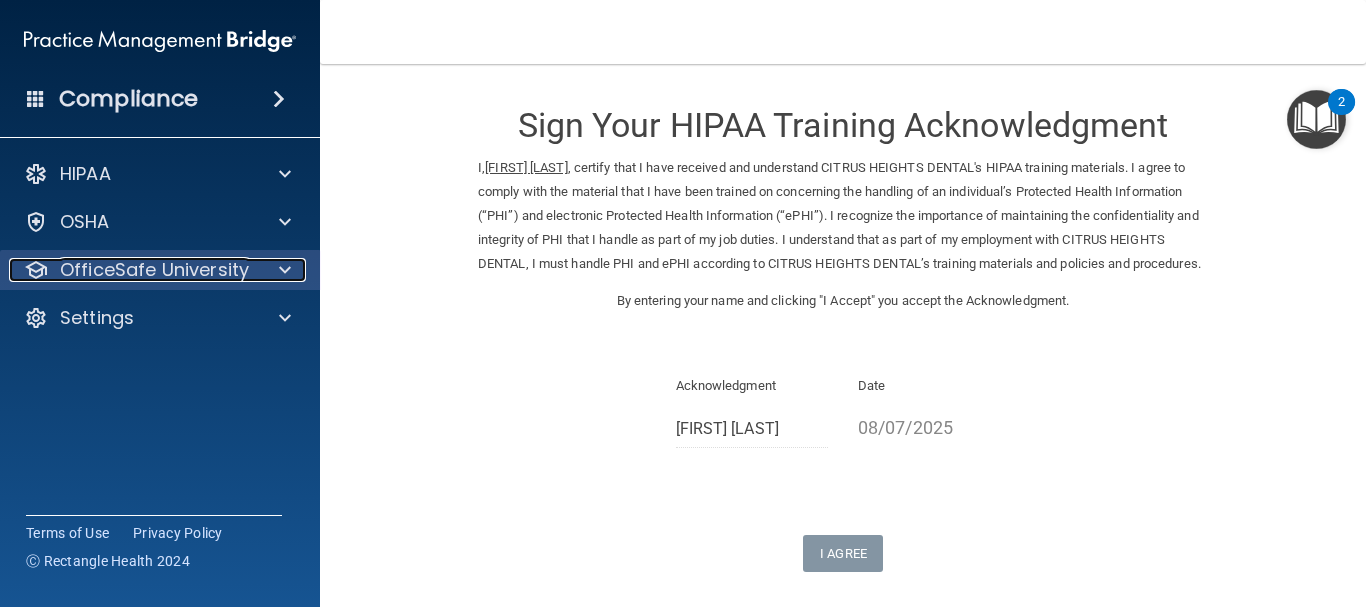 click on "OfficeSafe University" at bounding box center [154, 270] 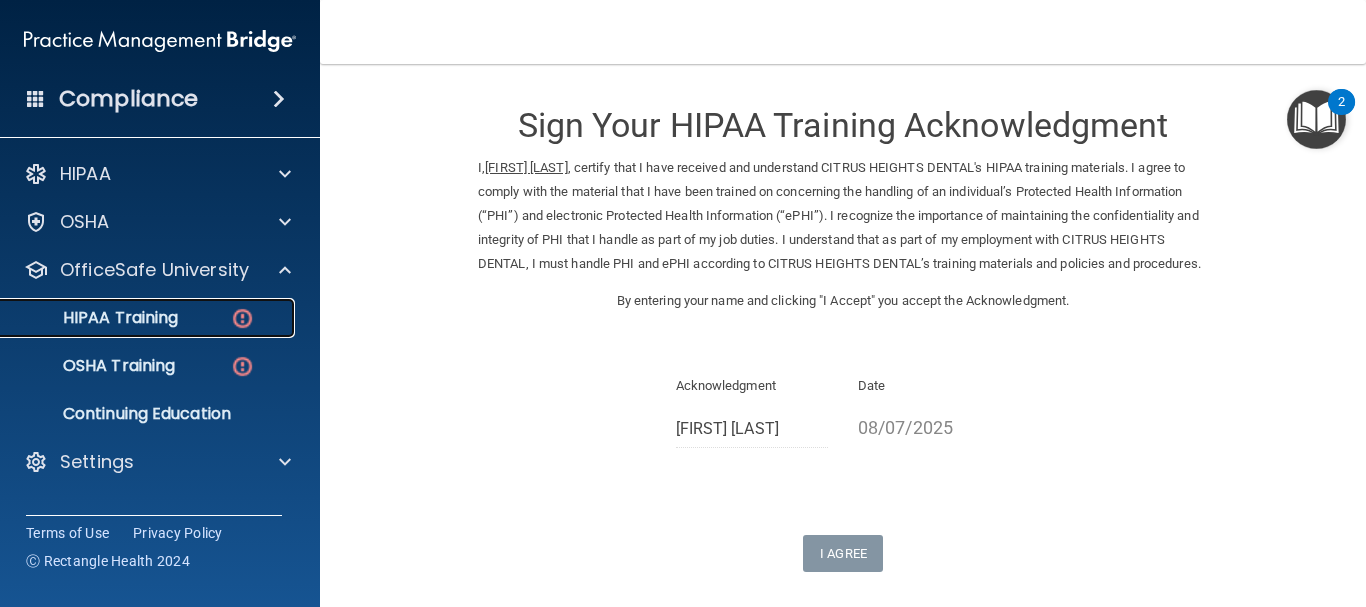 click on "HIPAA Training" at bounding box center (149, 318) 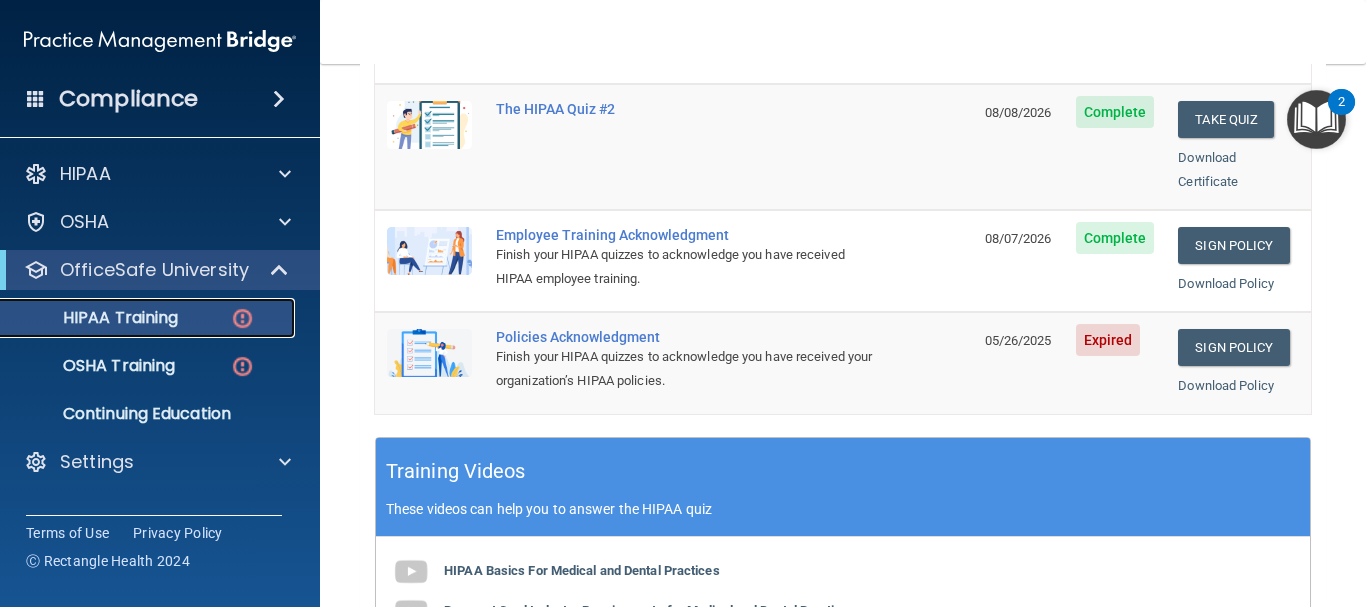 scroll, scrollTop: 523, scrollLeft: 0, axis: vertical 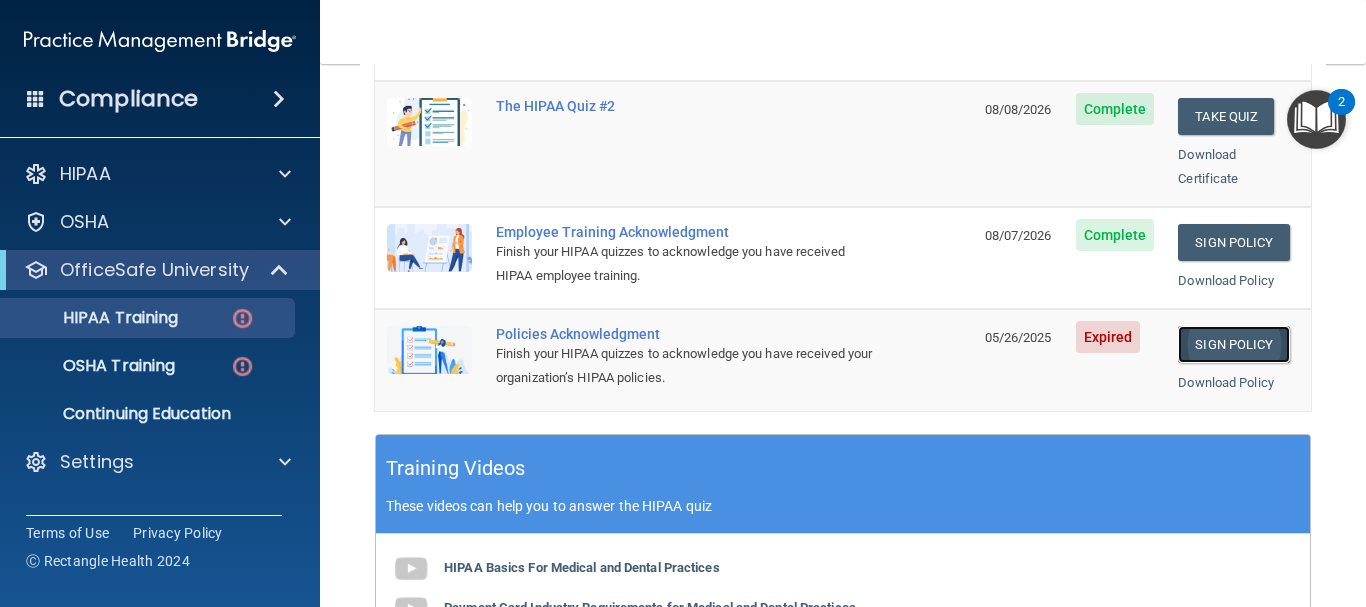 click on "Sign Policy" at bounding box center [1233, 344] 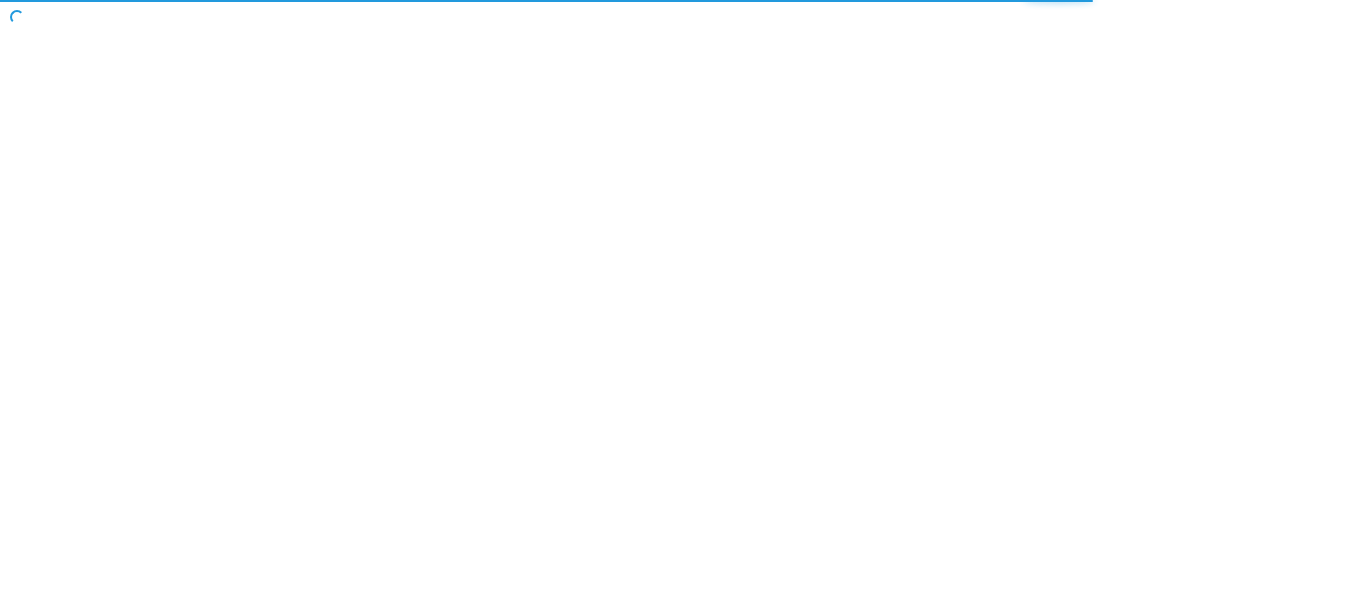 scroll, scrollTop: 0, scrollLeft: 0, axis: both 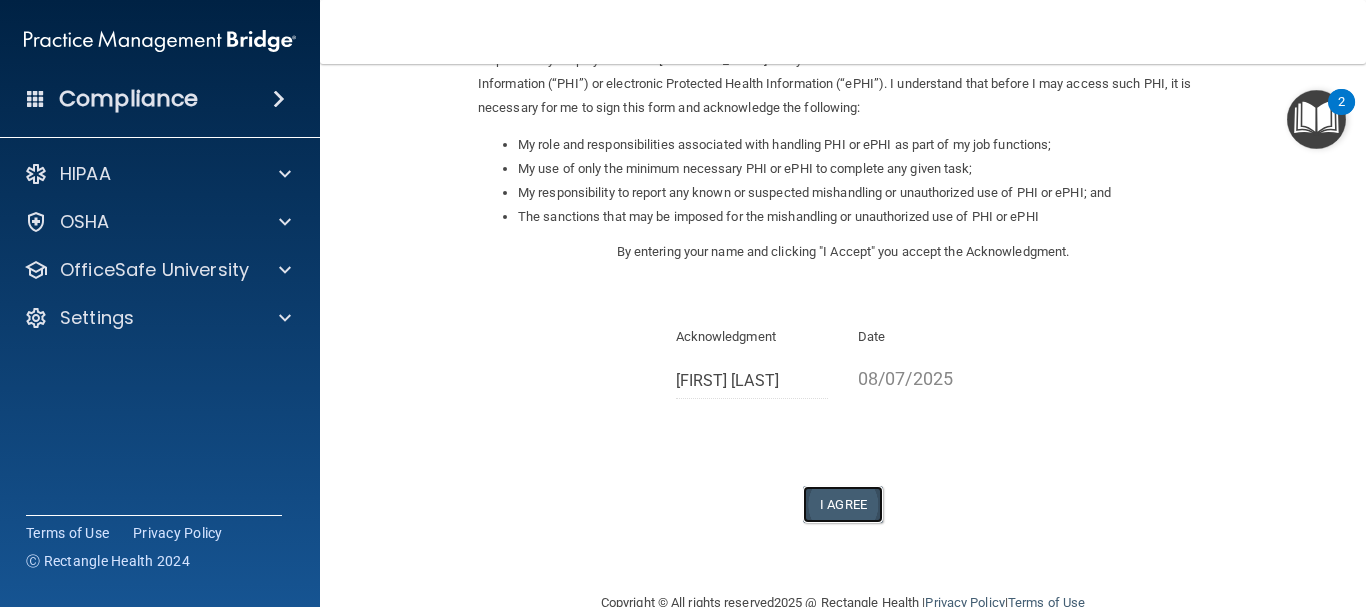 click on "I Agree" at bounding box center [843, 504] 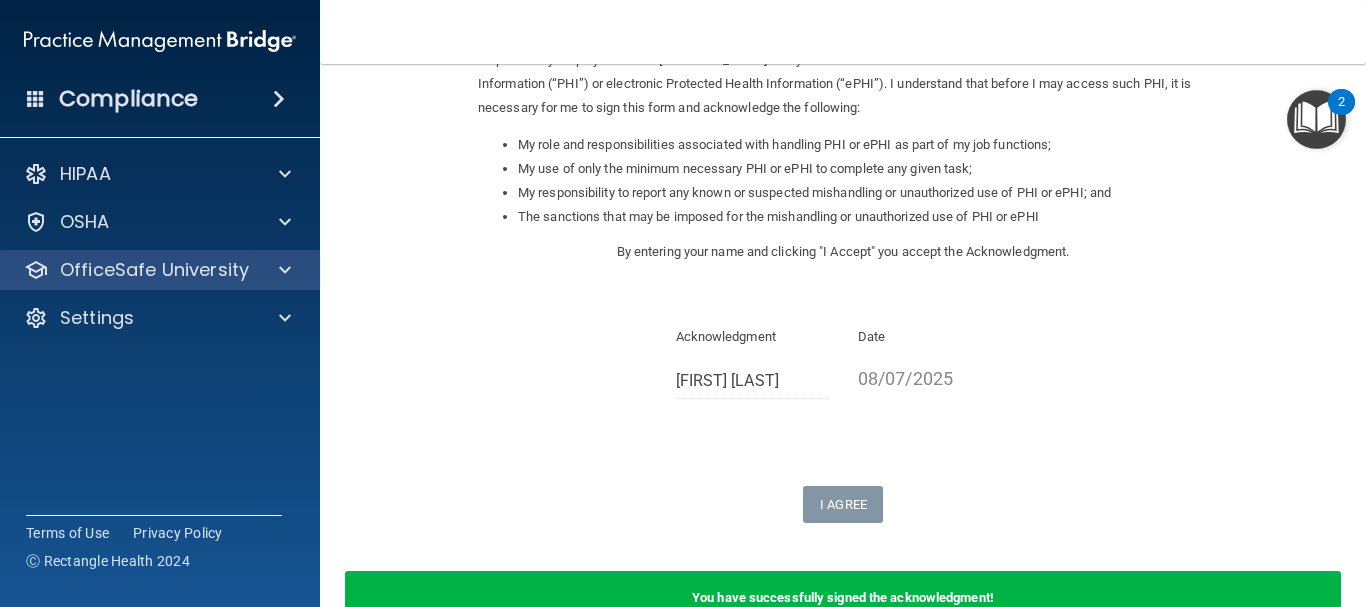 click on "OfficeSafe University" at bounding box center (160, 270) 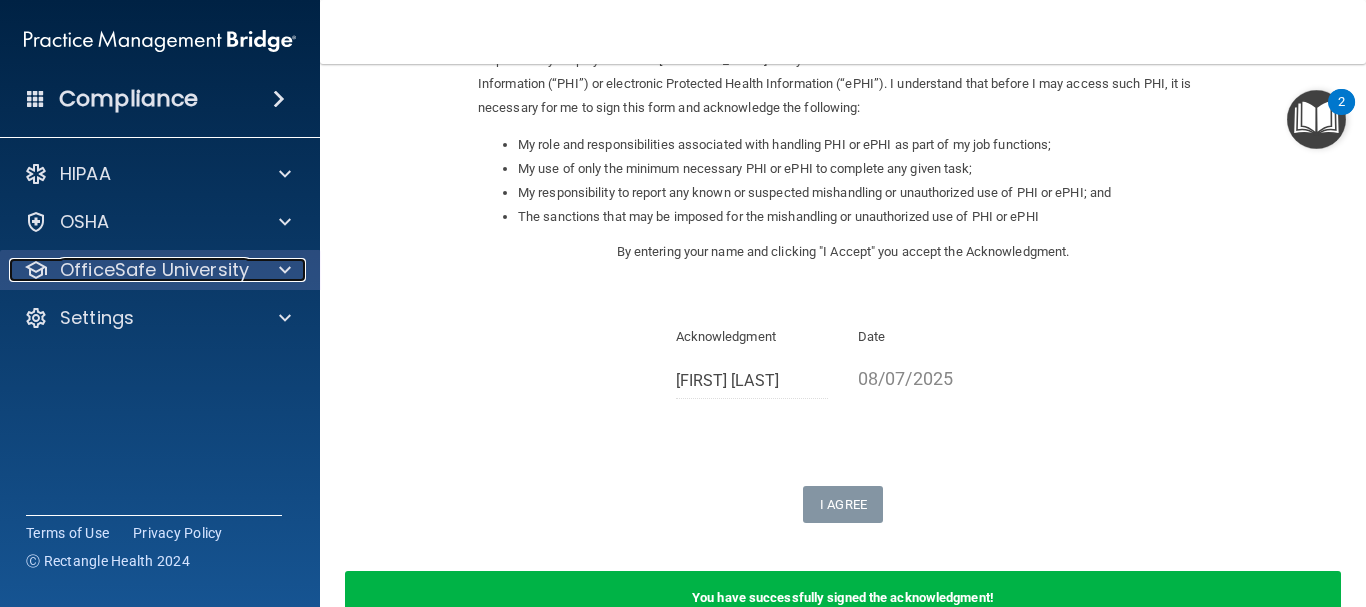 click on "OfficeSafe University" at bounding box center (154, 270) 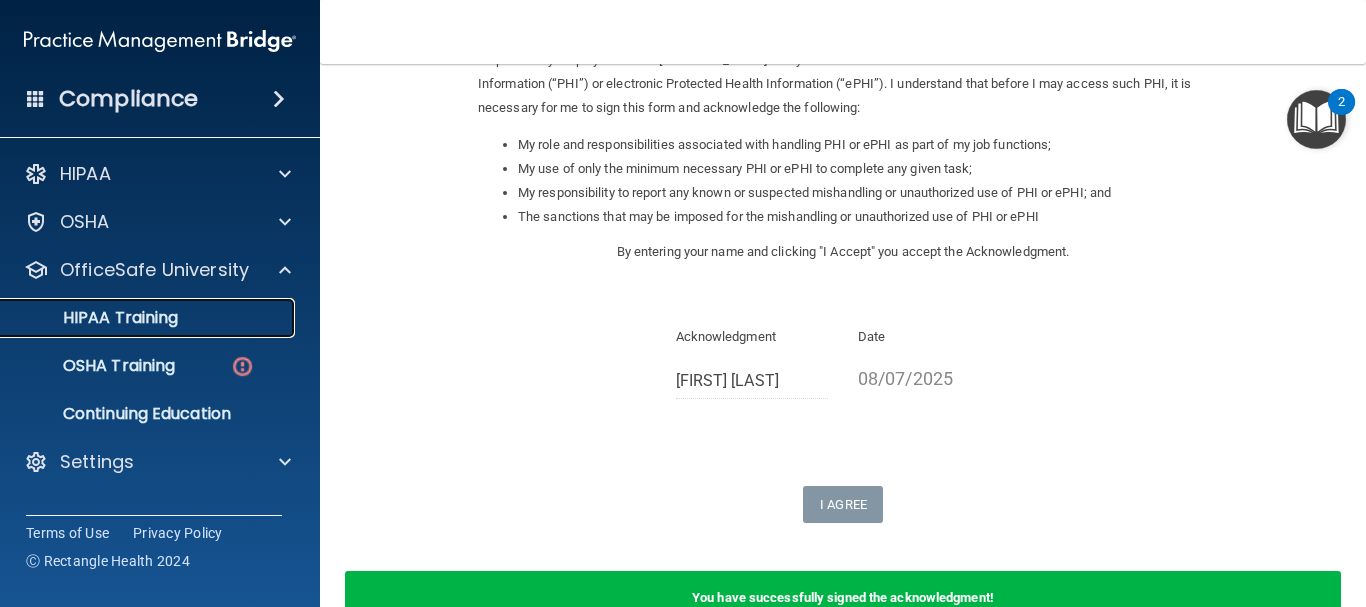 click on "HIPAA Training" at bounding box center (95, 318) 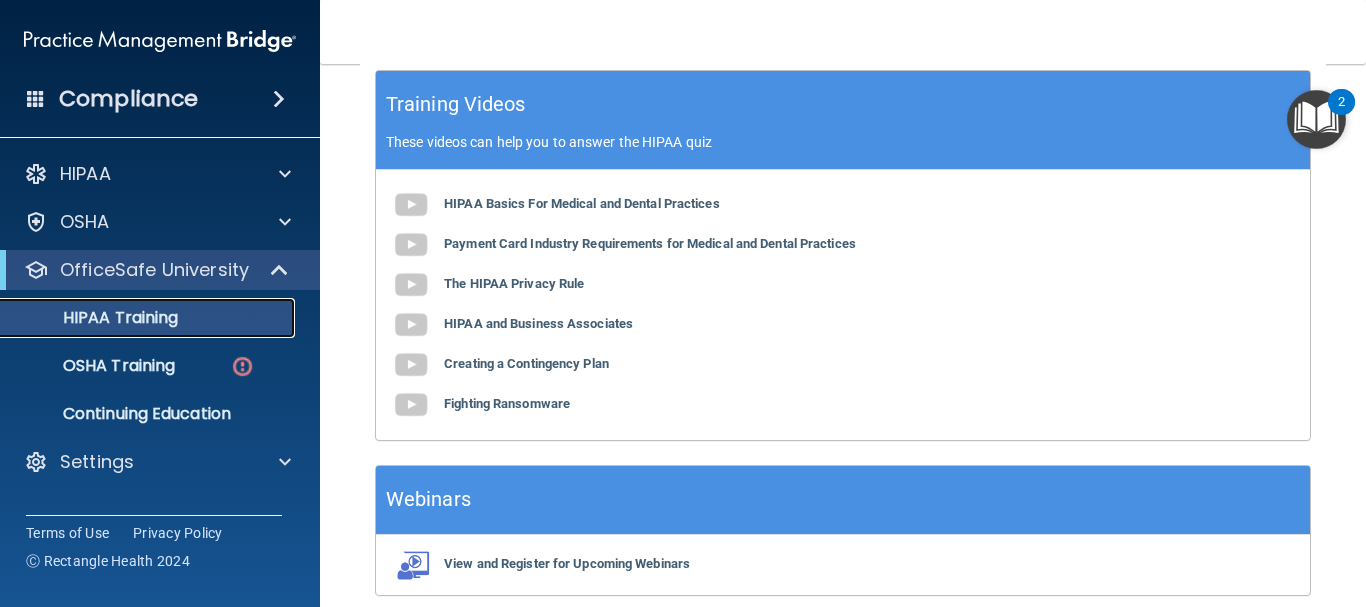 scroll, scrollTop: 971, scrollLeft: 0, axis: vertical 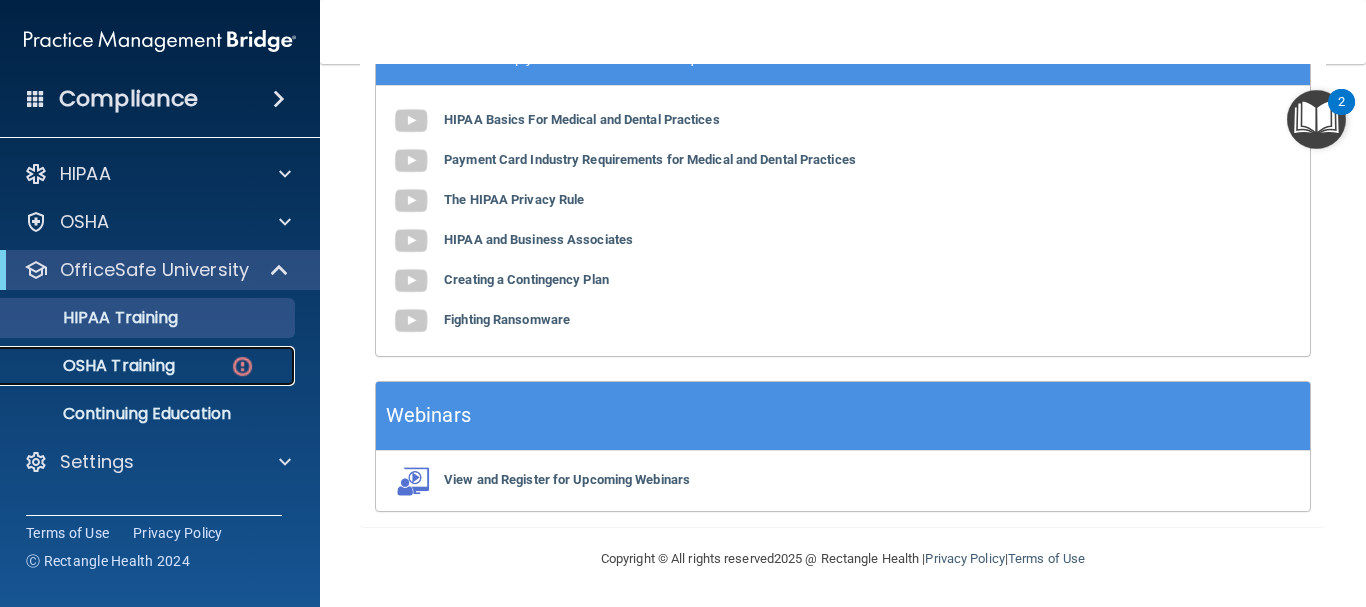 click on "OSHA Training" at bounding box center [94, 366] 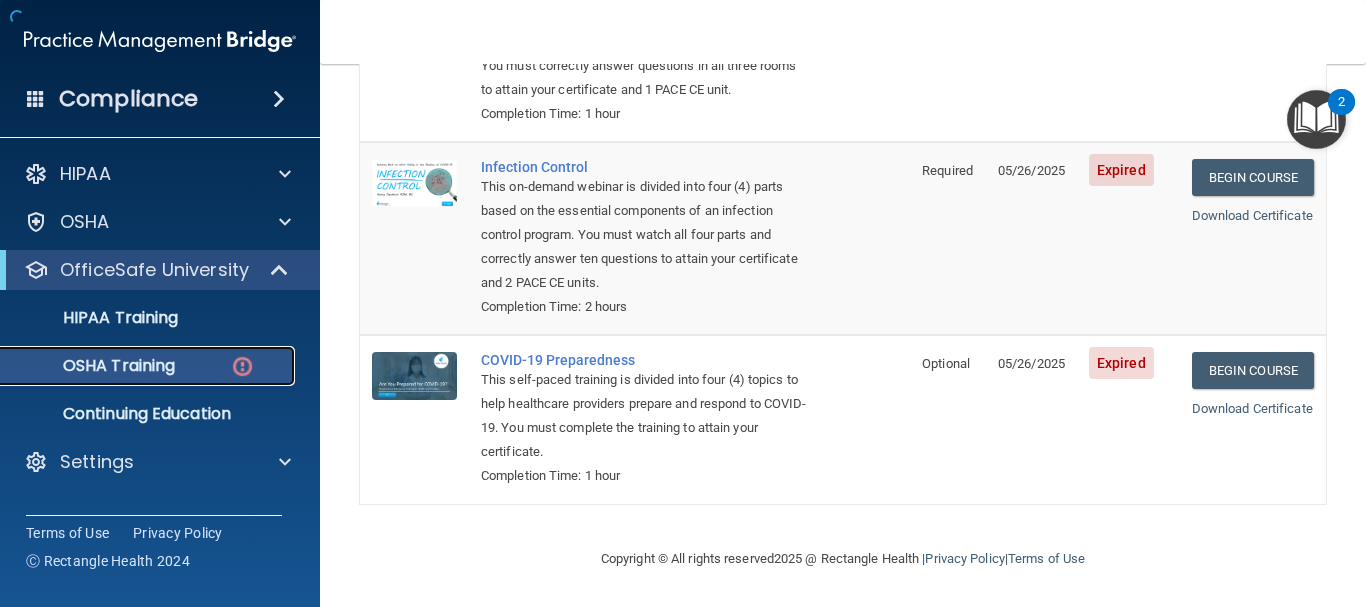scroll, scrollTop: 529, scrollLeft: 0, axis: vertical 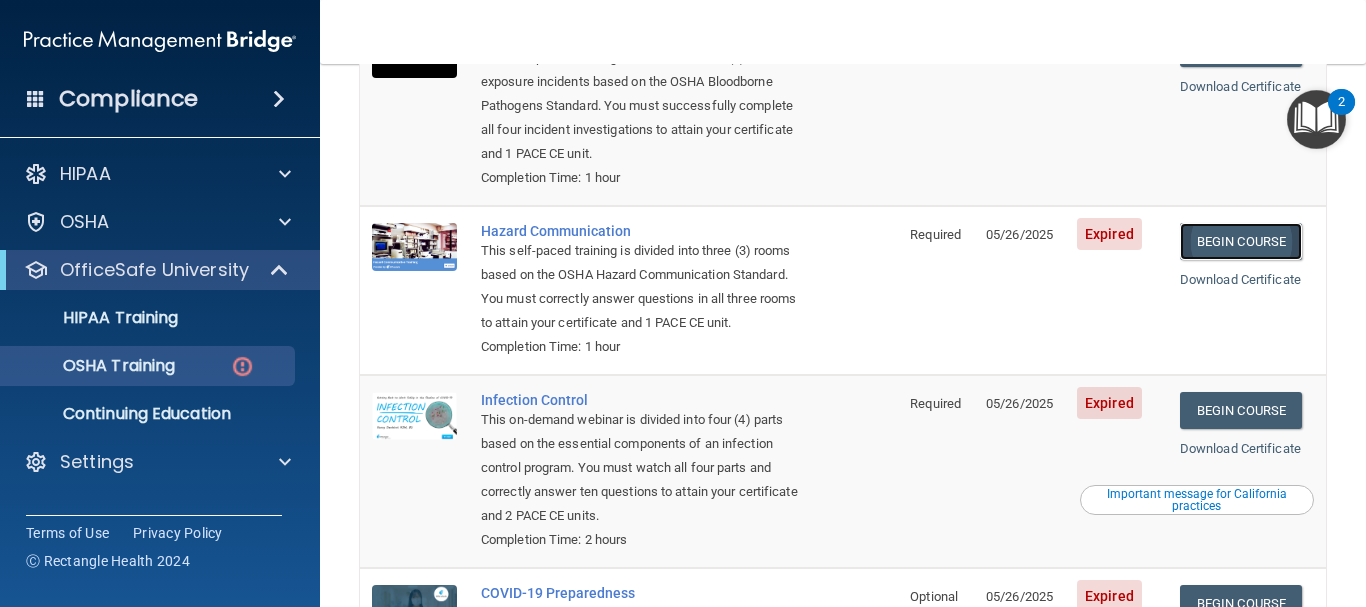 click on "Begin Course" at bounding box center [1241, 241] 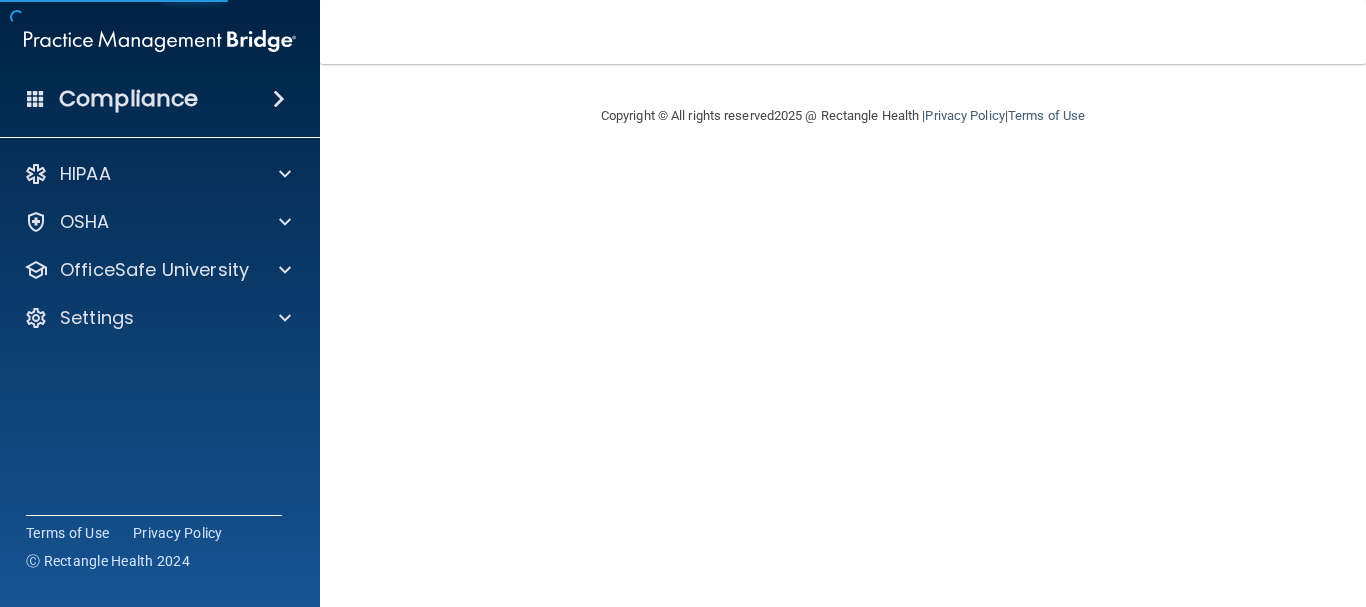scroll, scrollTop: 0, scrollLeft: 0, axis: both 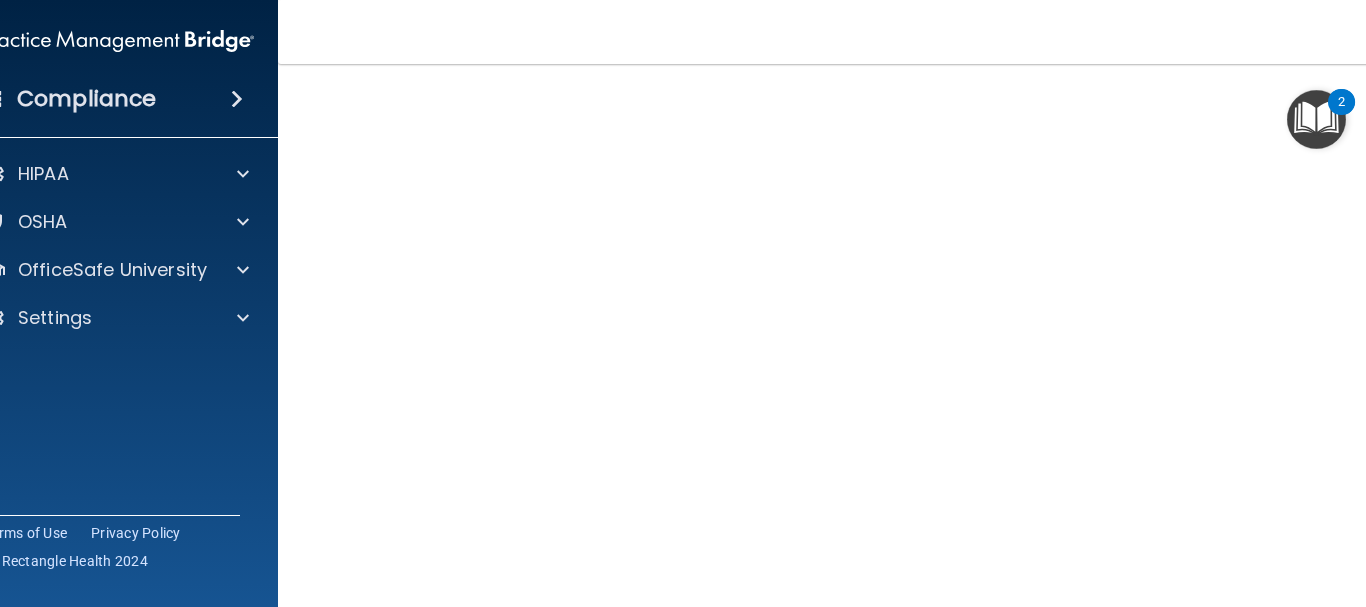 drag, startPoint x: 296, startPoint y: 333, endPoint x: 302, endPoint y: 307, distance: 26.683329 